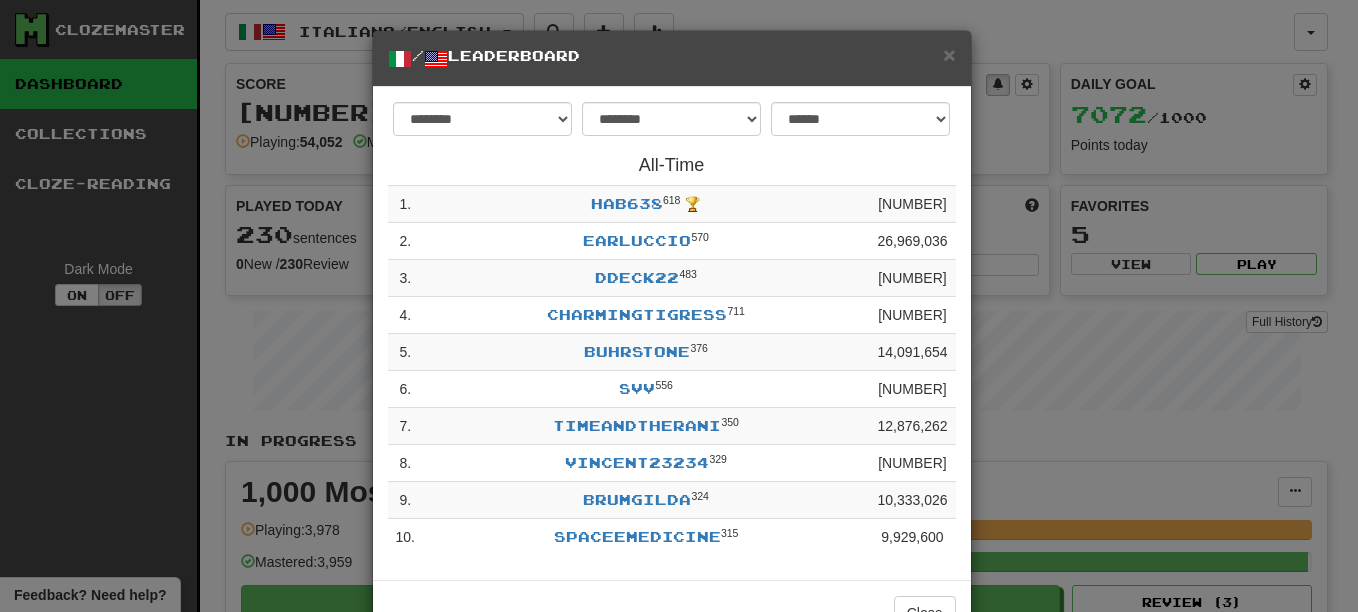 select on "********" 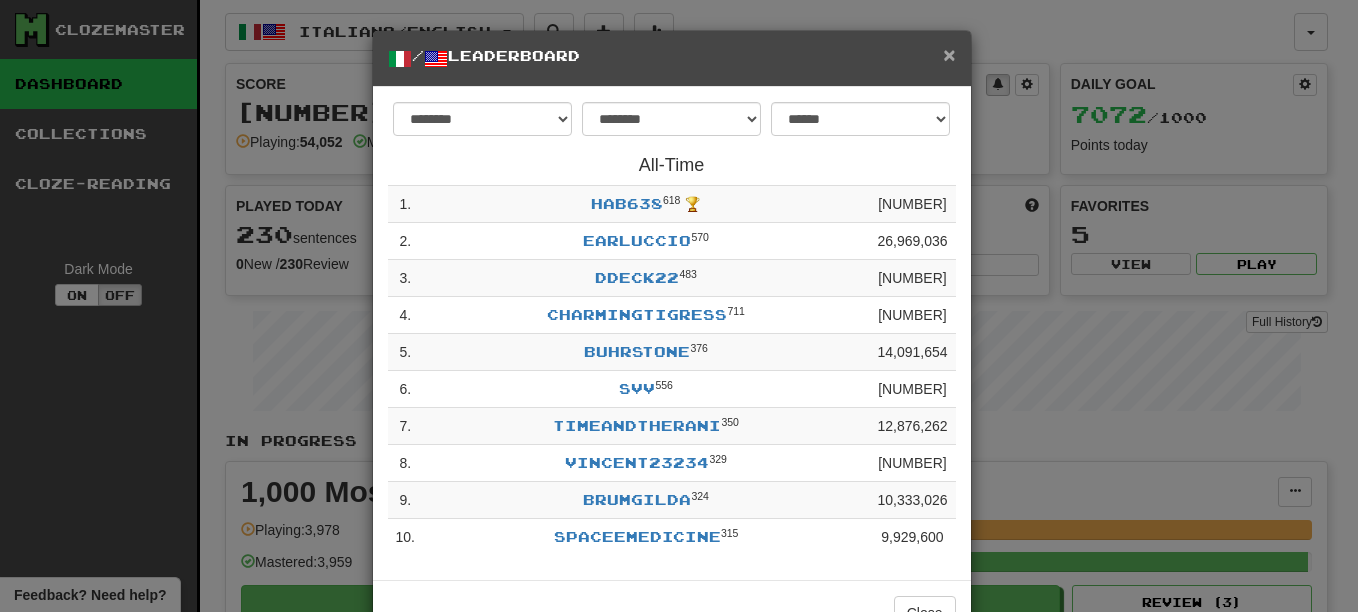 click on "×" at bounding box center (949, 54) 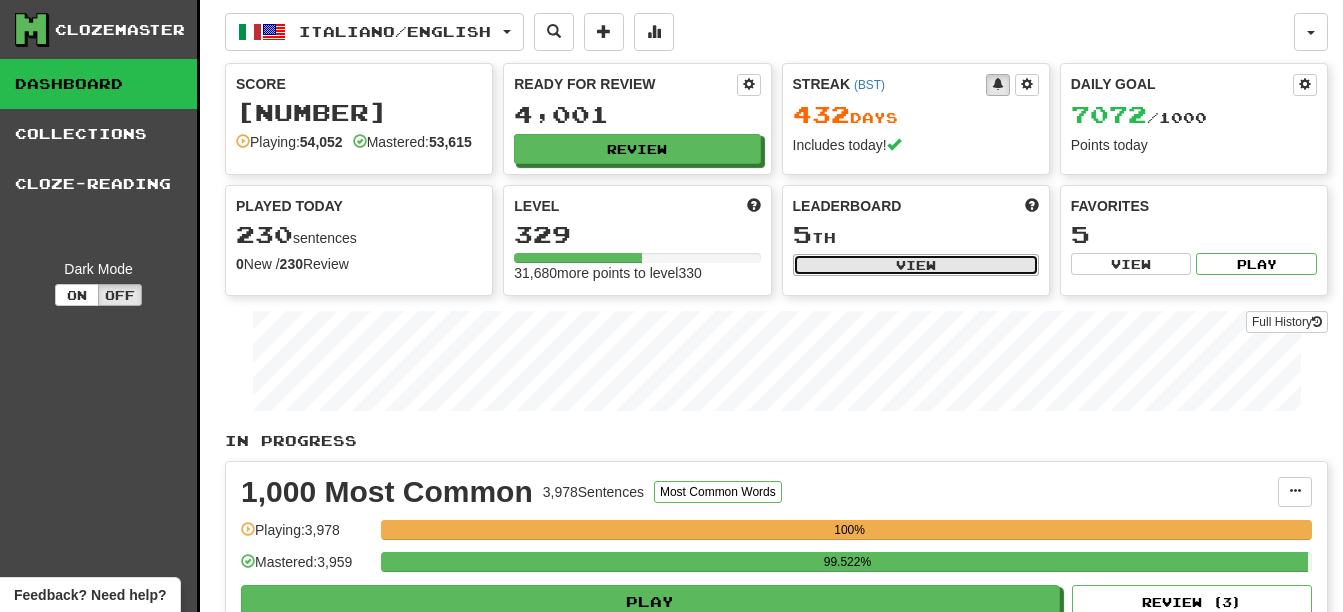 click on "View" at bounding box center [916, 265] 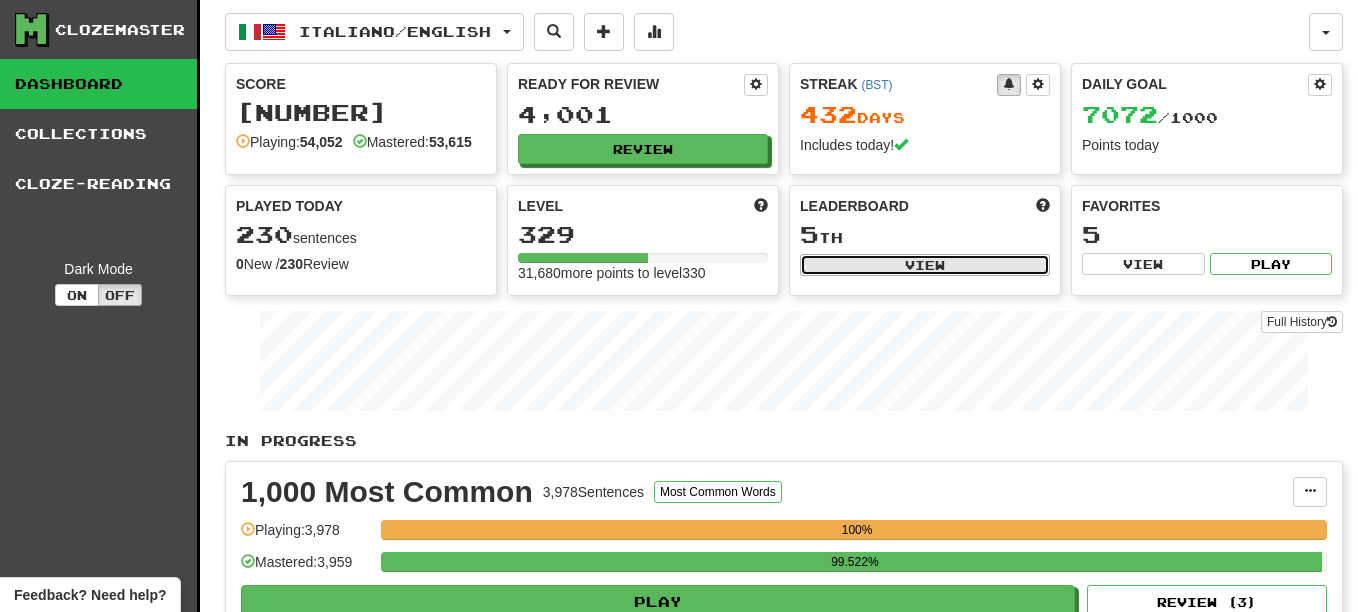 select on "**********" 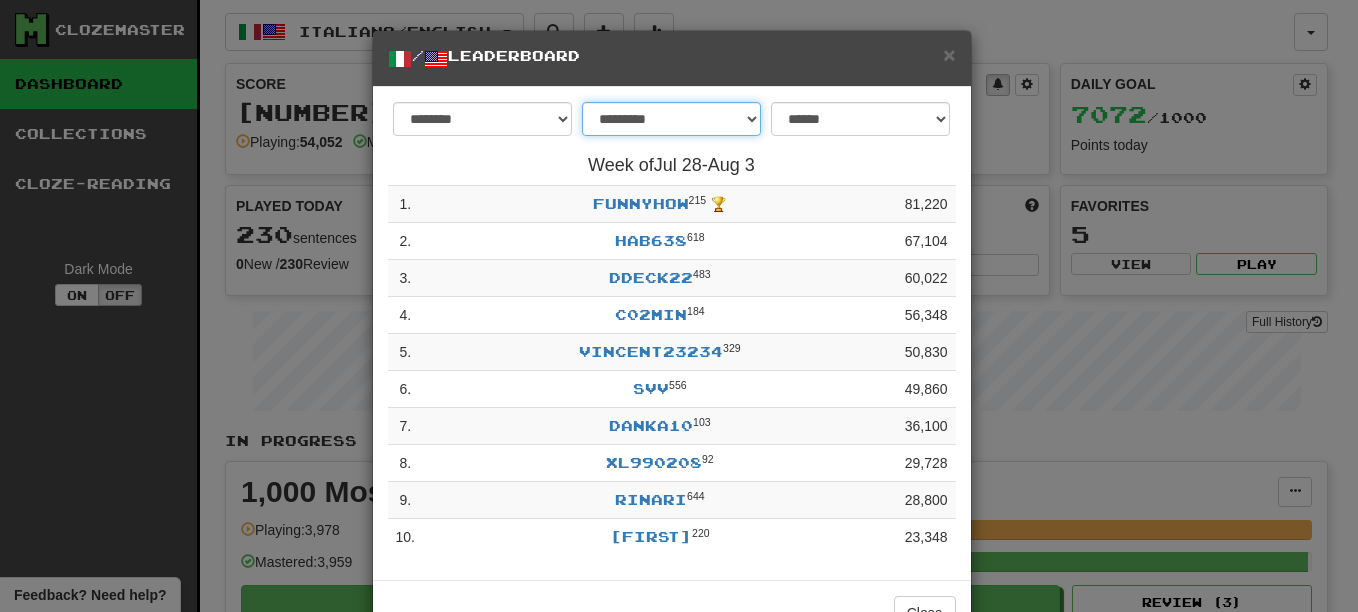 click on "**********" at bounding box center (671, 119) 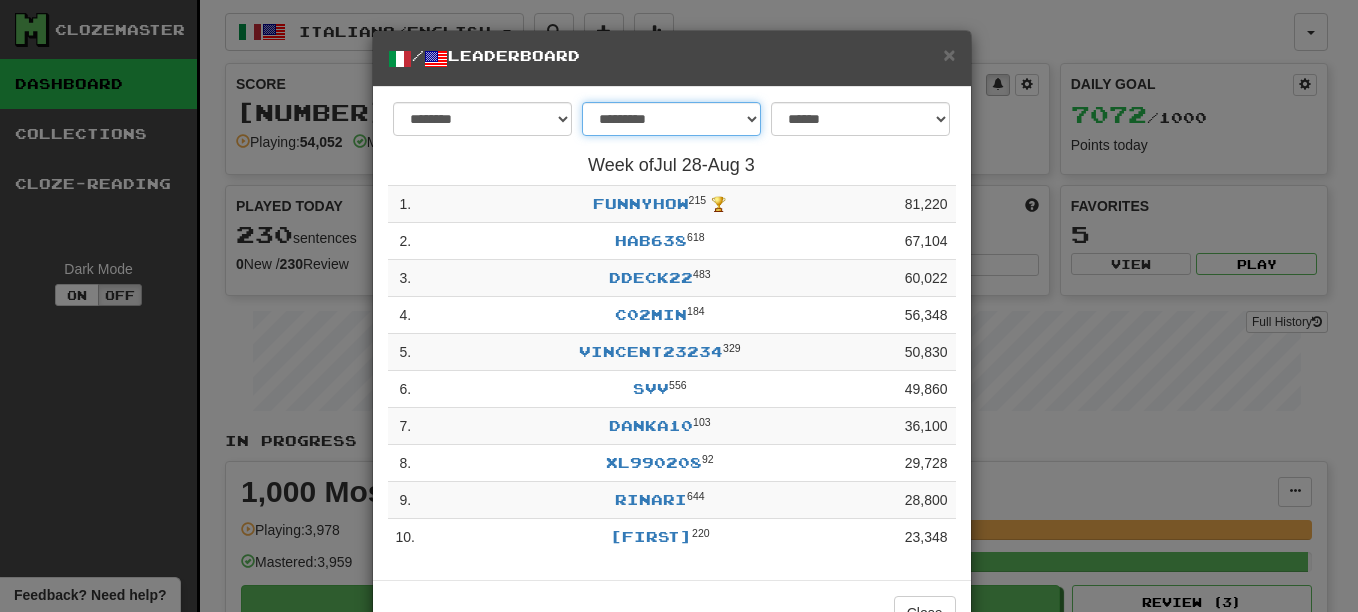 select on "********" 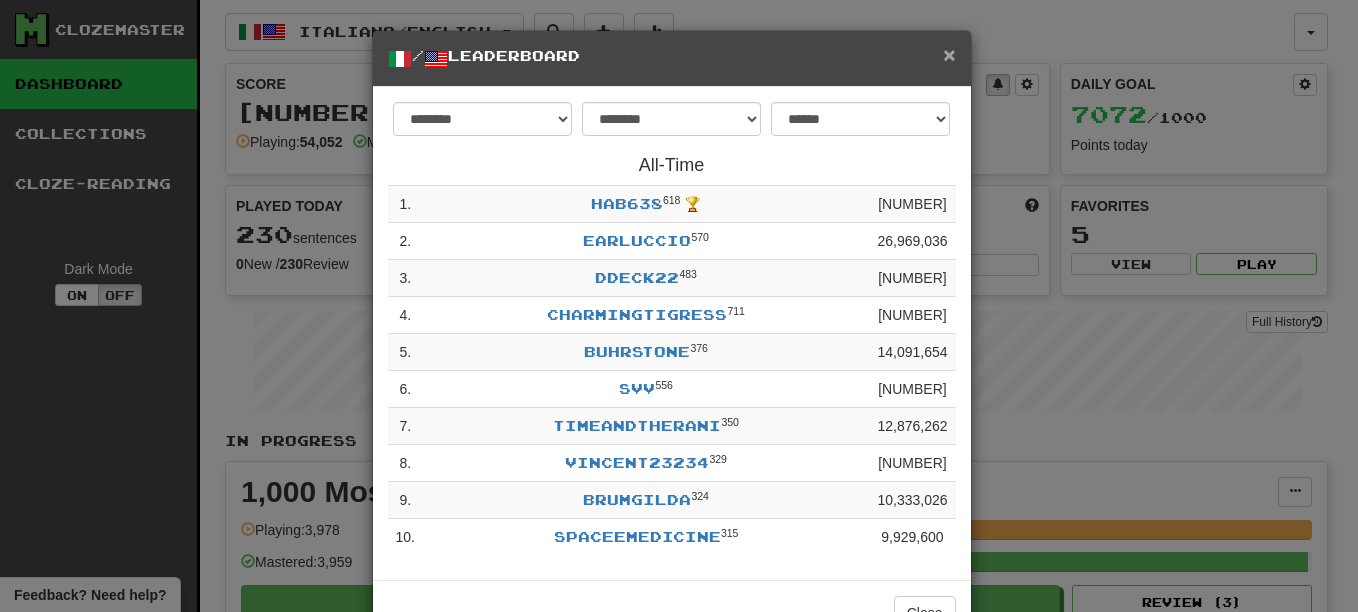 click on "×" at bounding box center [949, 54] 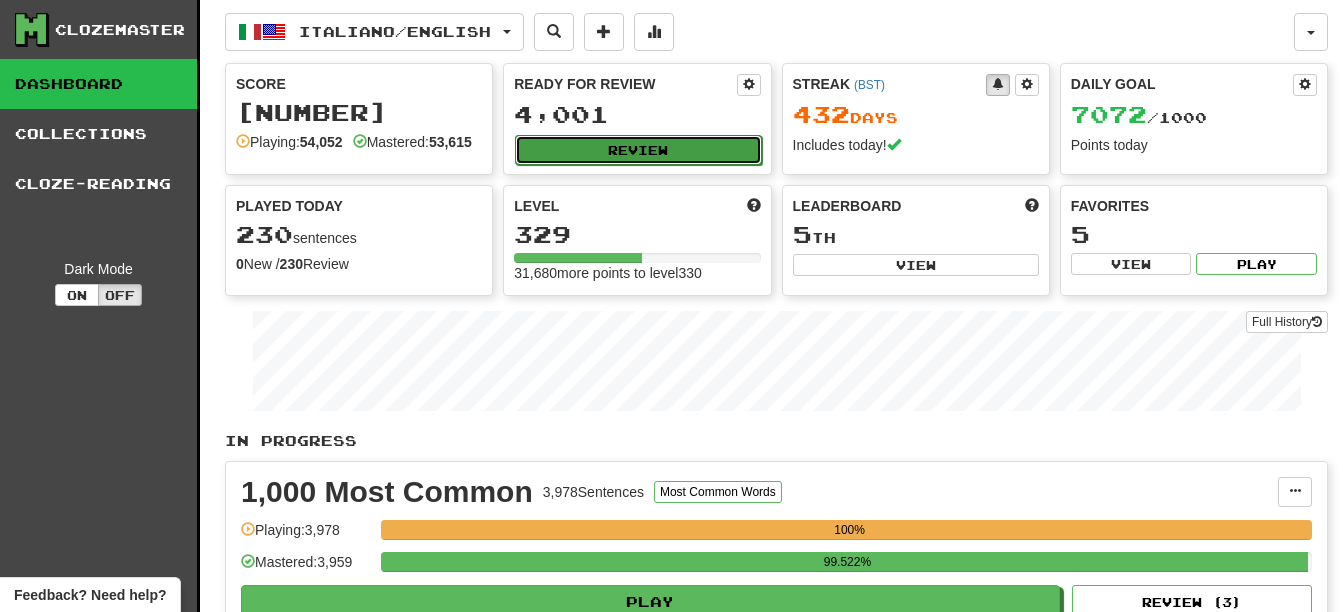 click on "Review" at bounding box center (638, 150) 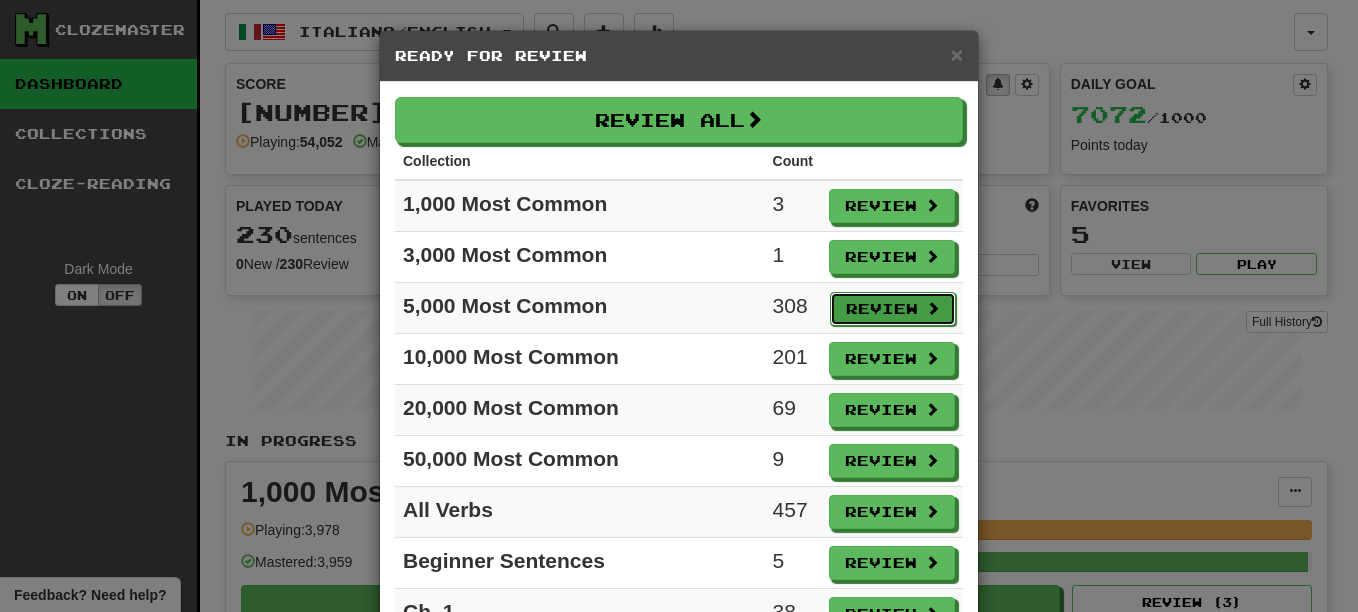 click on "Review" at bounding box center (893, 309) 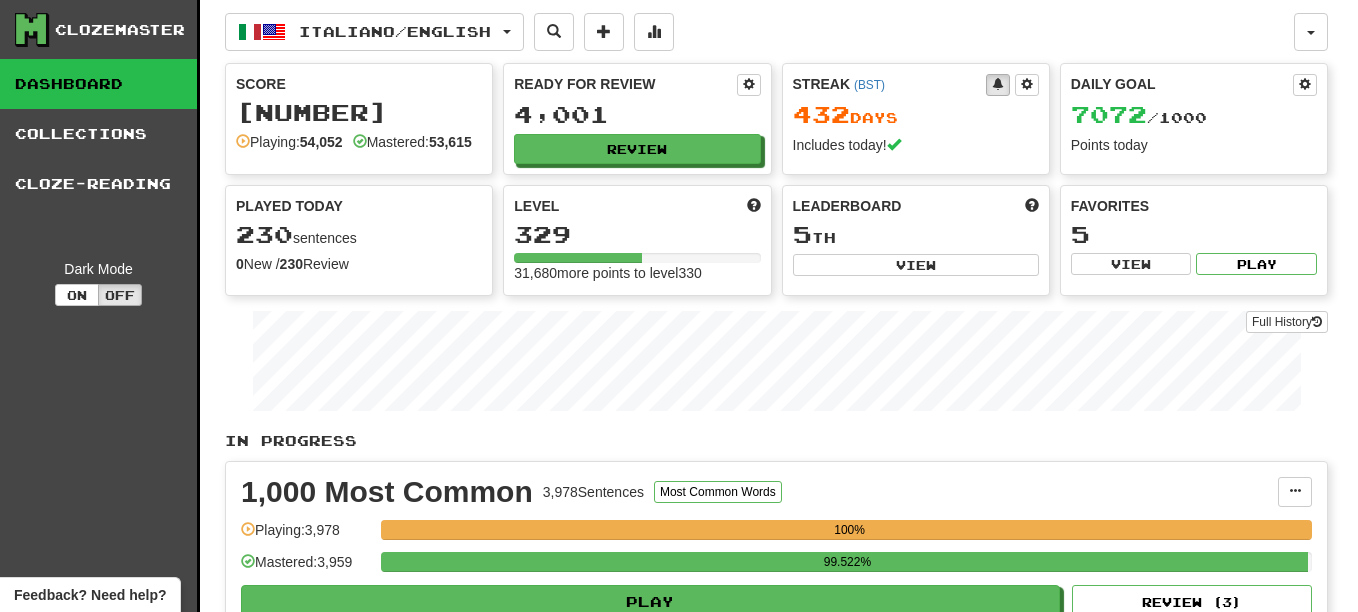 select on "**" 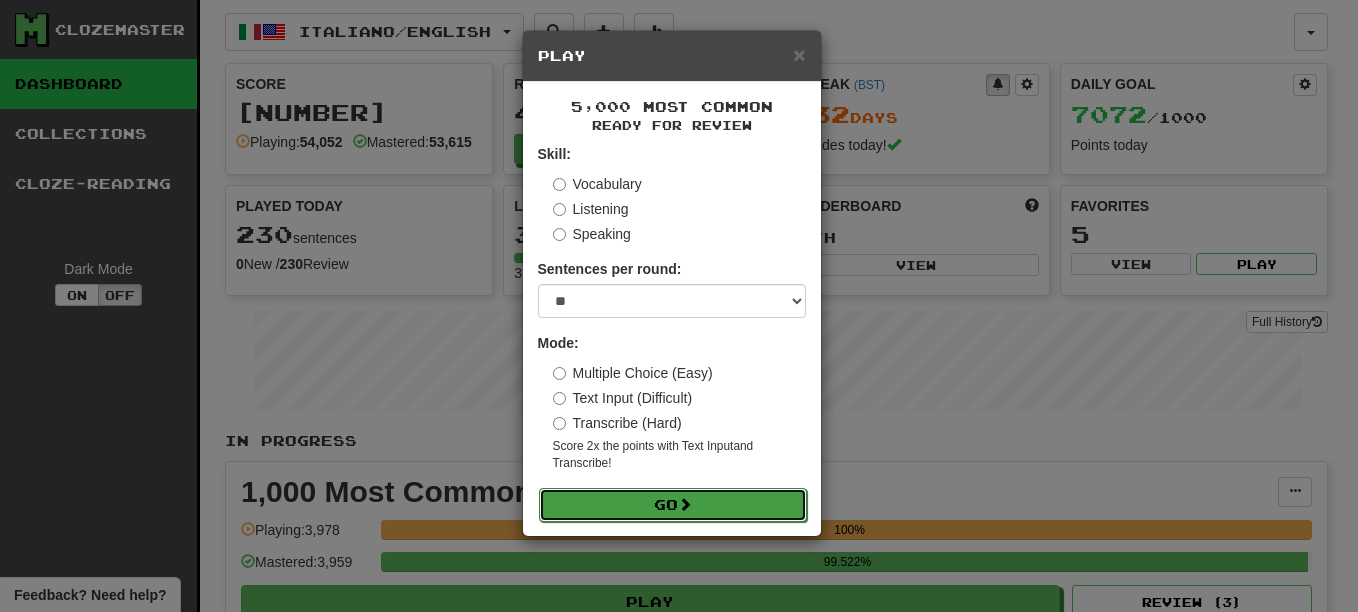 click on "Go" at bounding box center (673, 505) 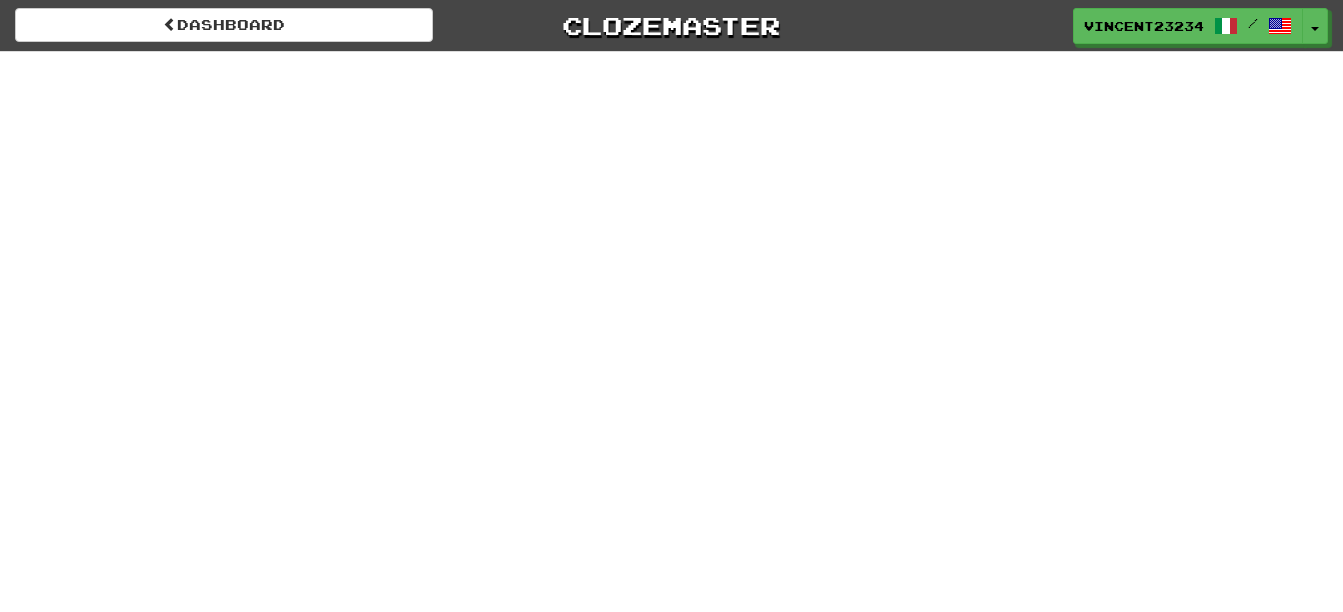 scroll, scrollTop: 0, scrollLeft: 0, axis: both 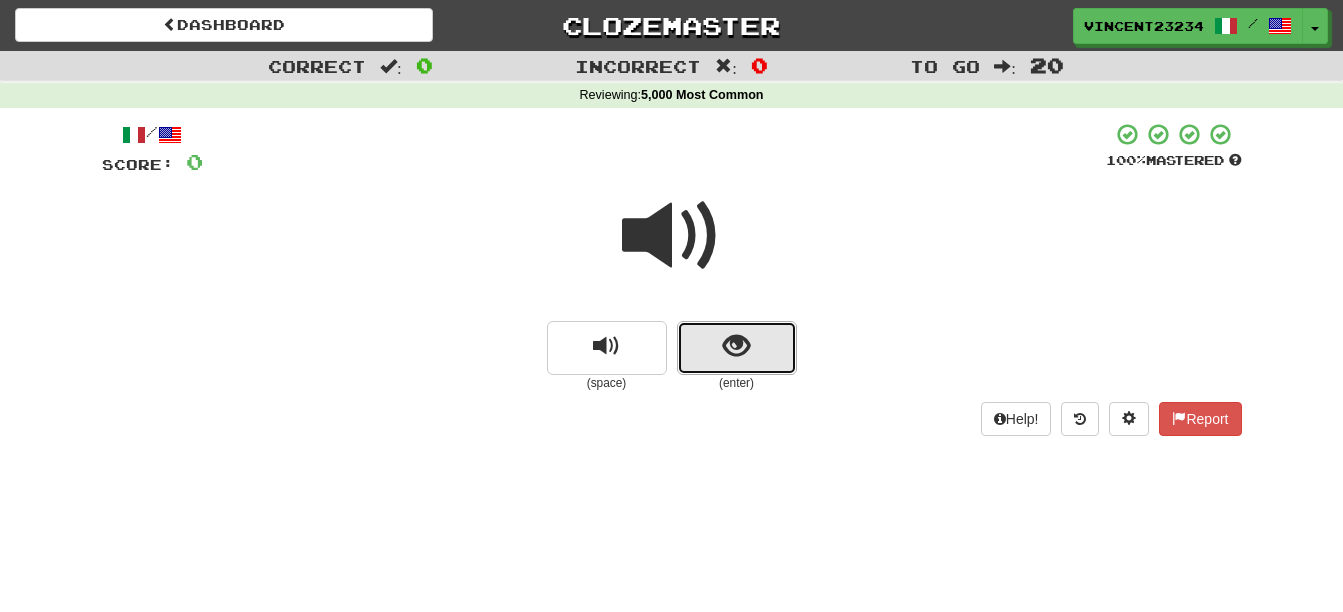 click at bounding box center (736, 346) 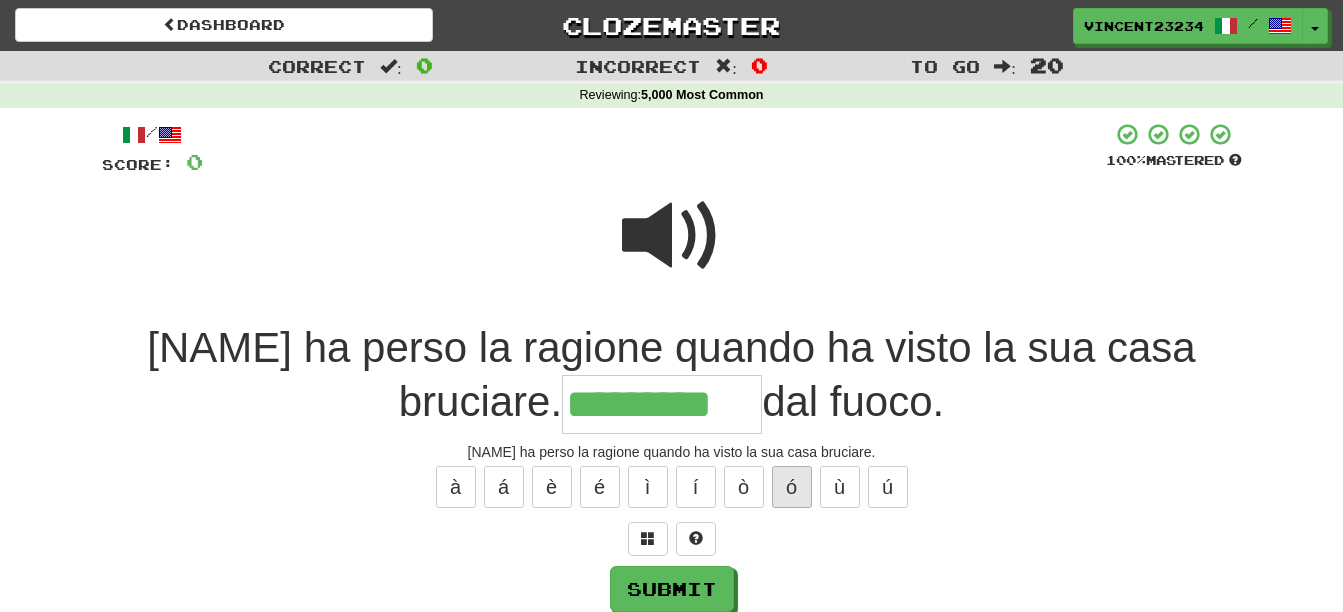 type on "*********" 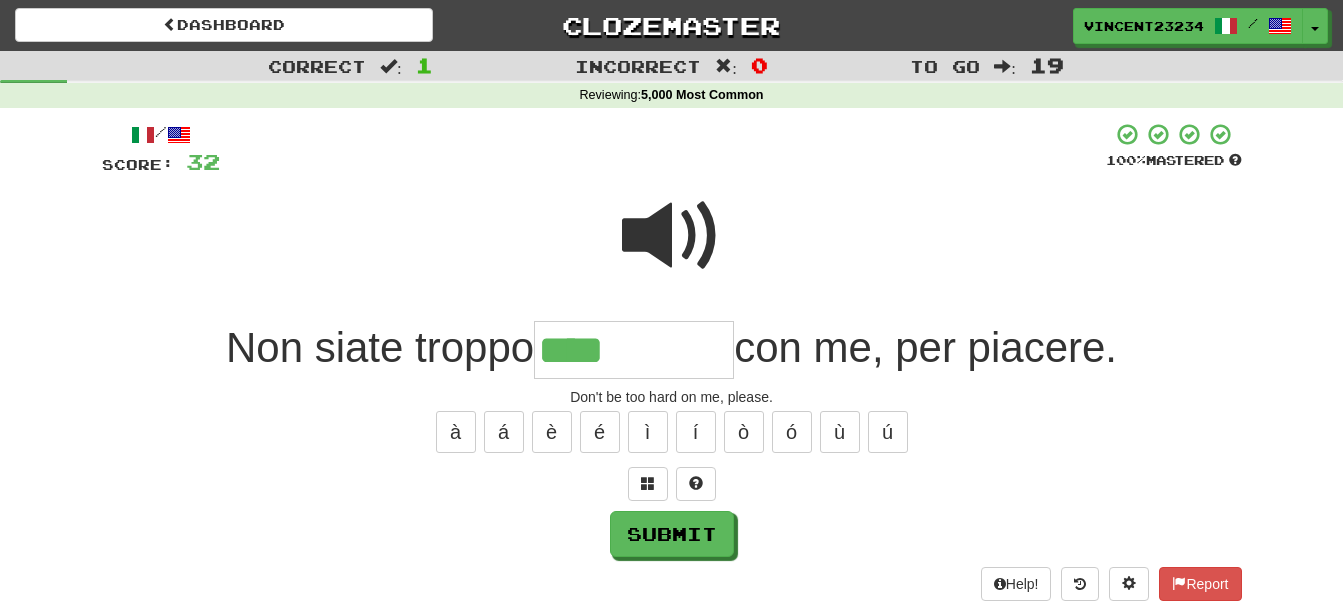 type on "****" 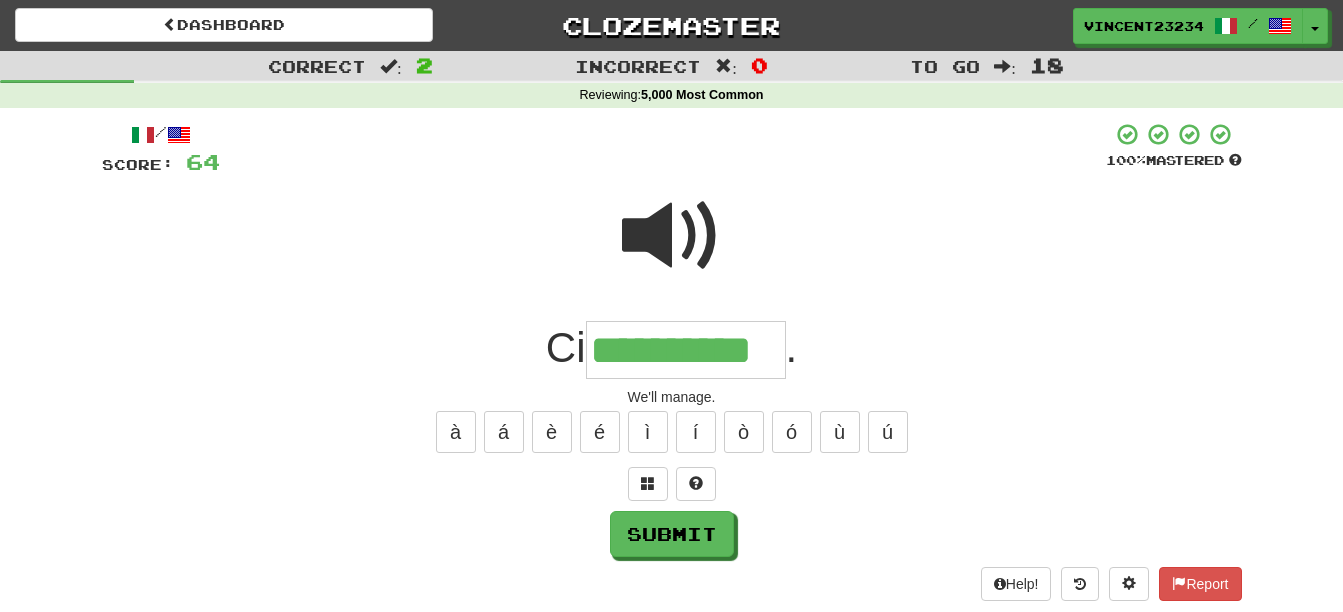 scroll, scrollTop: 0, scrollLeft: 2, axis: horizontal 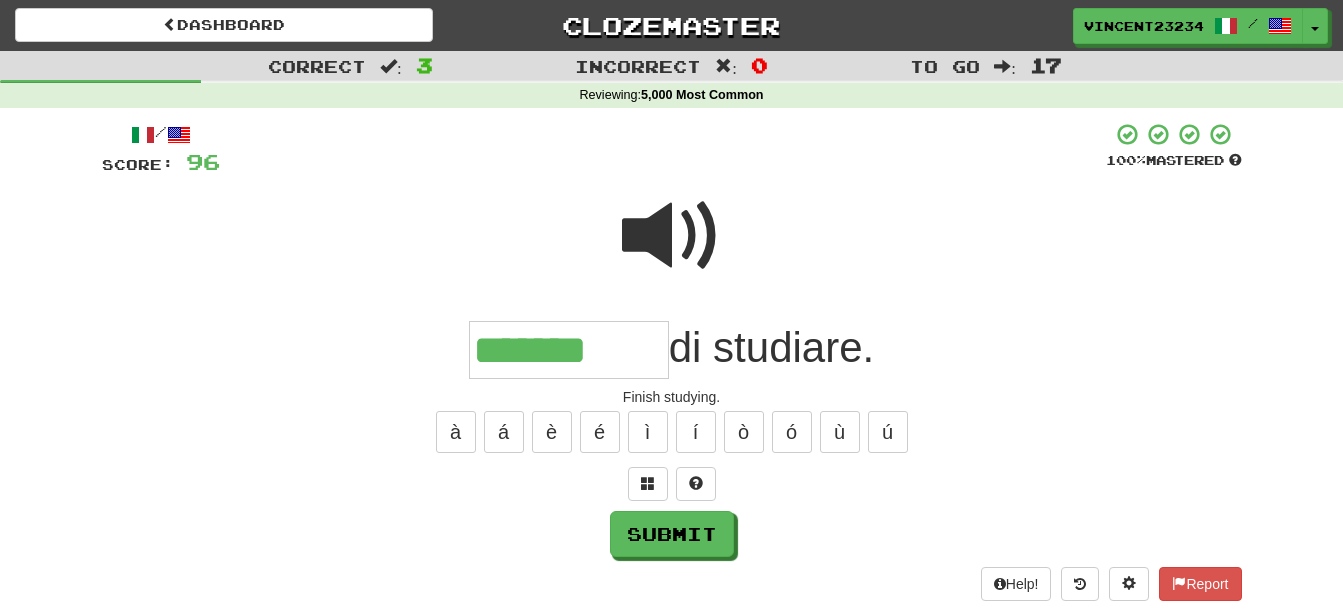 type on "*******" 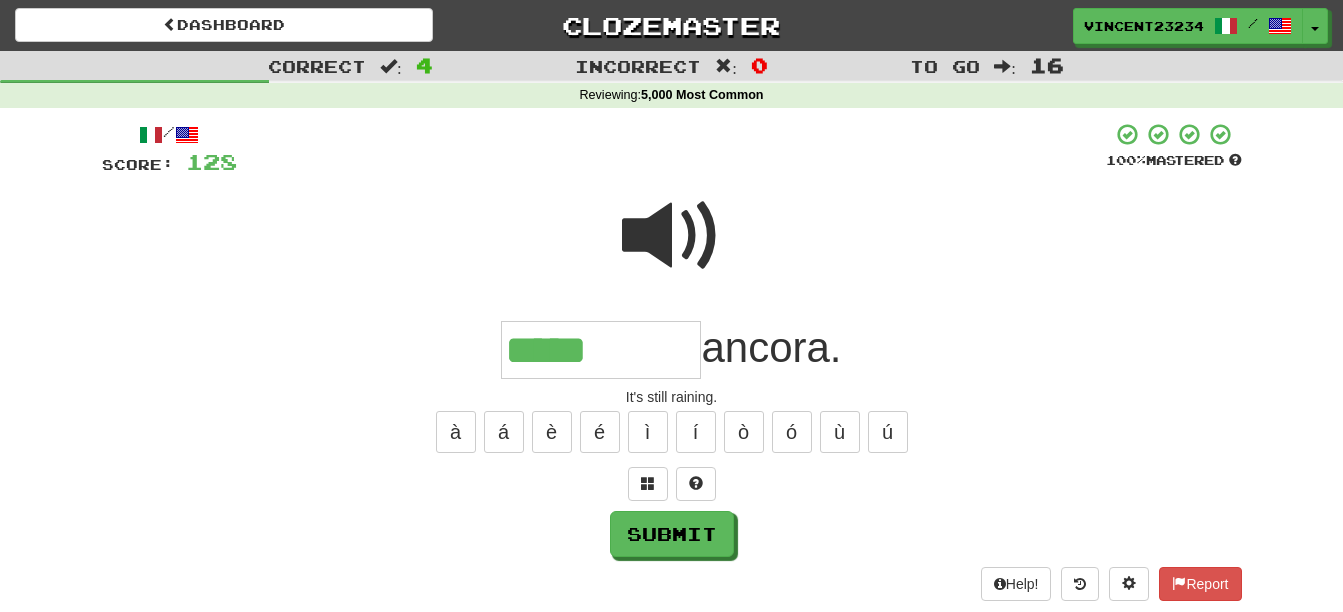 type on "*****" 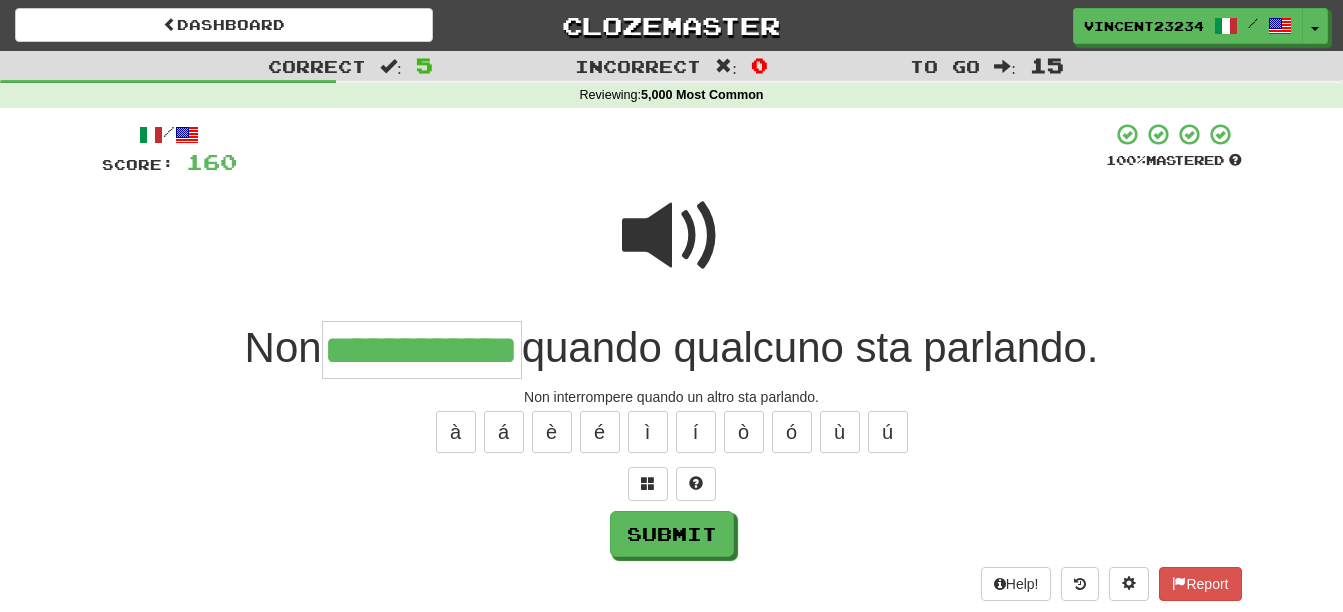 scroll, scrollTop: 0, scrollLeft: 46, axis: horizontal 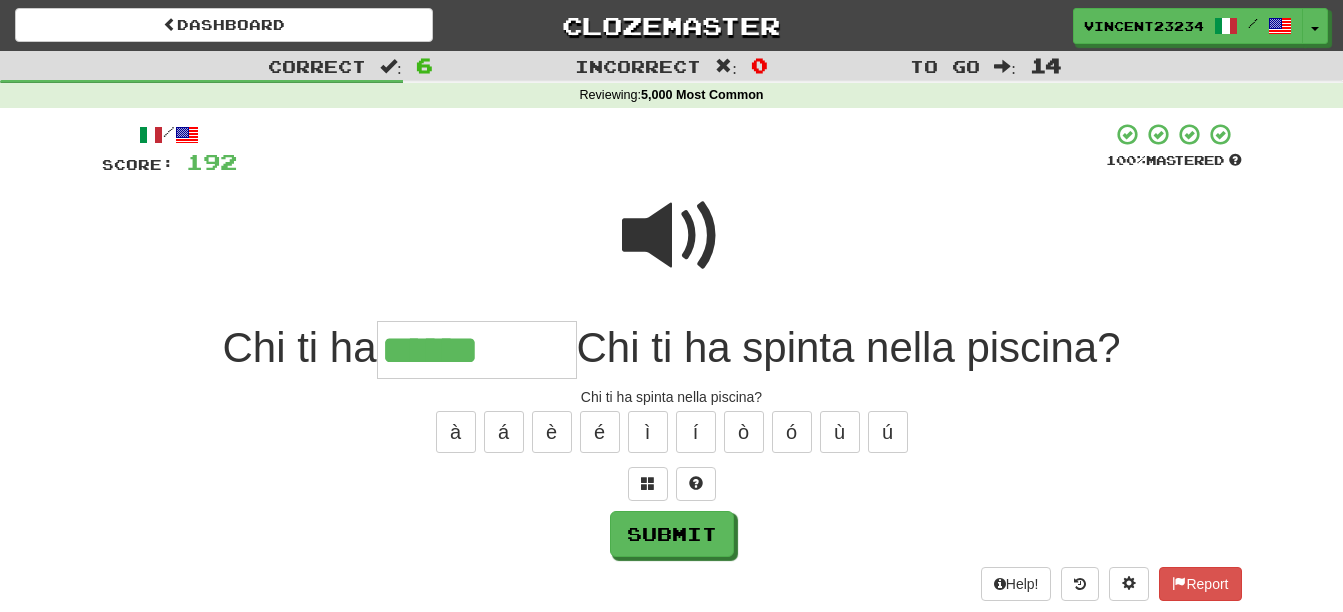 type on "******" 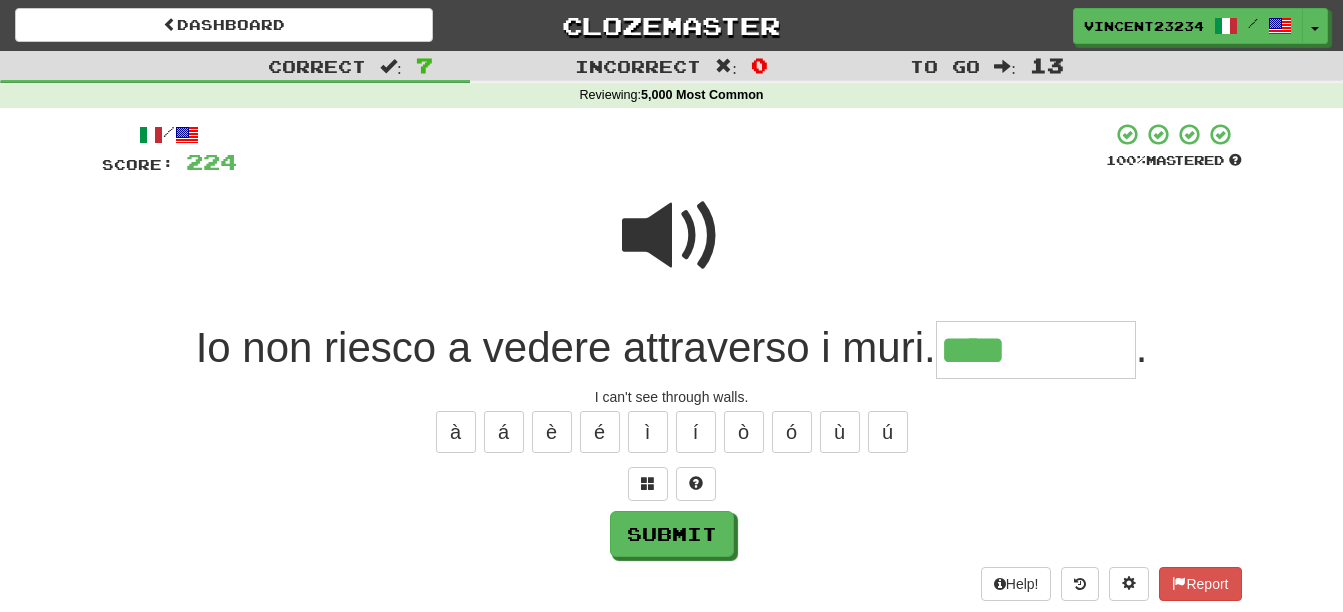 type on "****" 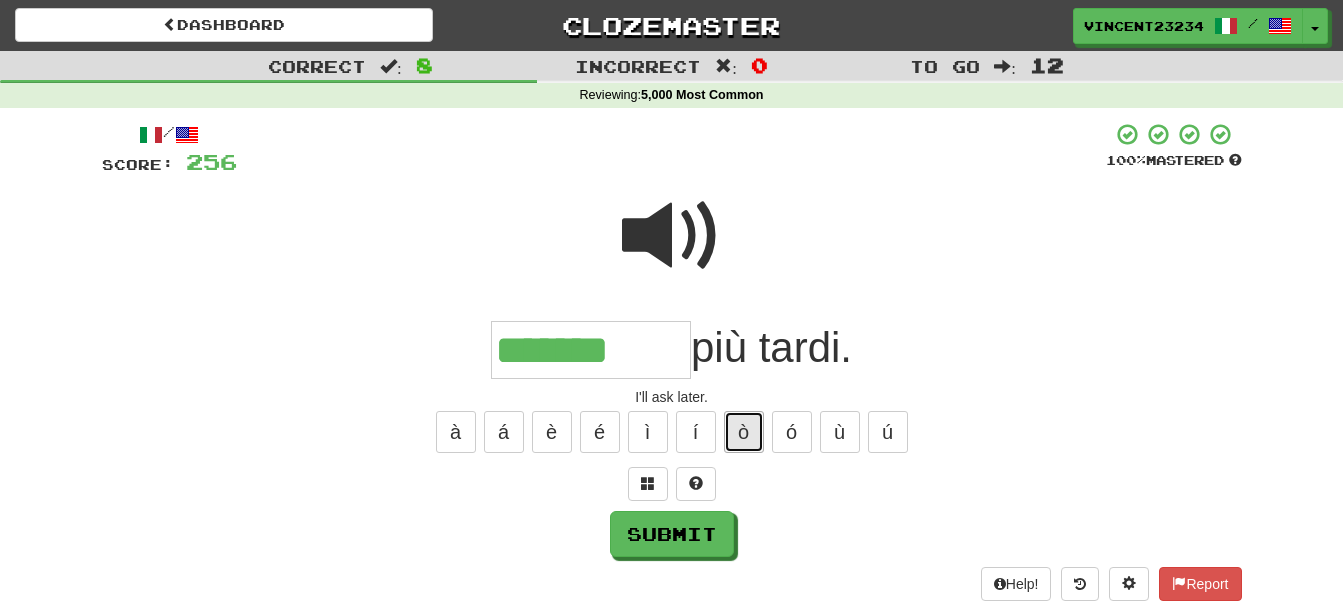 click on "ò" at bounding box center [744, 432] 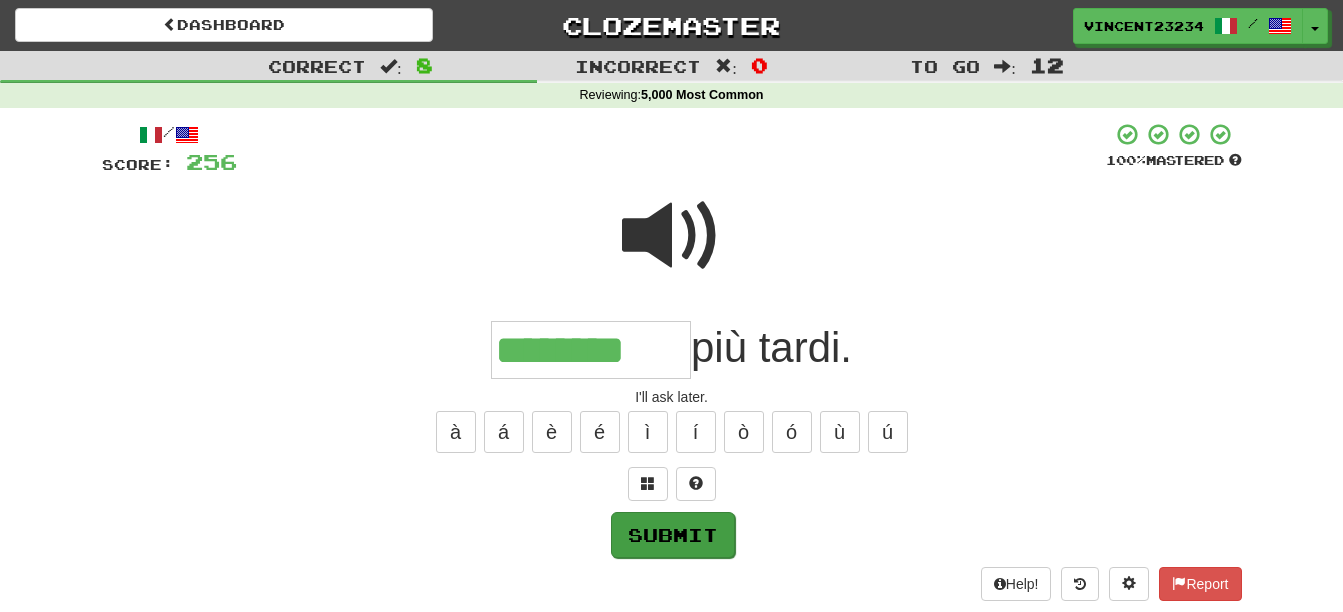 click on "Submit" at bounding box center (672, 534) 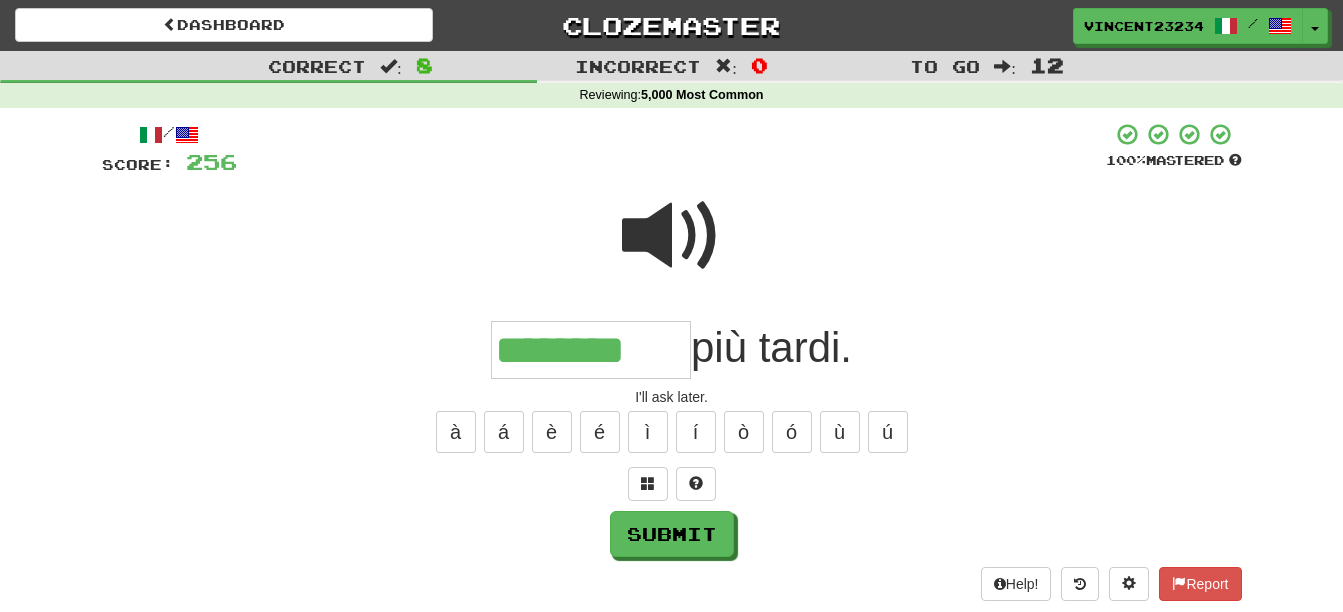 click on "/  Score:   256 100 %  Mastered ********  più tardi. I'll ask later. à á è é ì í ò ó ù ú Submit  Help!  Report" at bounding box center (672, 361) 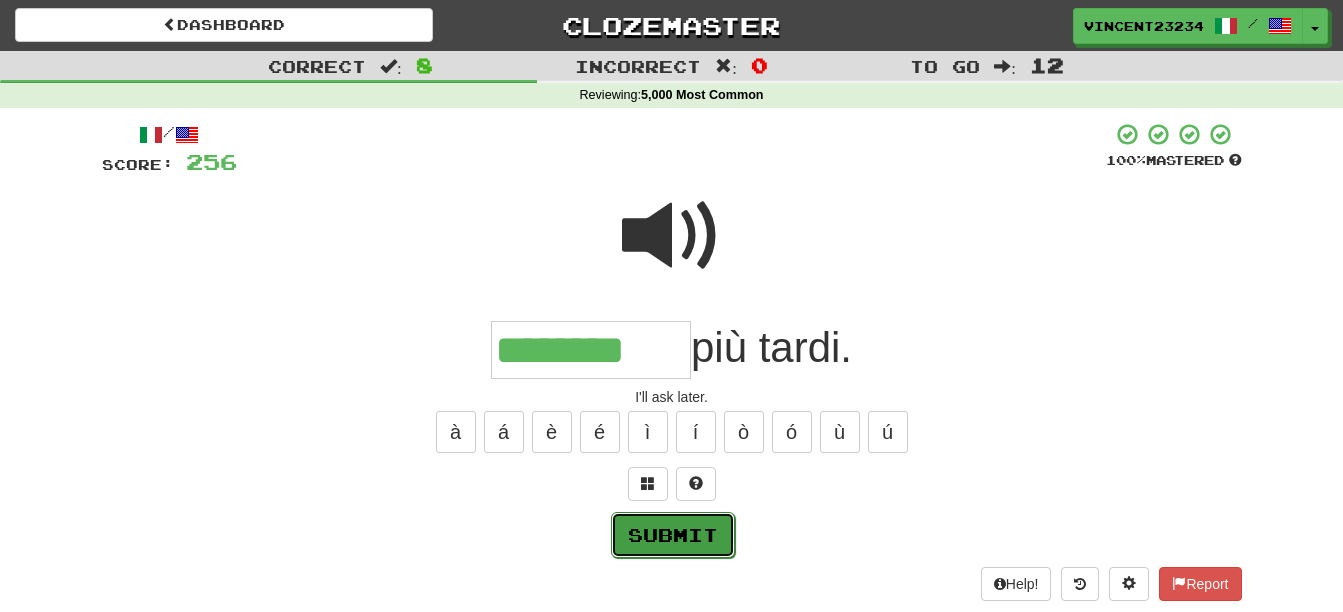 drag, startPoint x: 701, startPoint y: 509, endPoint x: 699, endPoint y: 525, distance: 16.124516 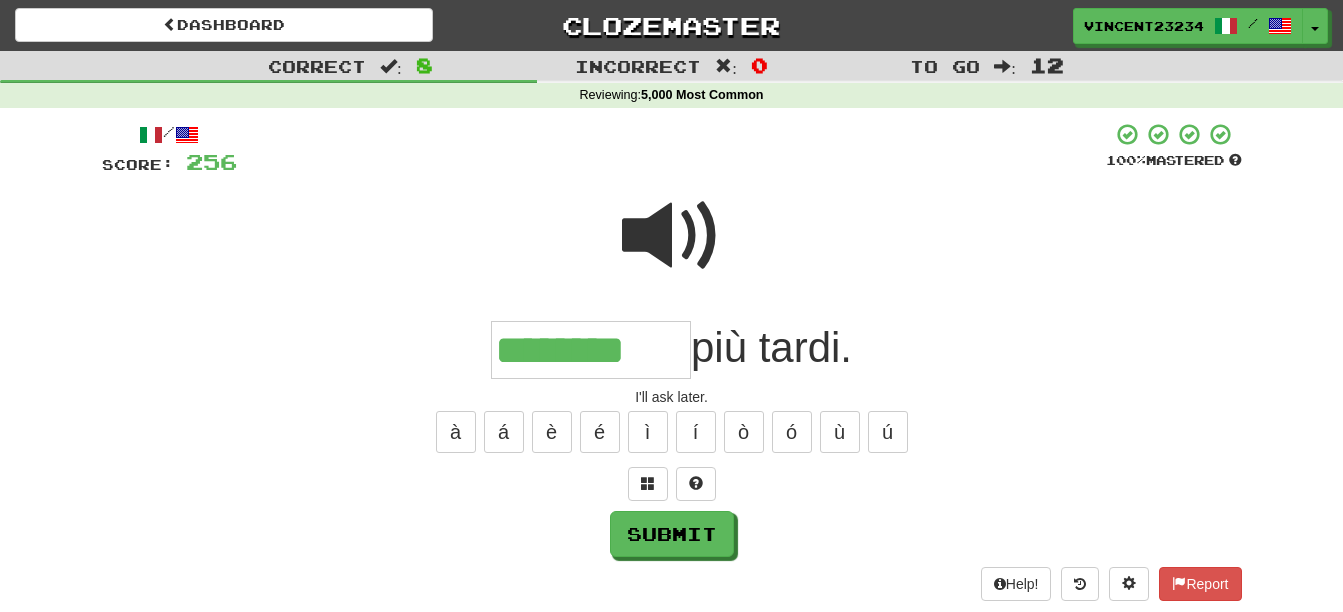 type on "********" 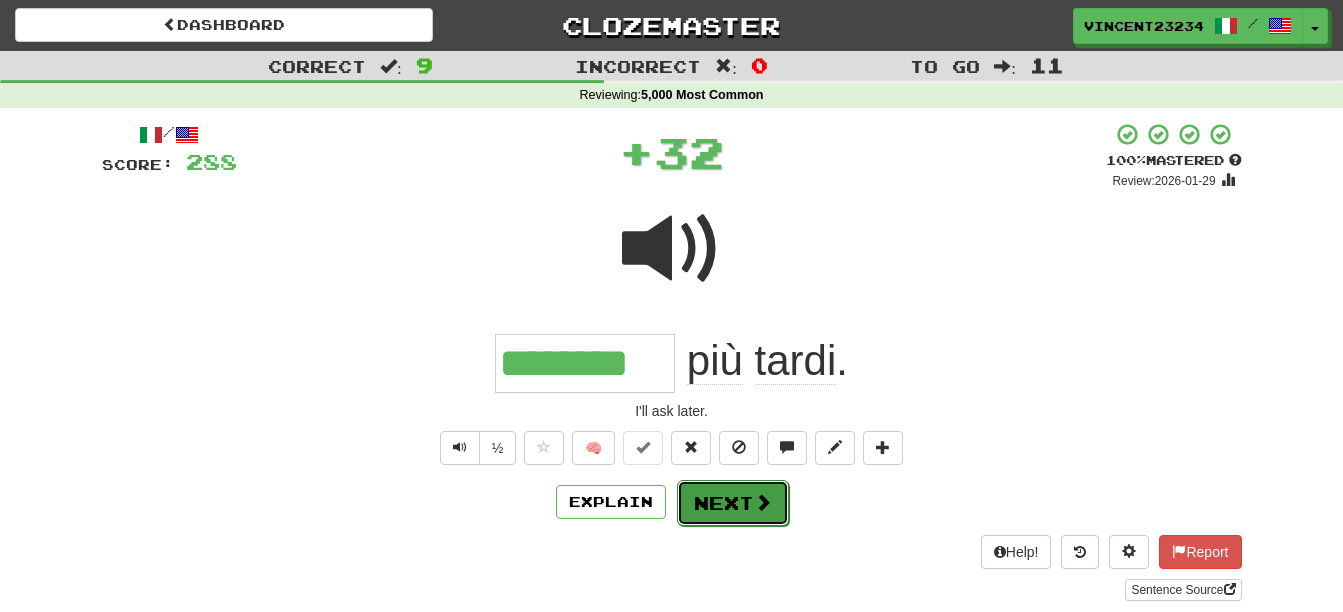 click on "Next" at bounding box center [733, 503] 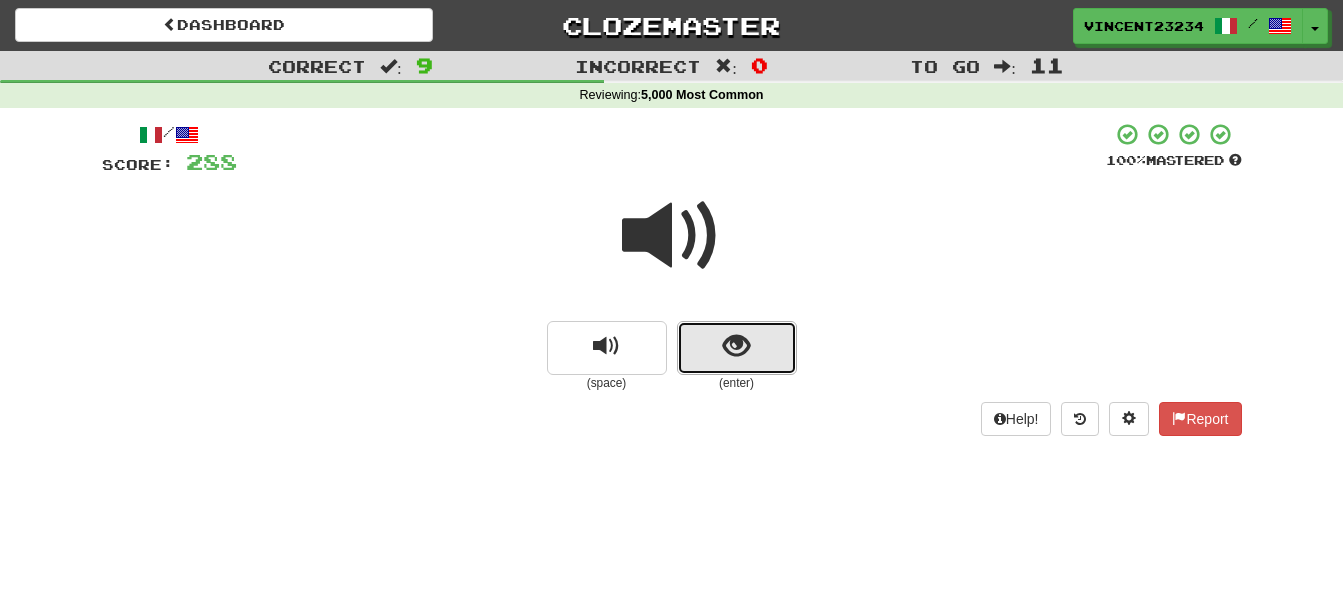 click at bounding box center [737, 348] 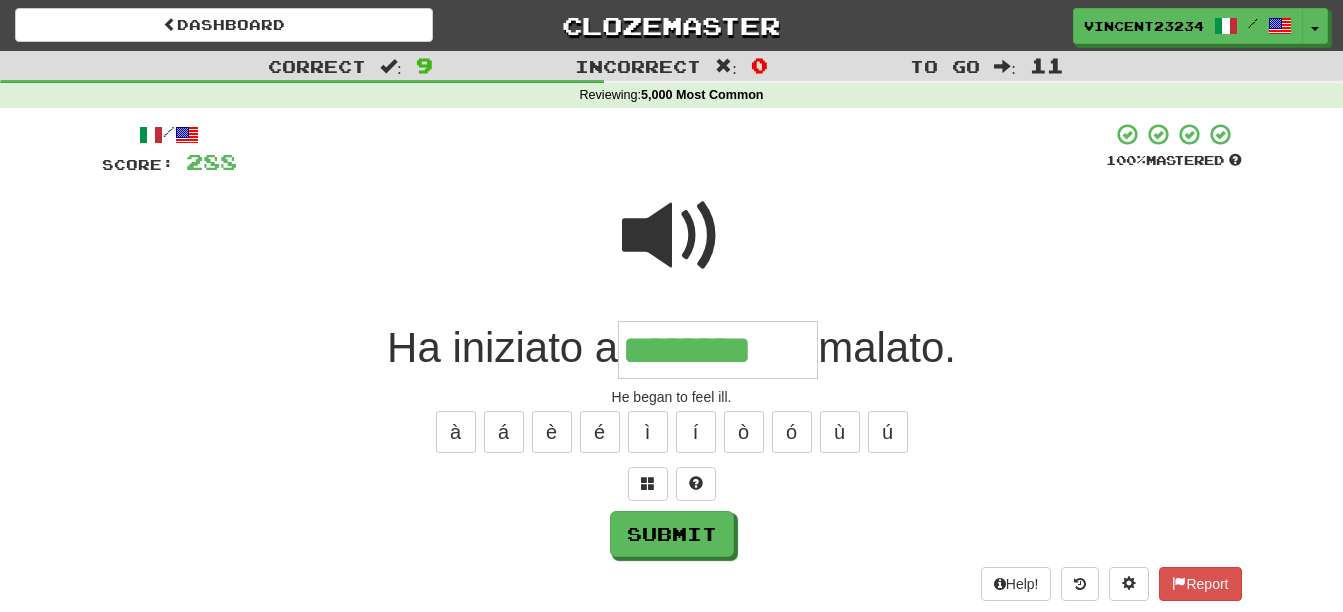 type on "********" 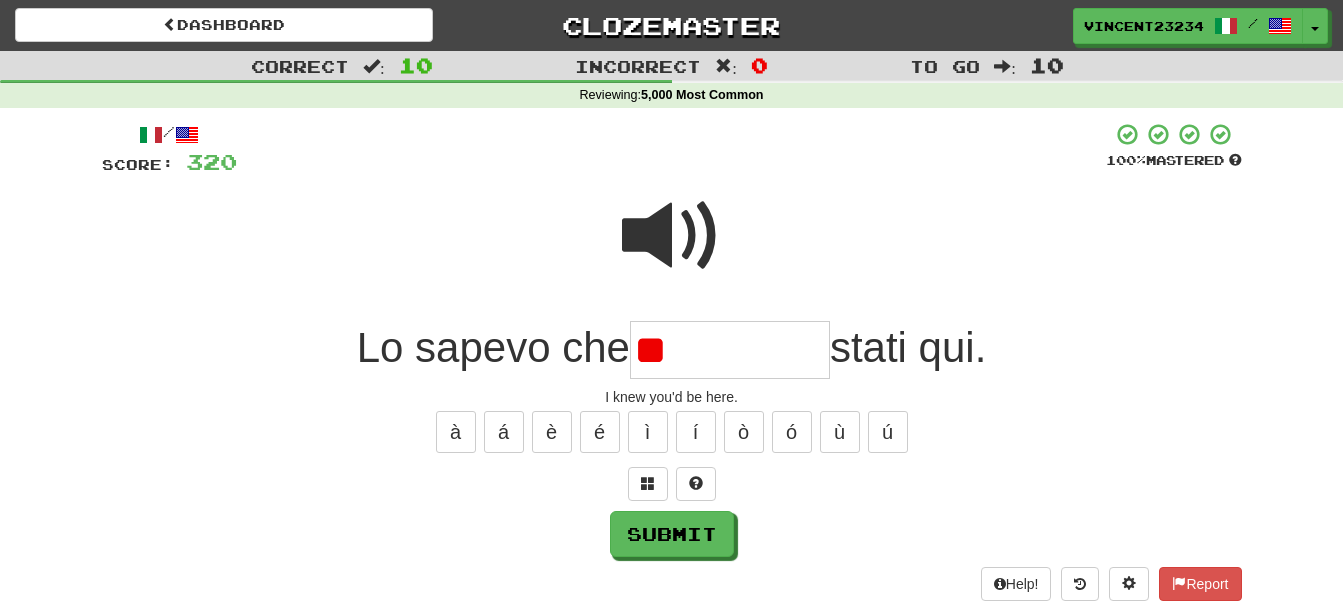 type on "*" 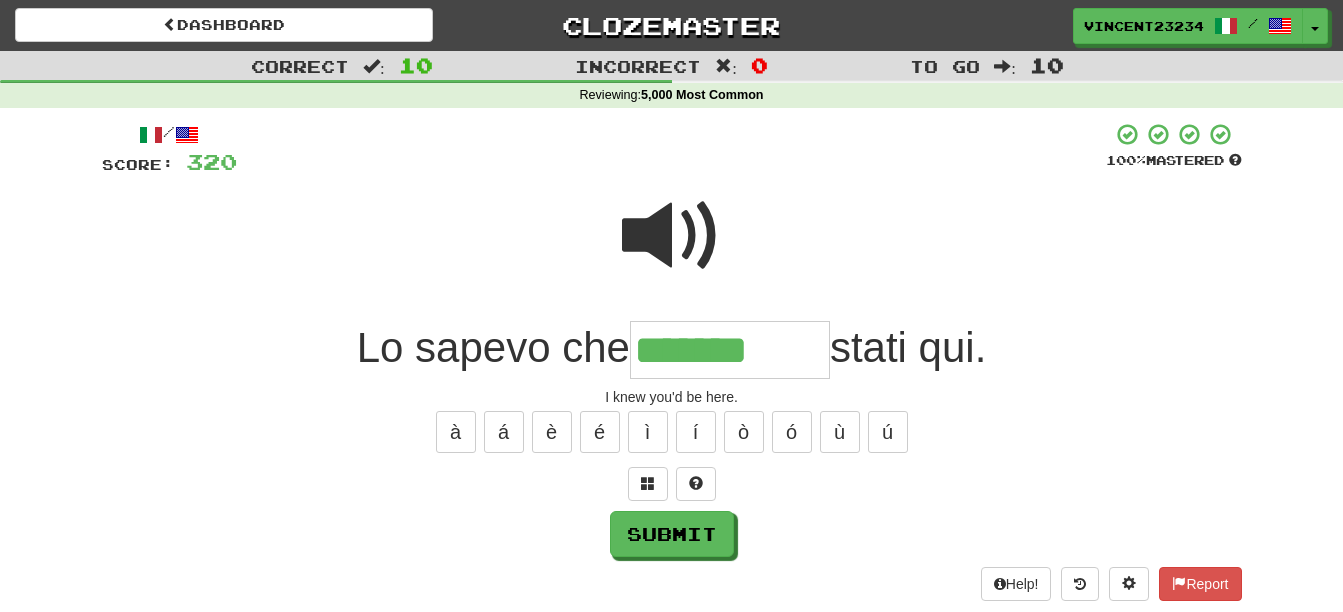 type on "*******" 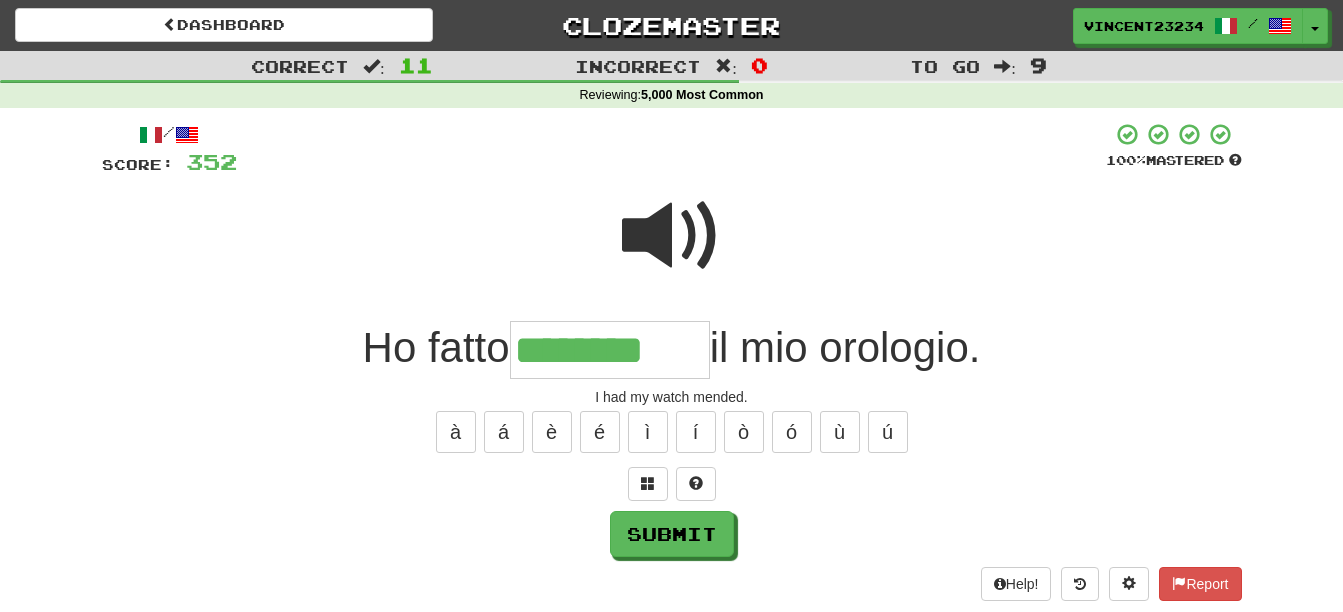 type on "********" 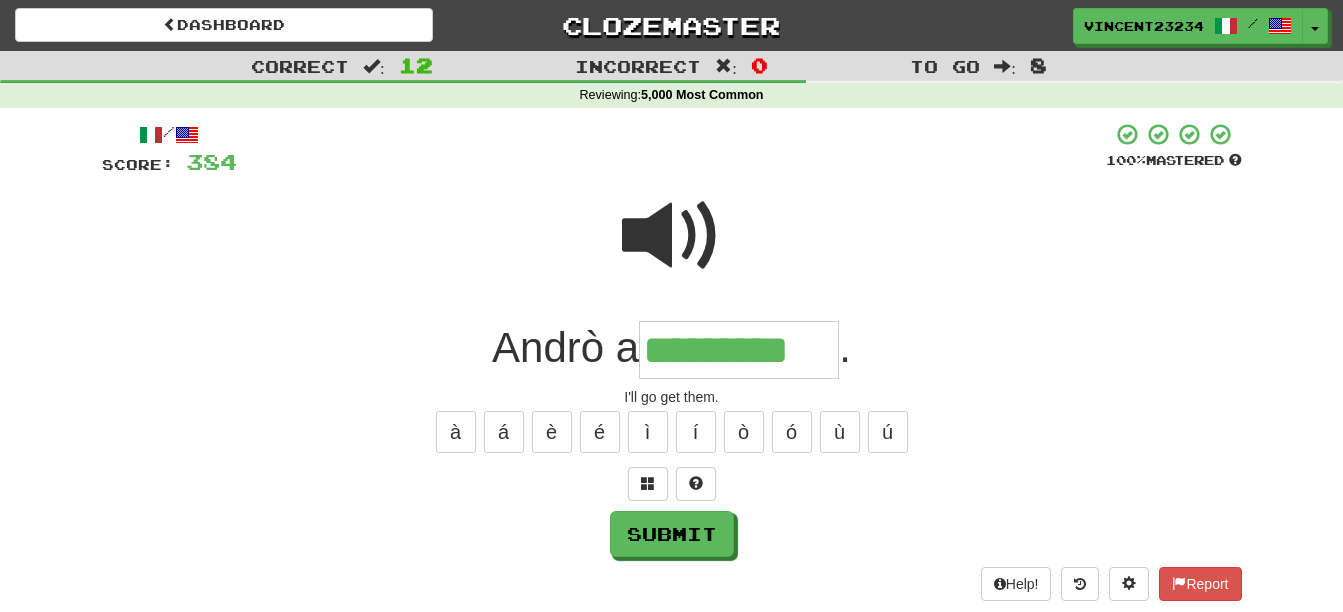 type on "*********" 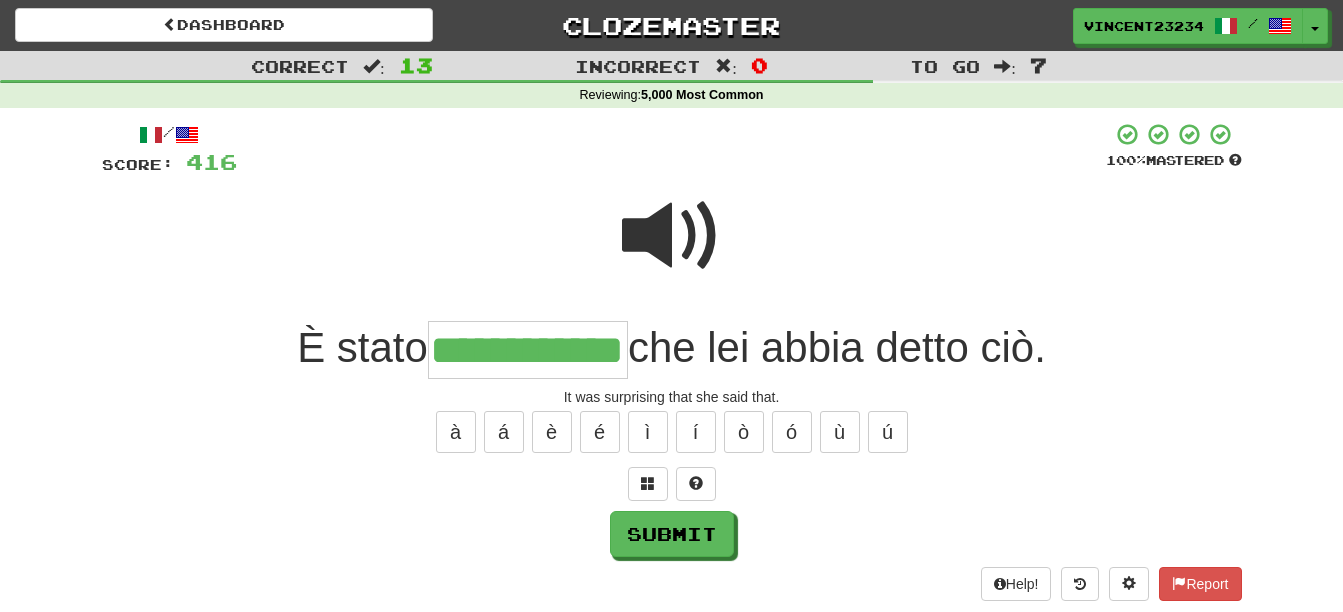 scroll, scrollTop: 0, scrollLeft: 55, axis: horizontal 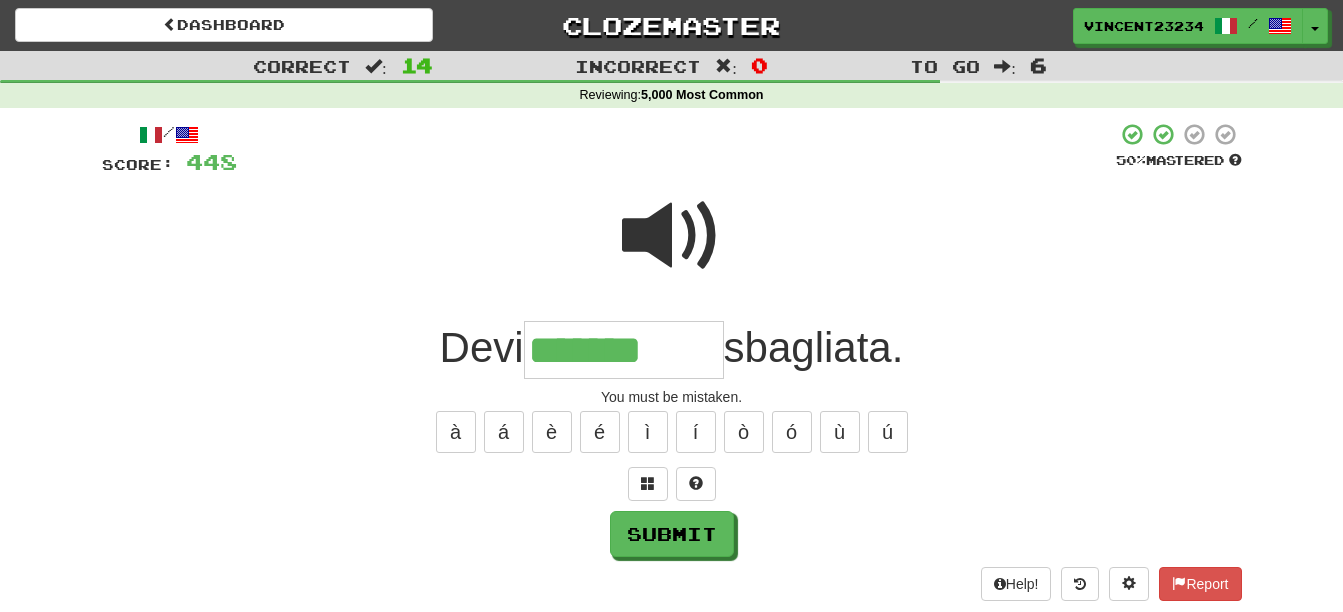 type on "*******" 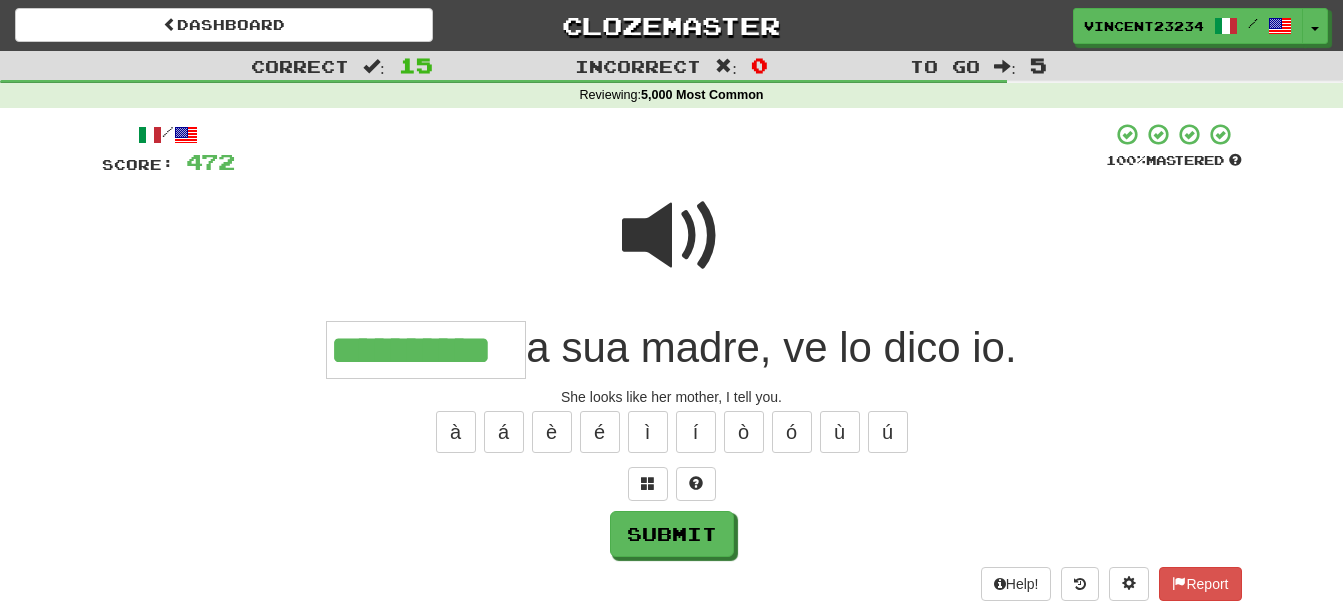 scroll, scrollTop: 0, scrollLeft: 6, axis: horizontal 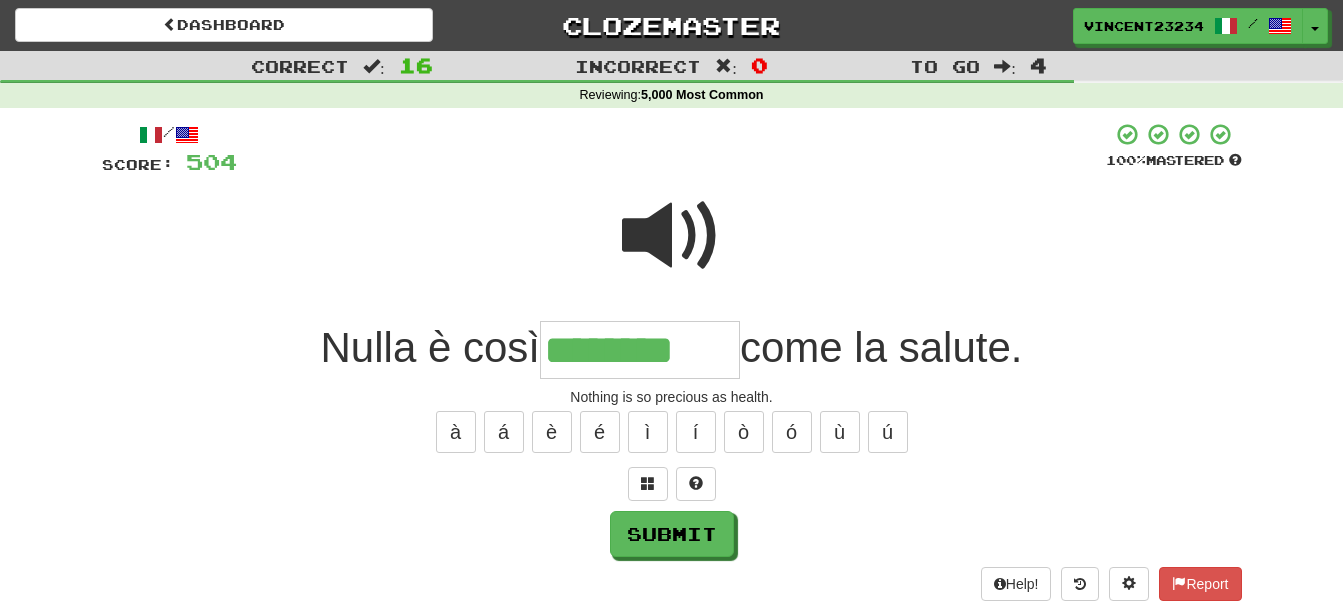 type on "********" 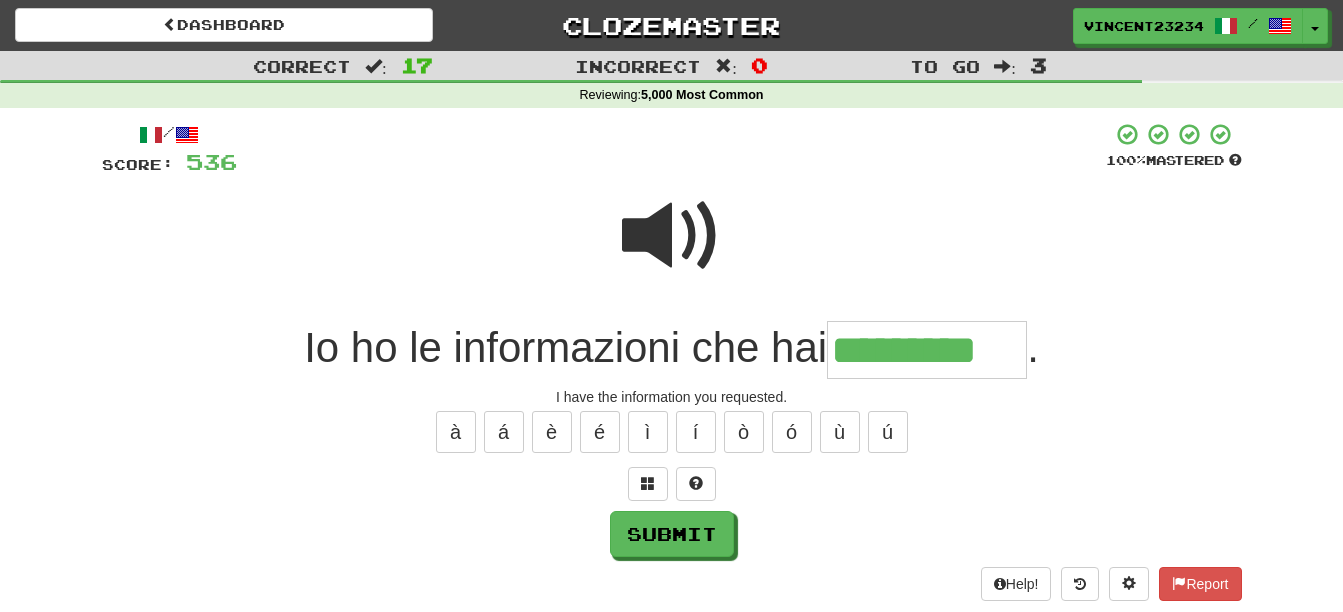 type on "*********" 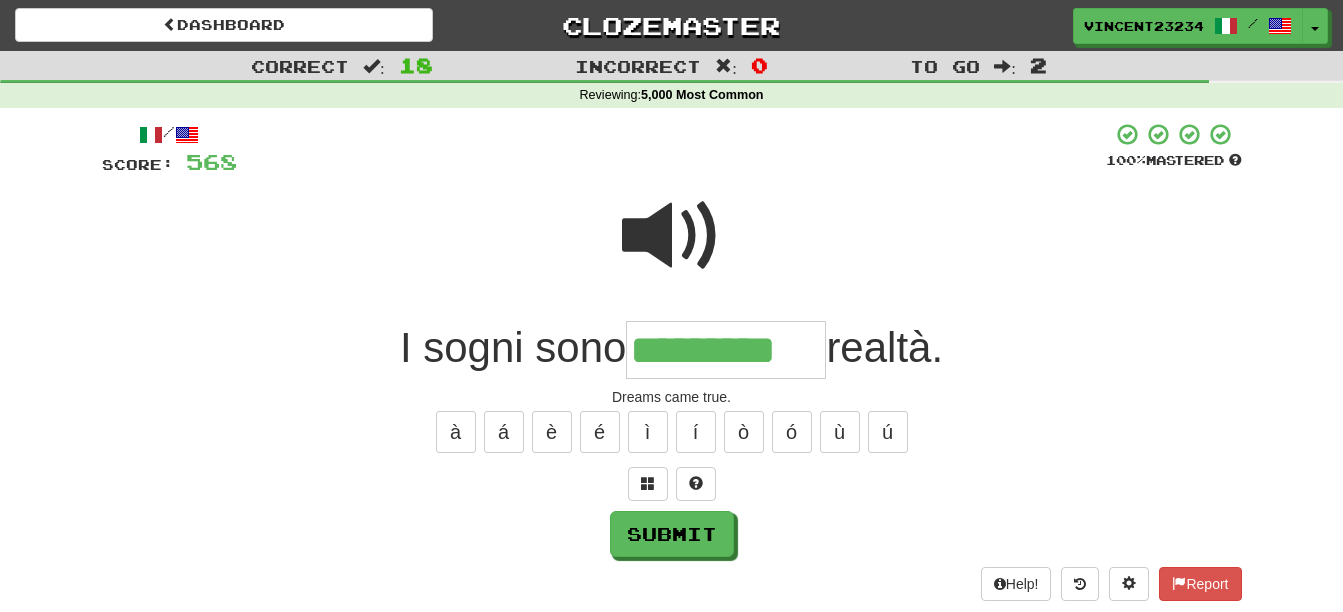 type on "*********" 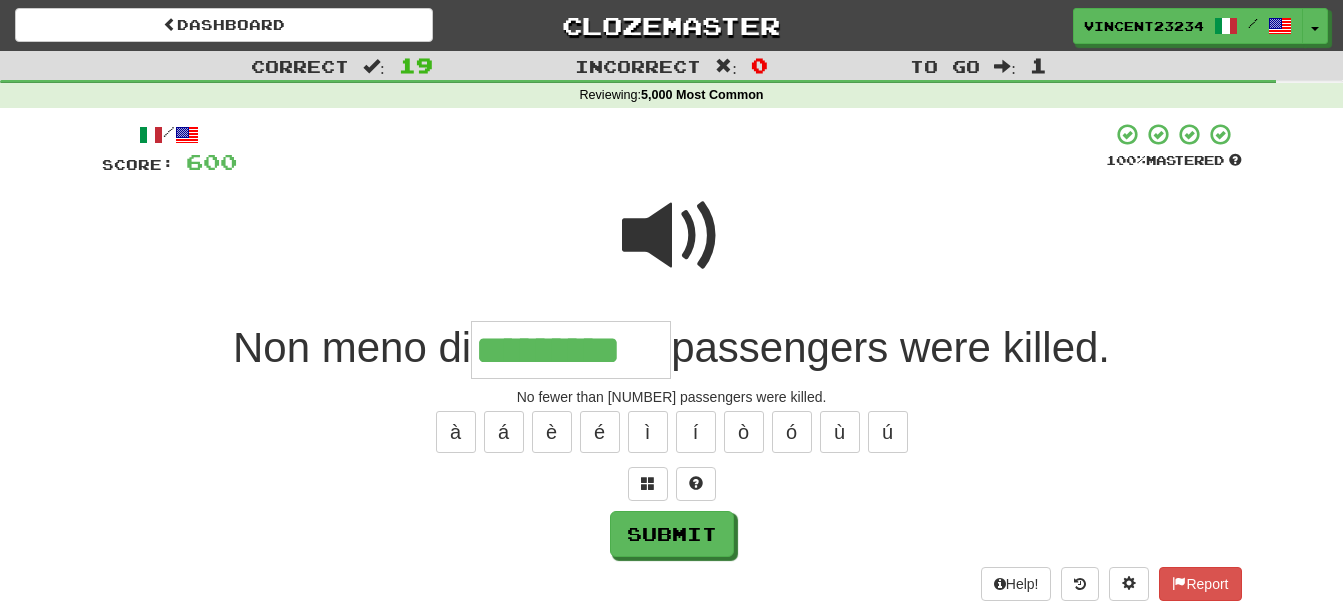 type on "*********" 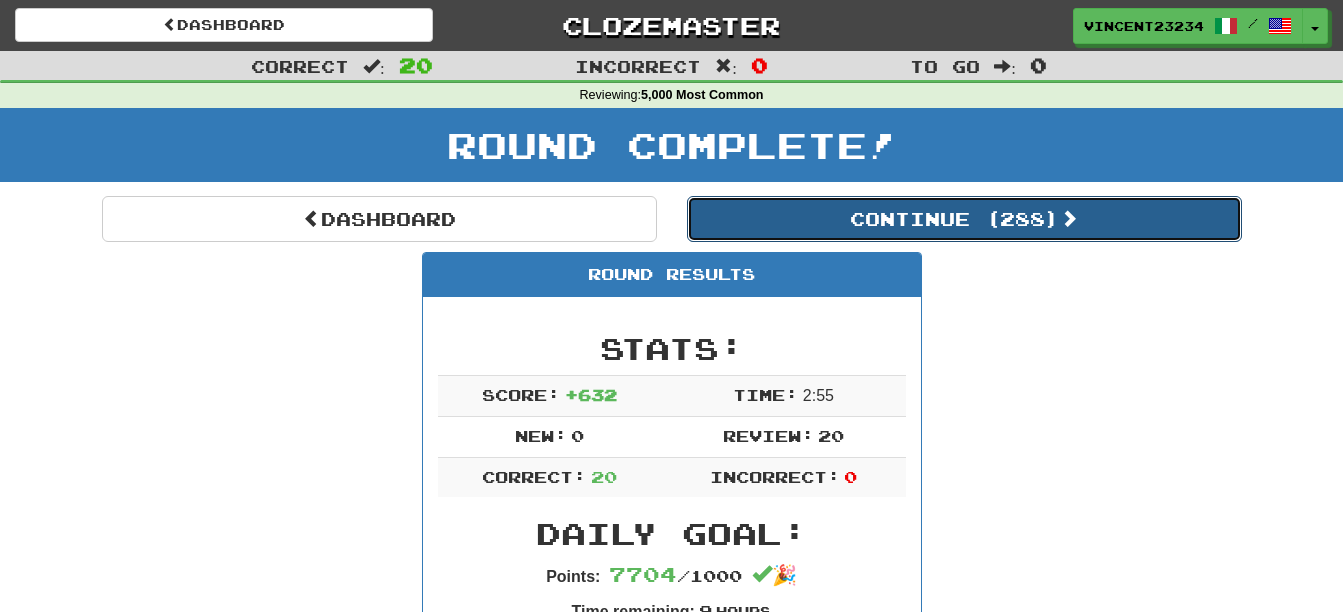 click on "Continue ( 288 )" at bounding box center [964, 219] 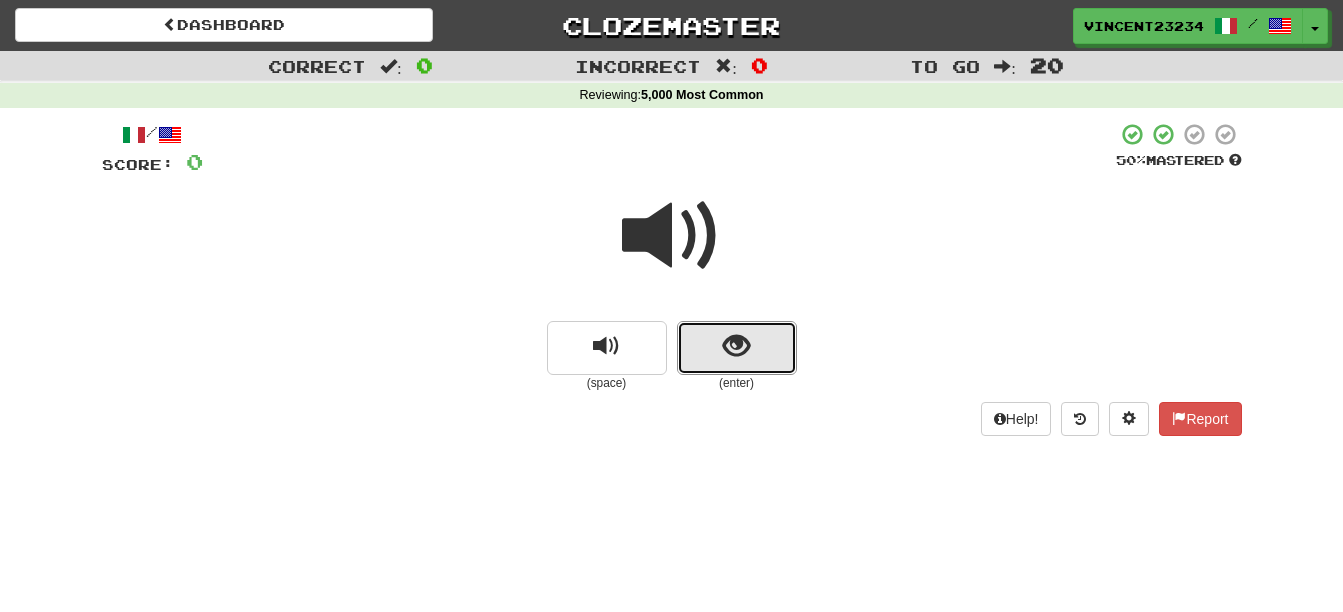 click at bounding box center [737, 348] 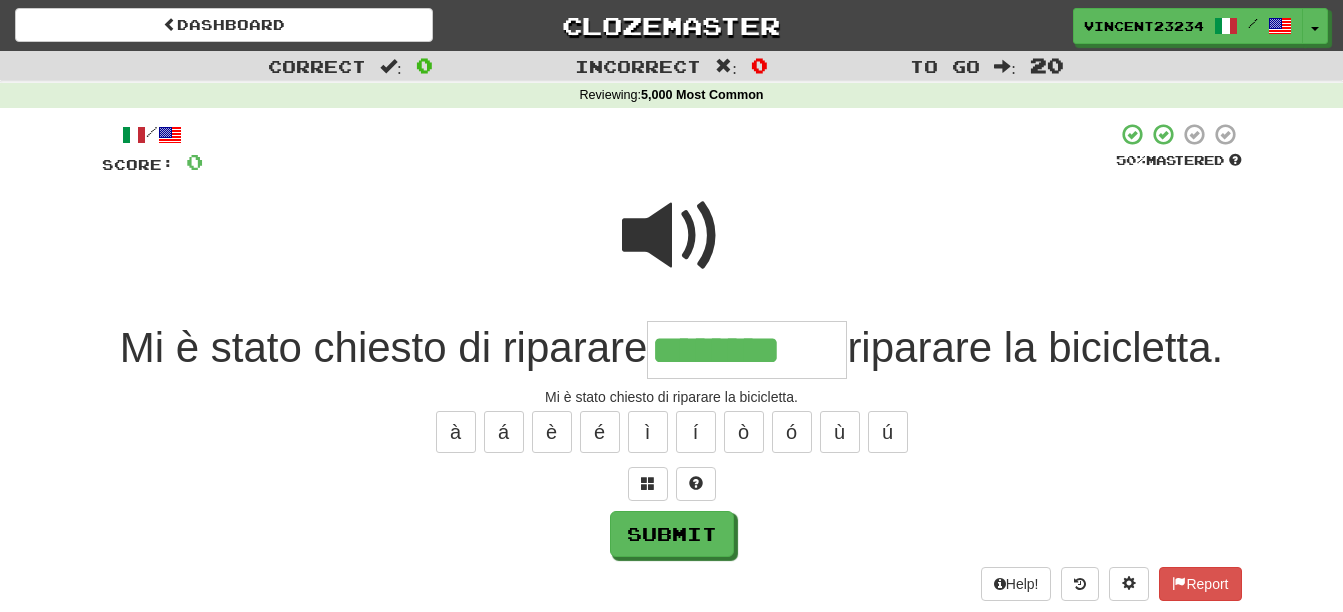 type on "********" 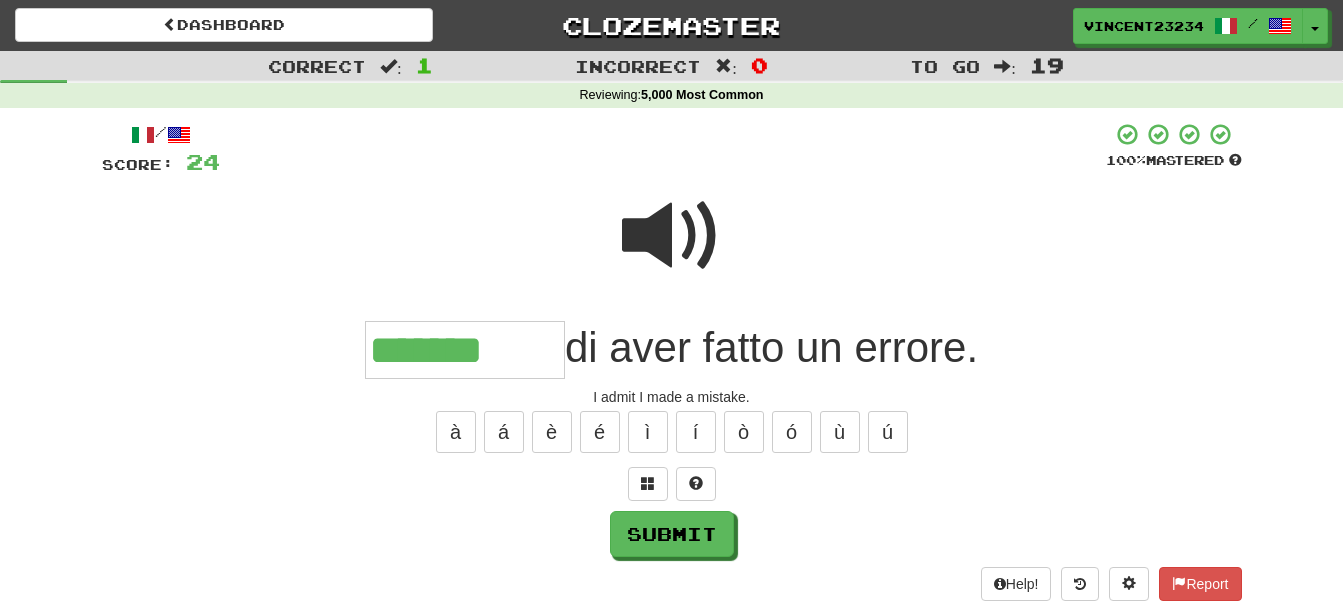 type on "*******" 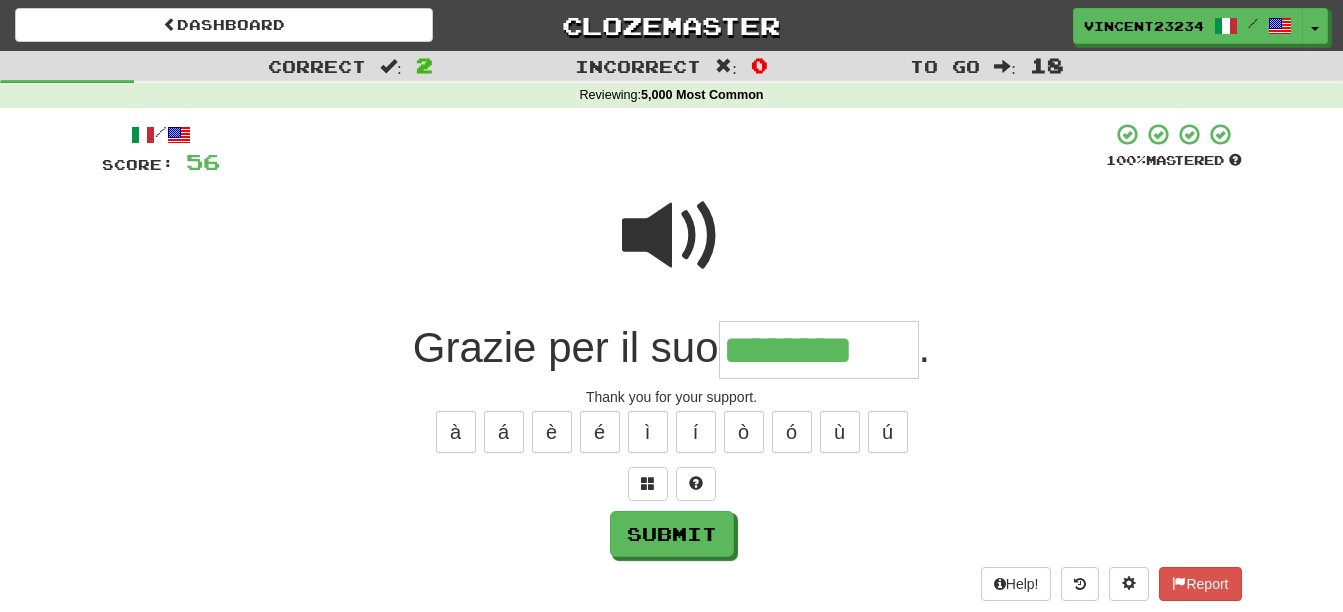 type on "********" 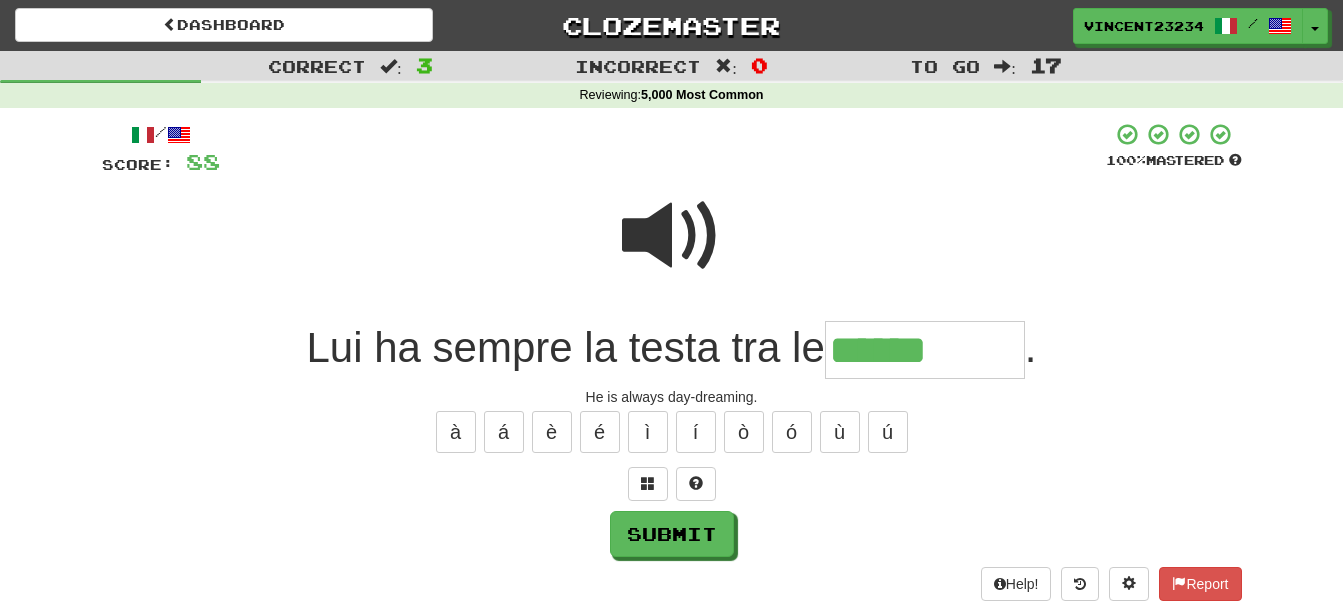 type on "******" 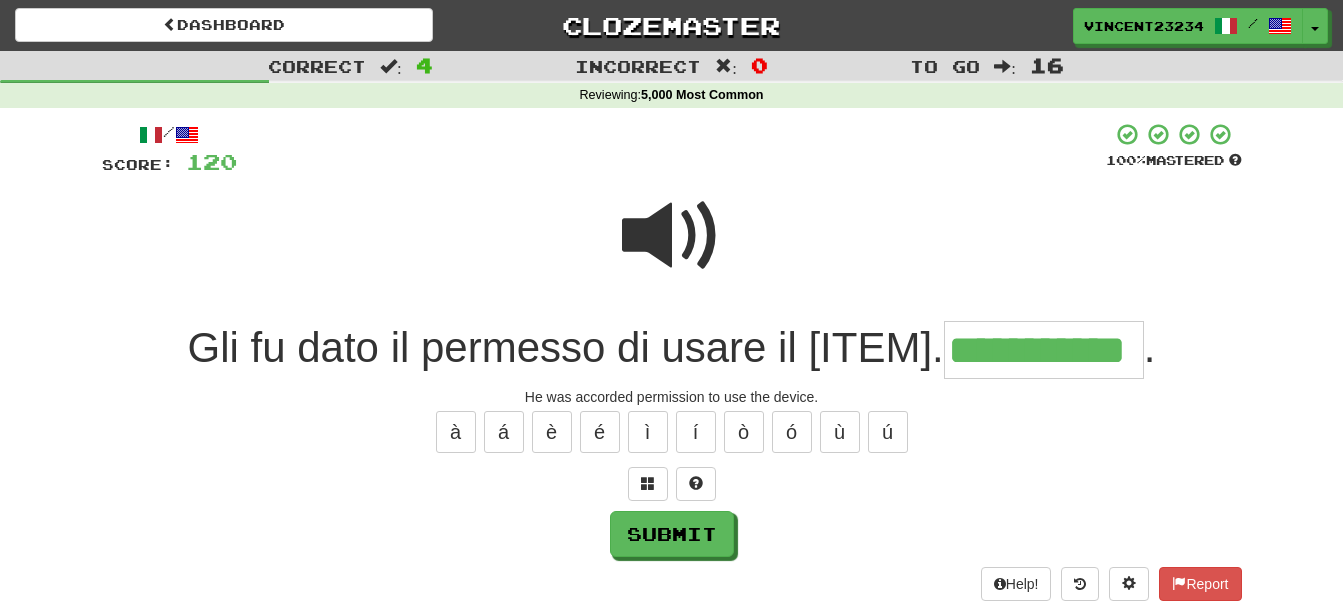 scroll, scrollTop: 0, scrollLeft: 4, axis: horizontal 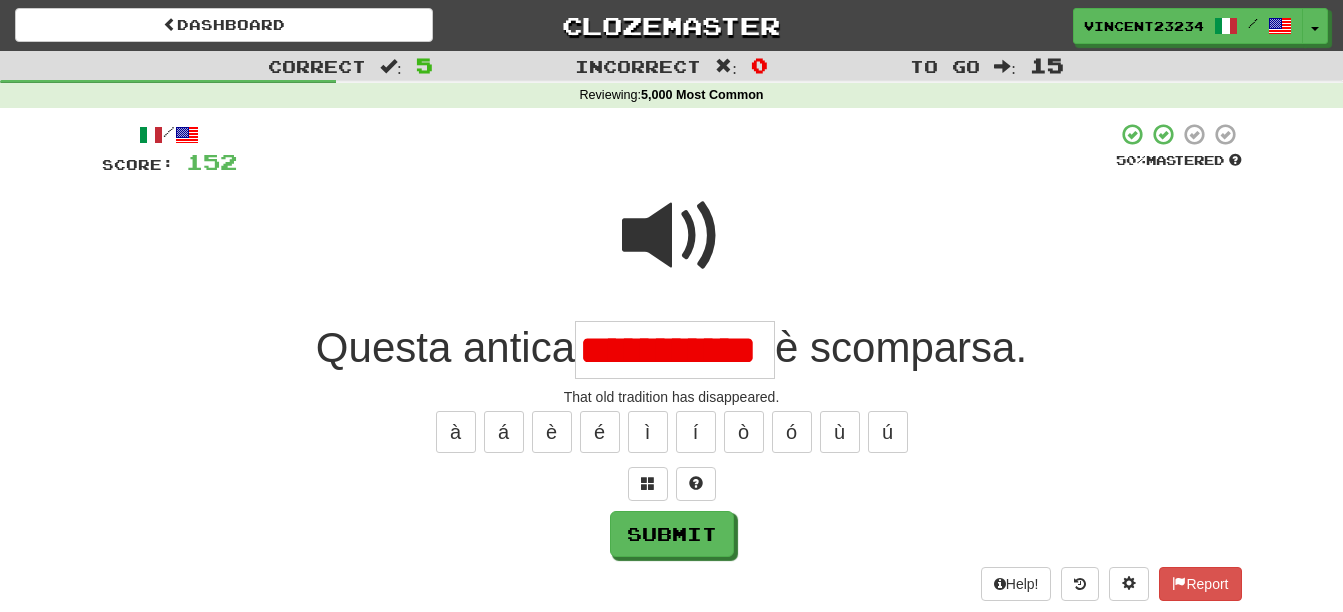 type on "**********" 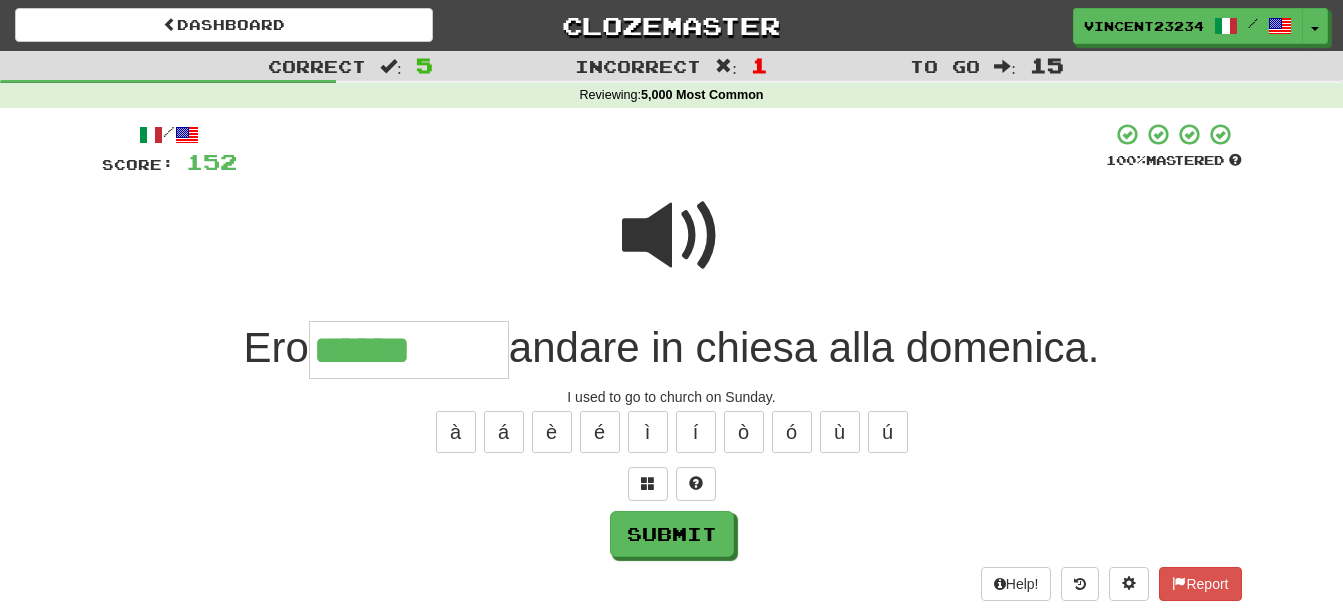 type on "******" 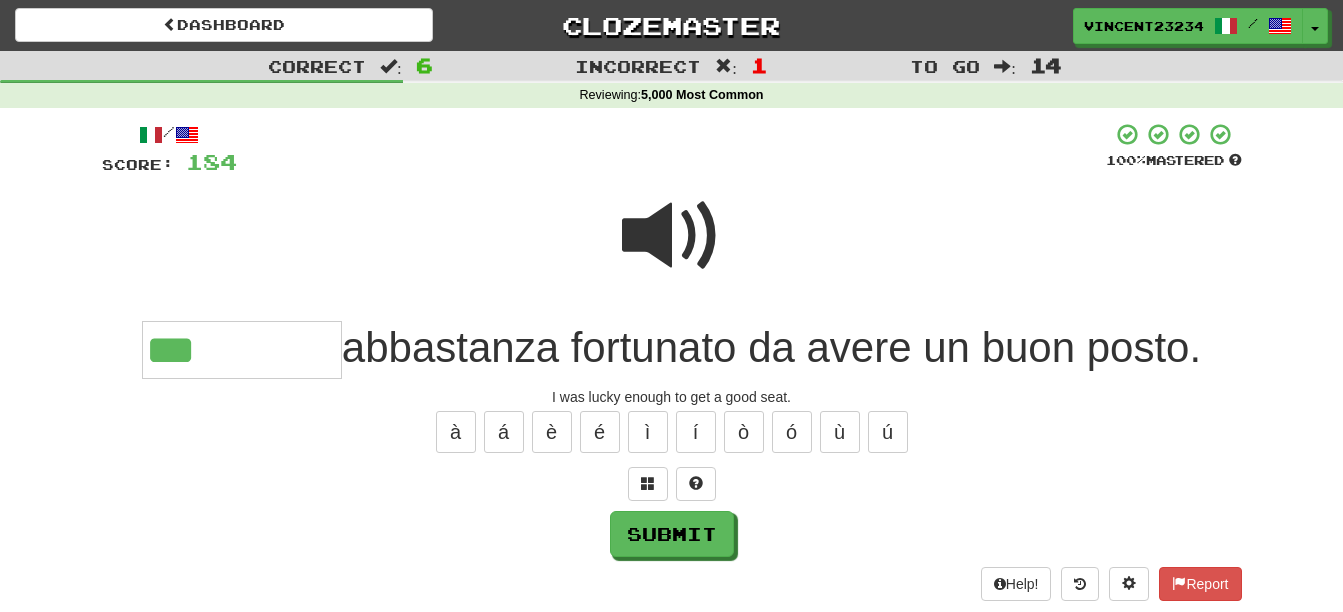 type on "***" 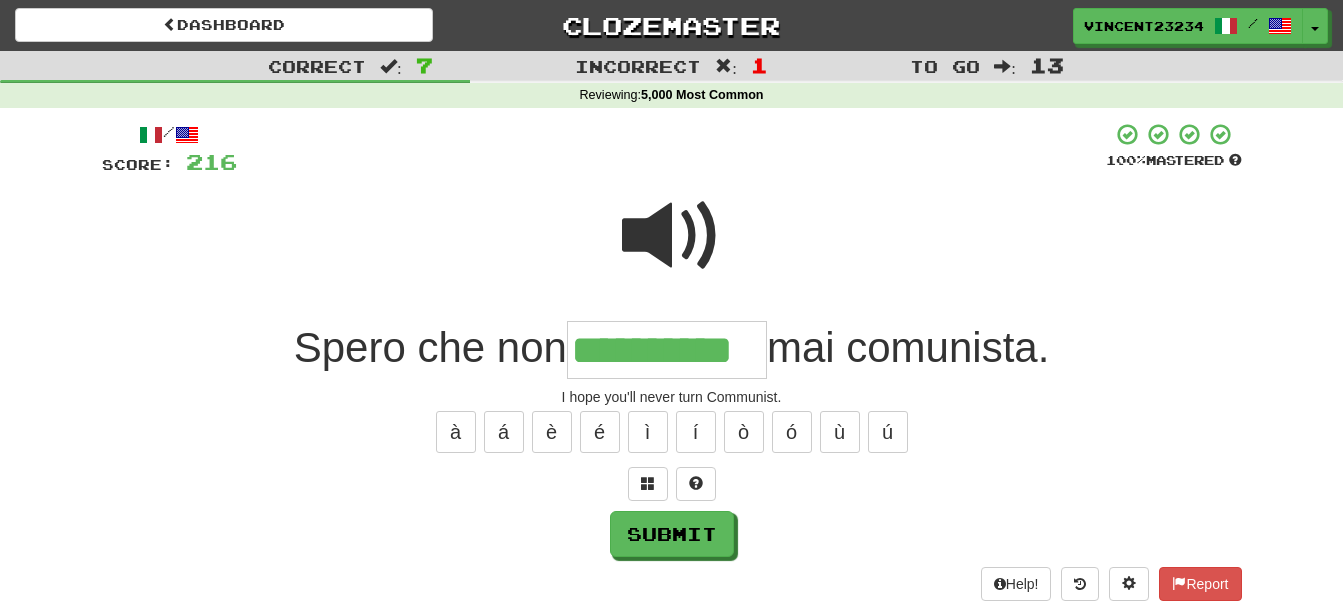 type on "**********" 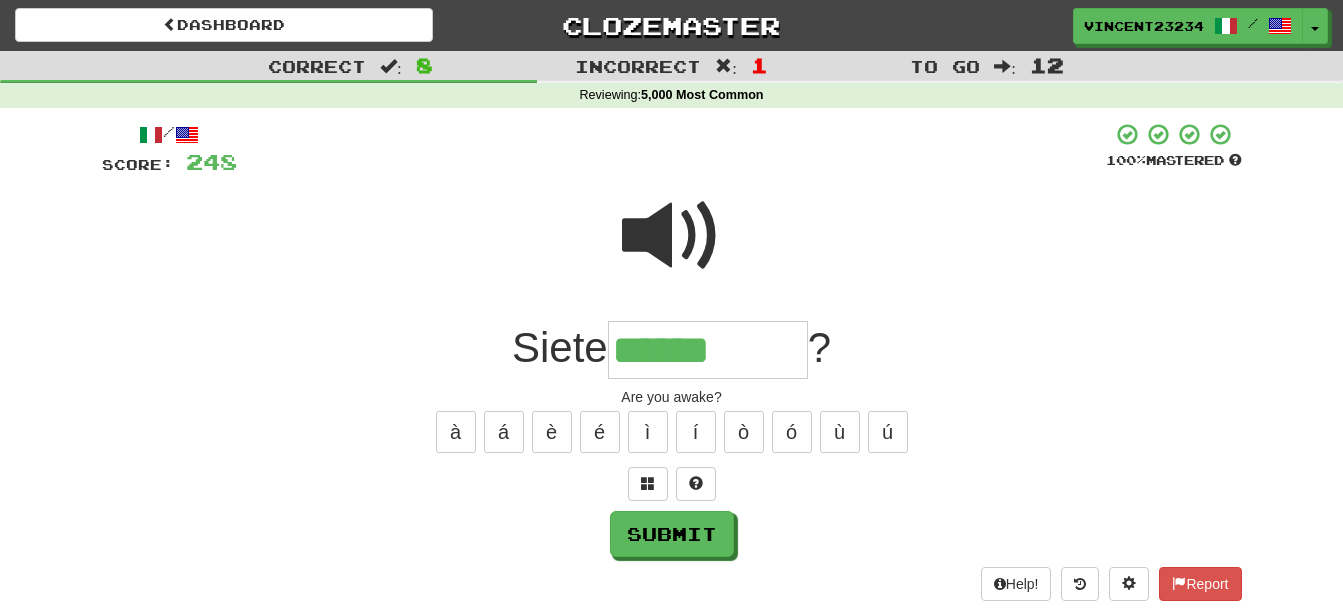 type on "******" 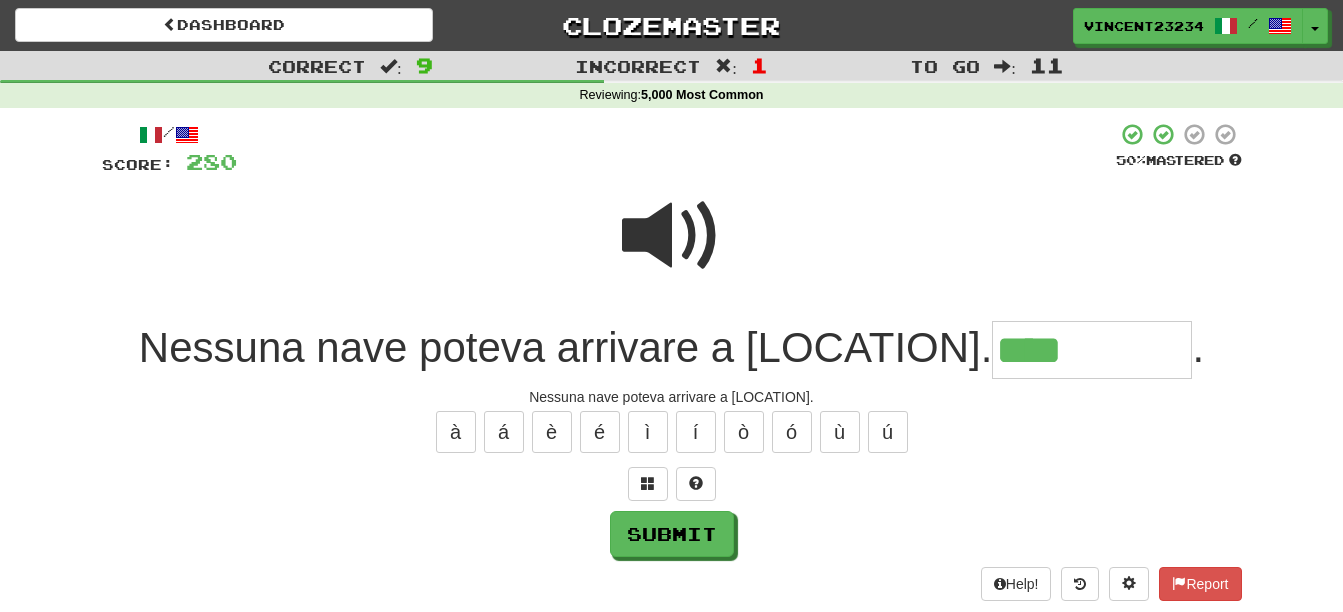 type on "****" 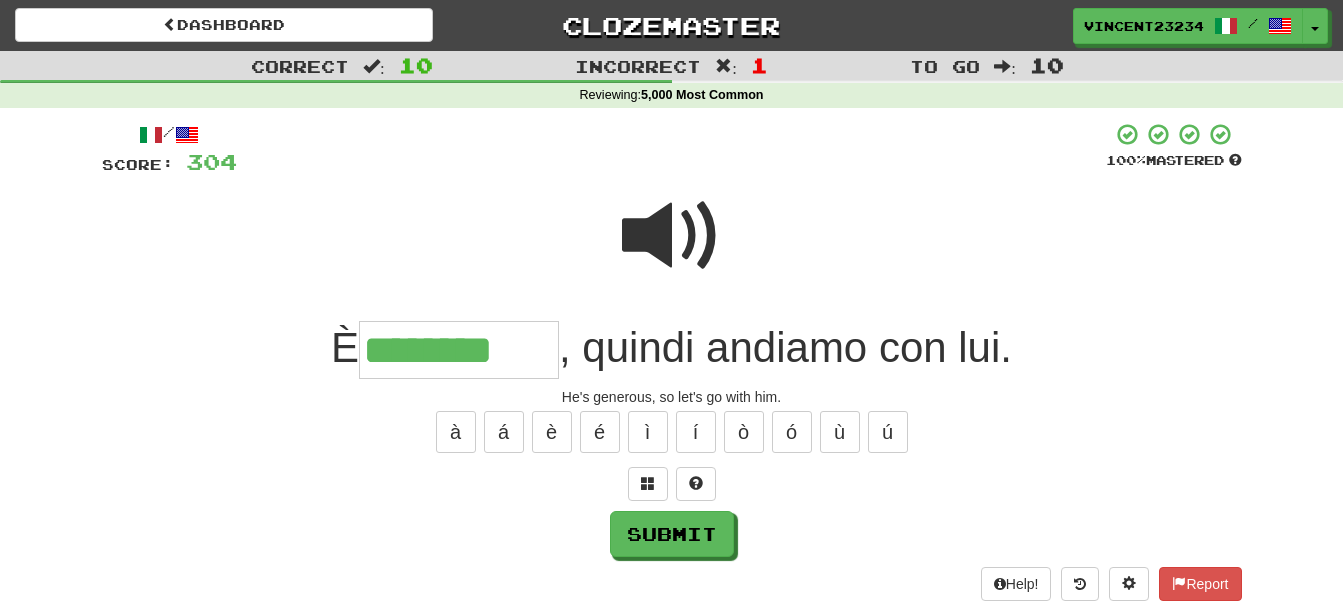 type on "********" 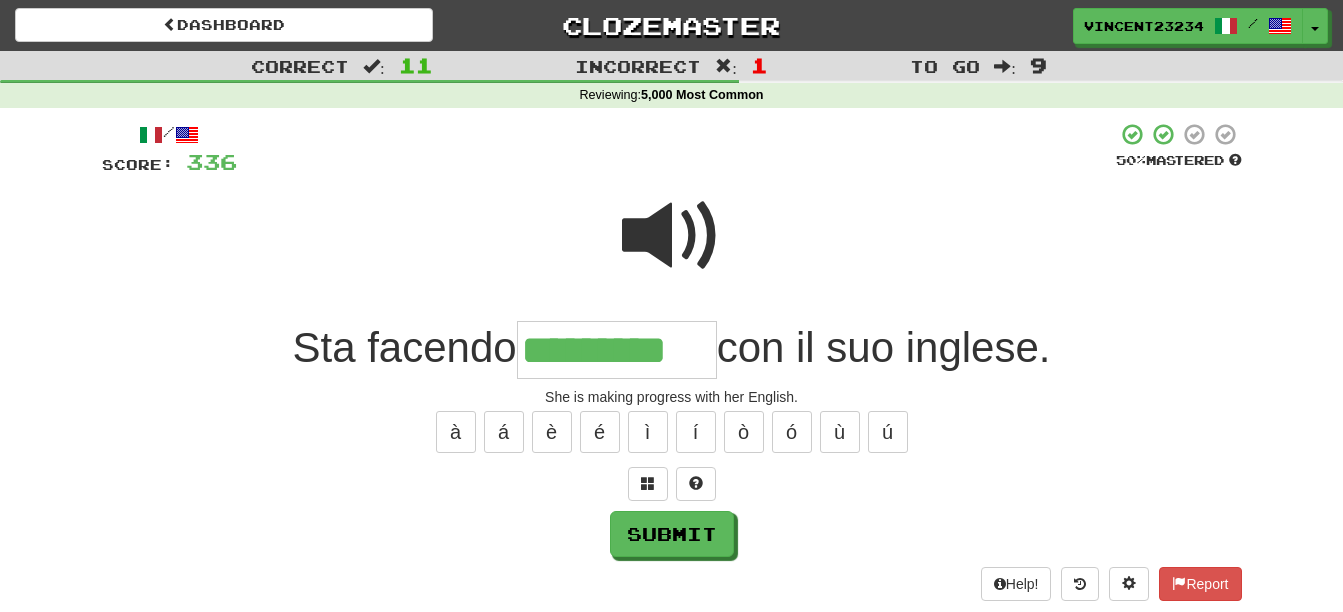 type on "*********" 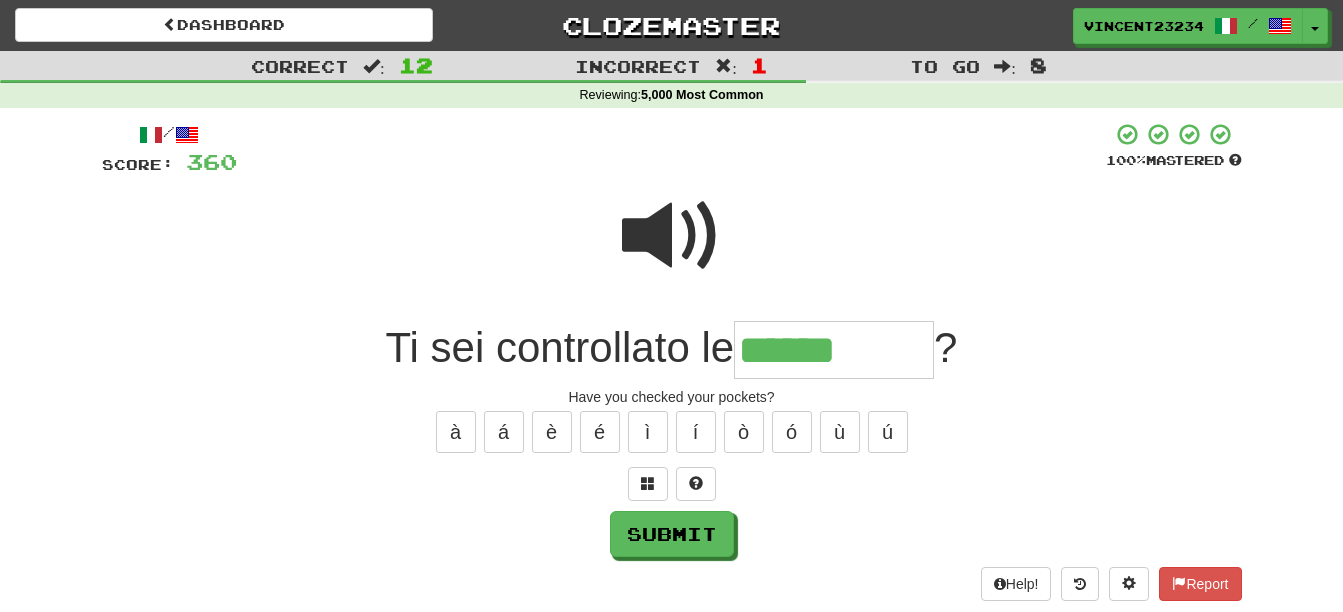 type on "******" 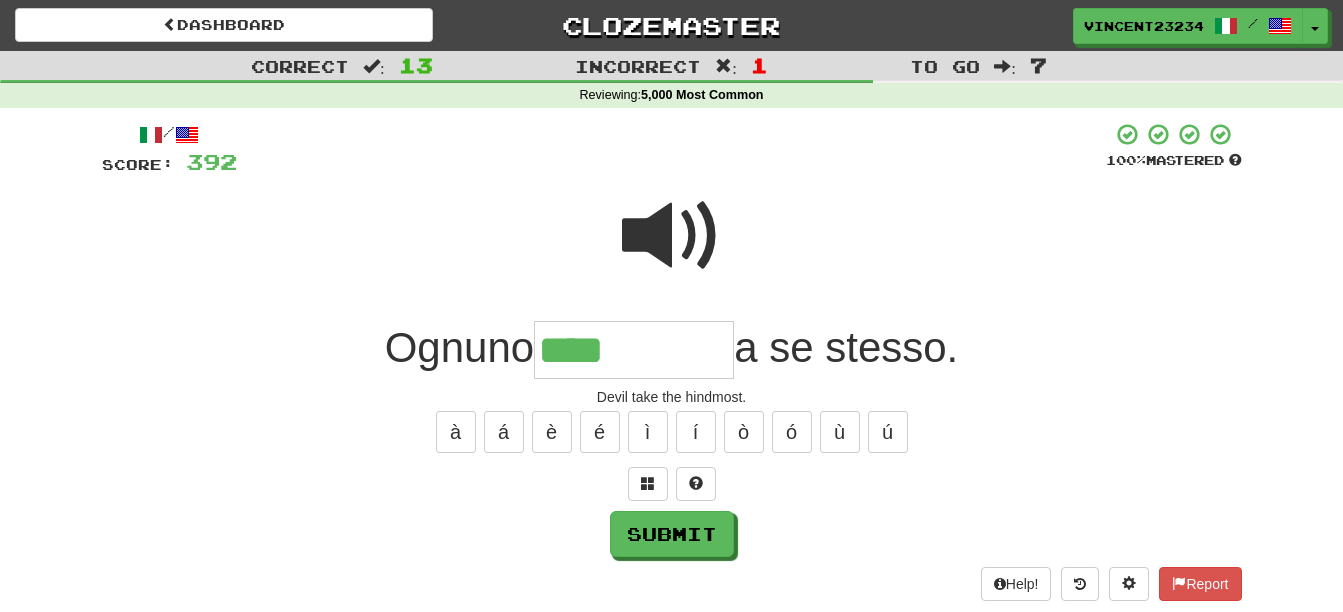 type on "****" 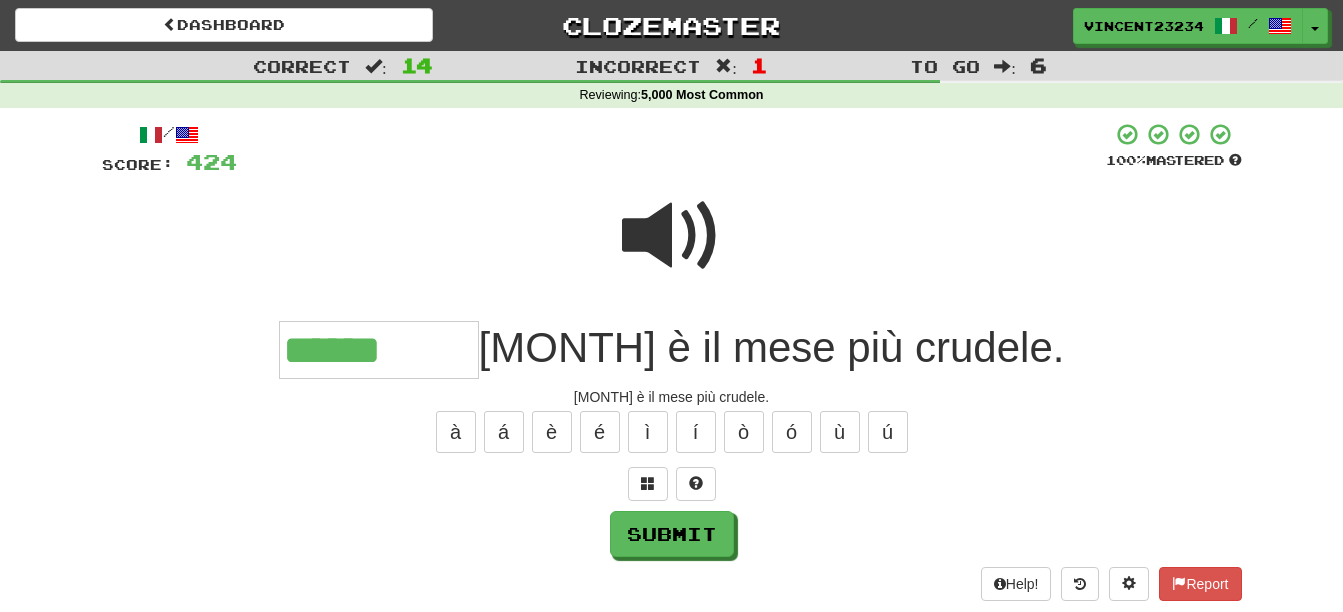 type on "******" 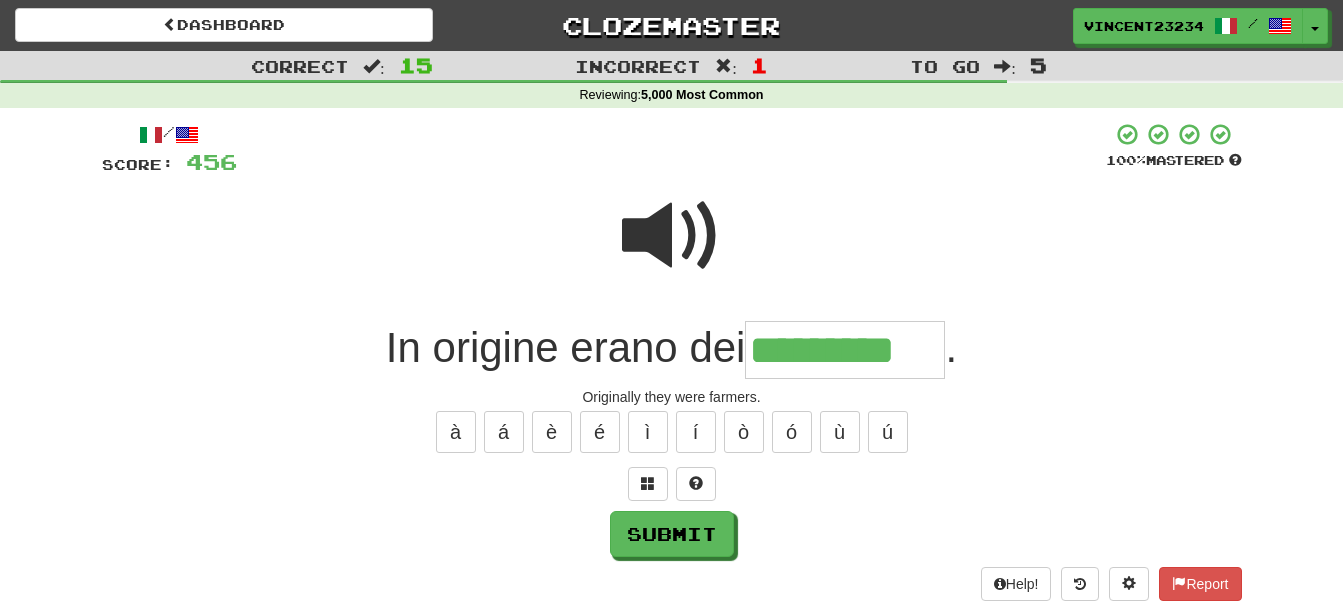type on "*********" 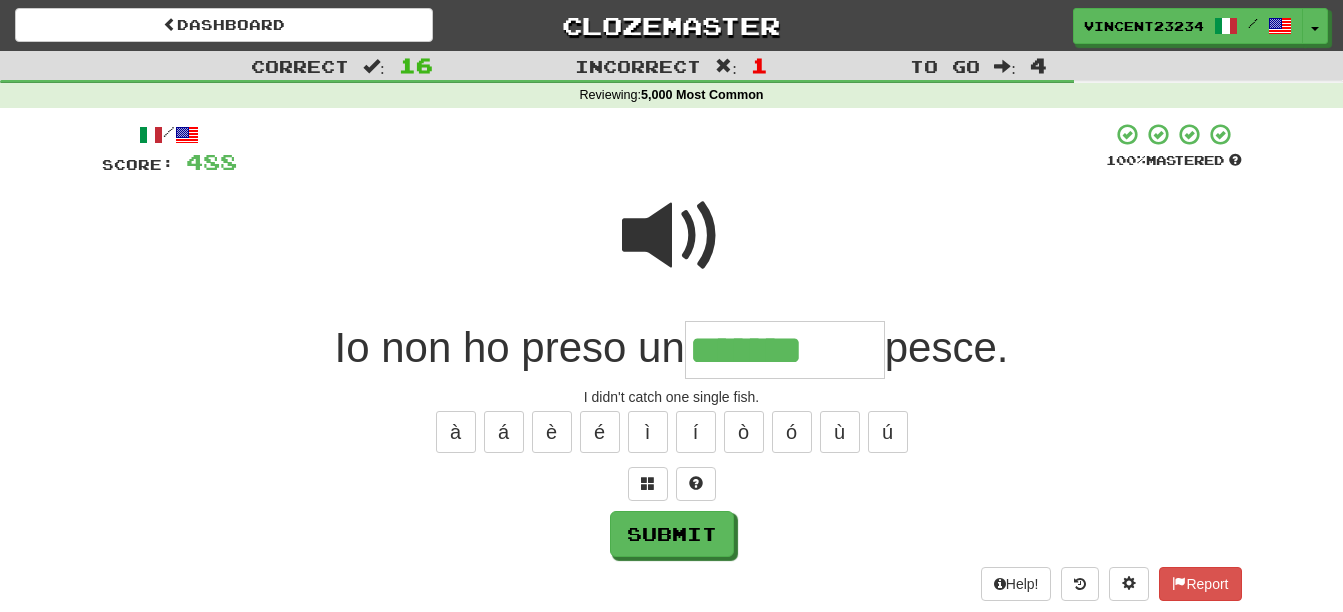type on "*******" 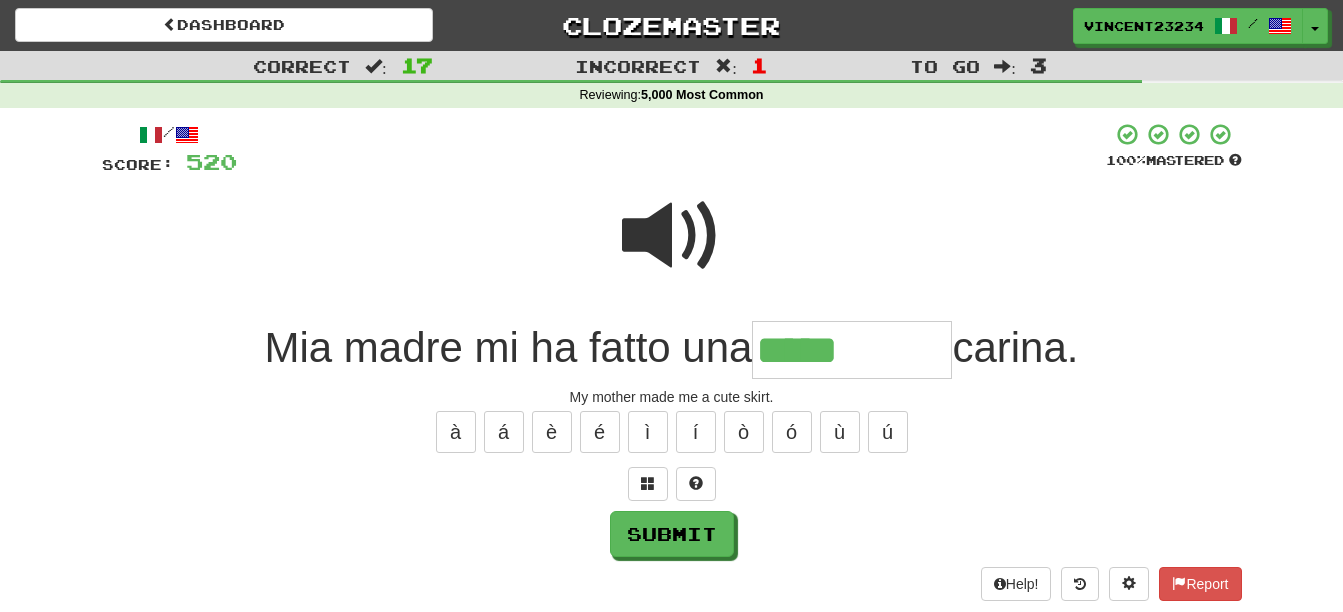 type on "*****" 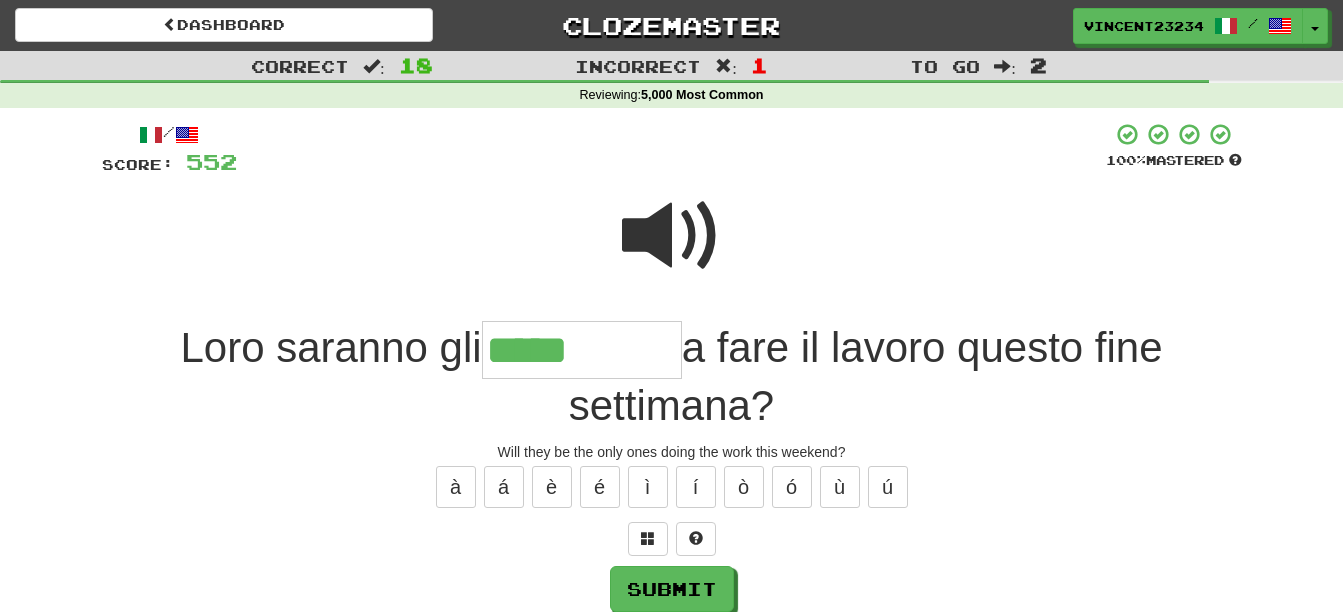 type on "*****" 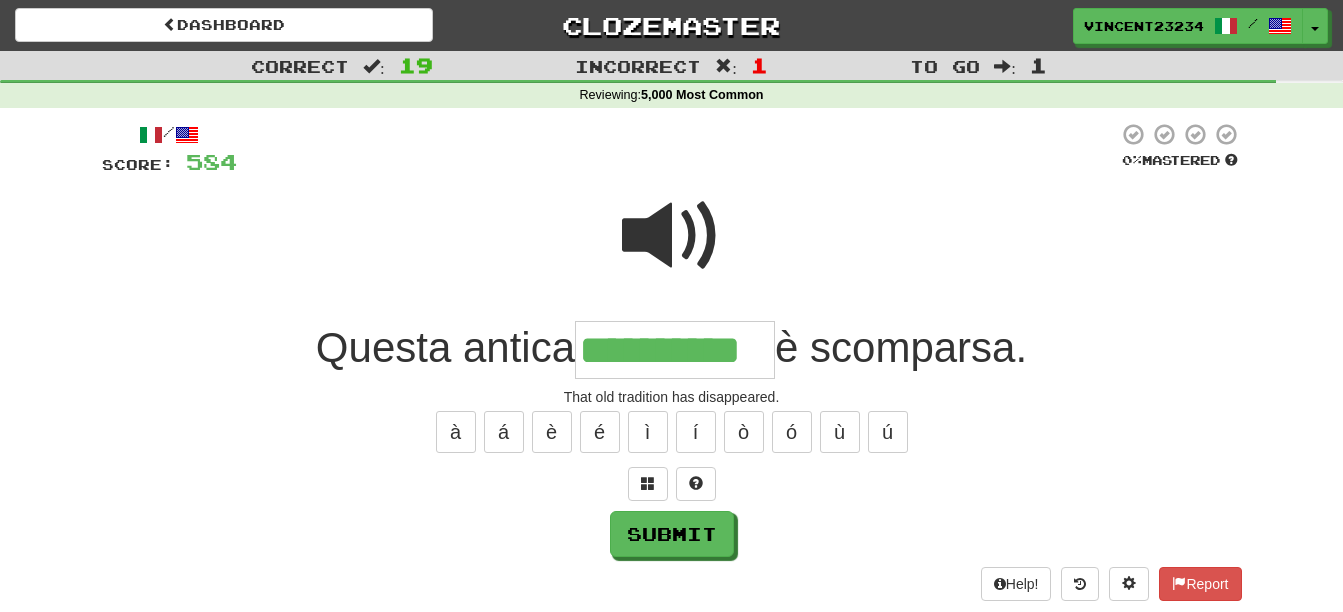 type on "**********" 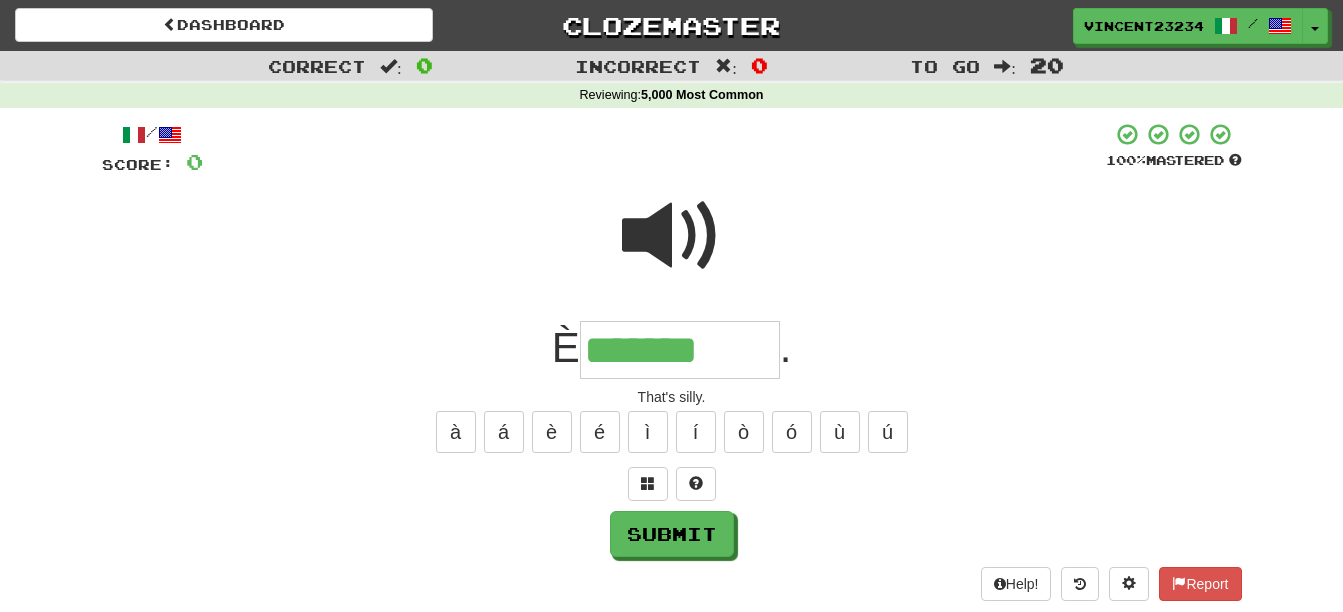 type on "*******" 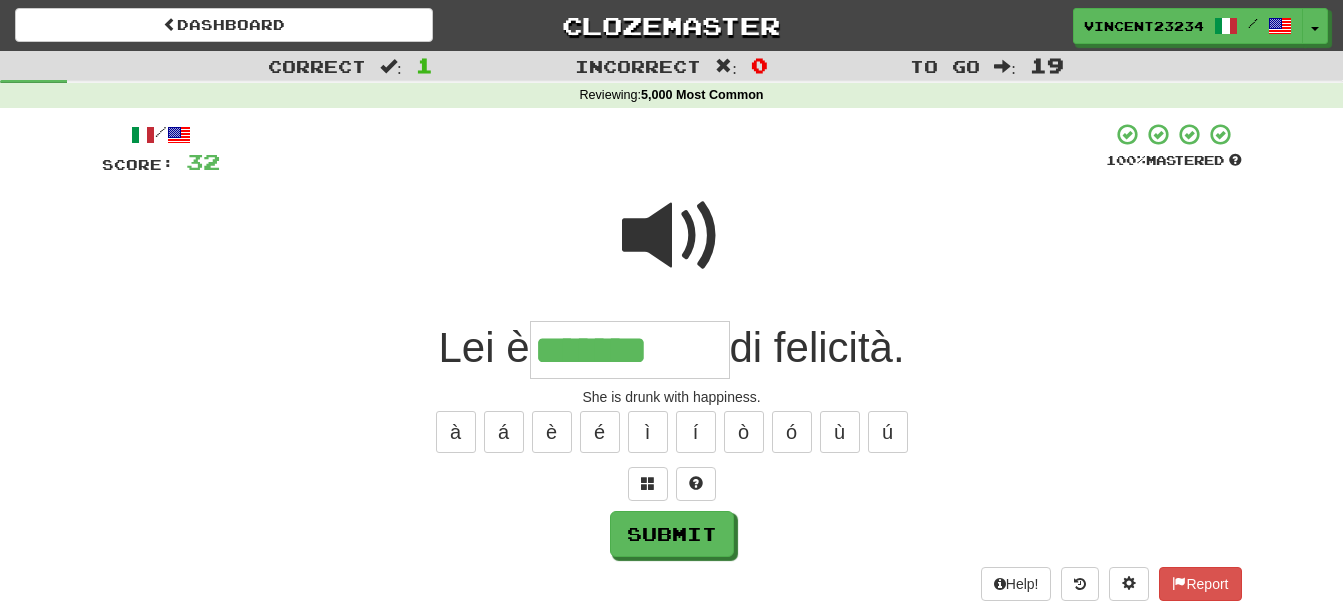 type on "*******" 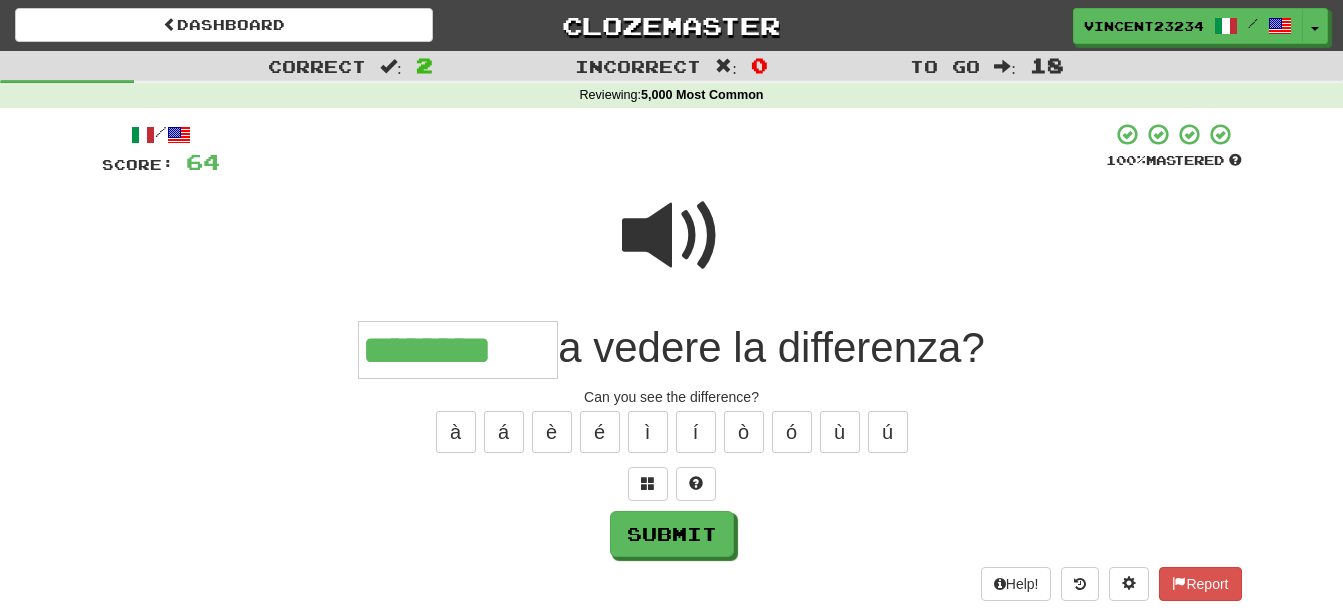 type on "********" 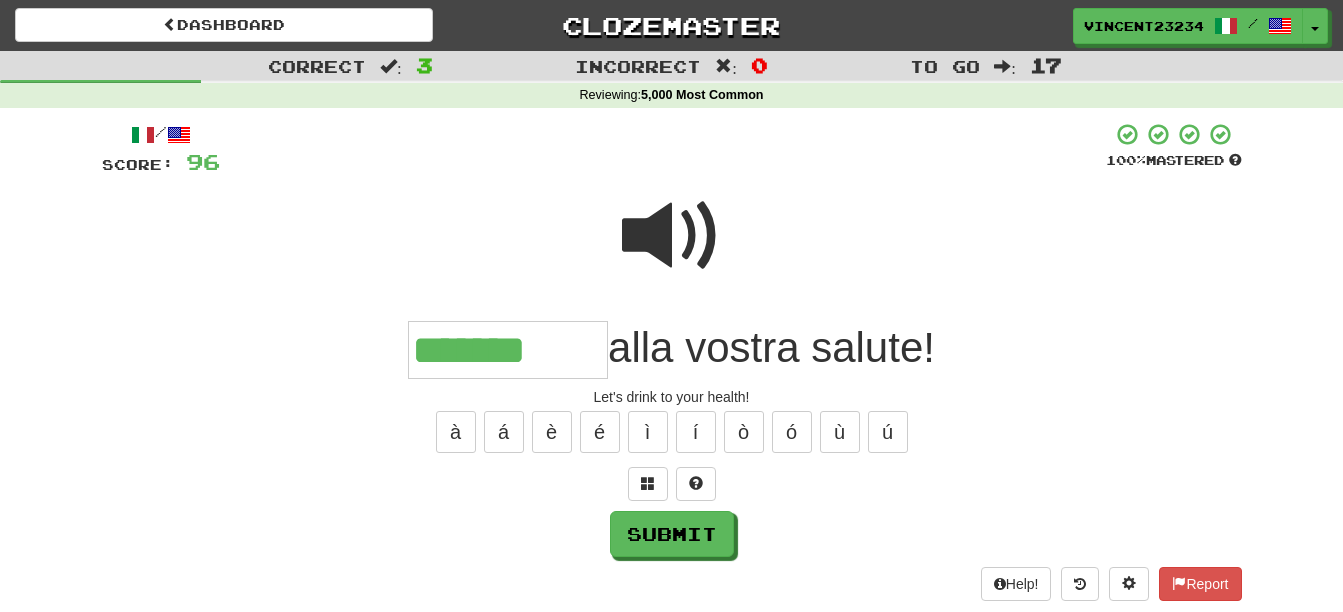 type on "*******" 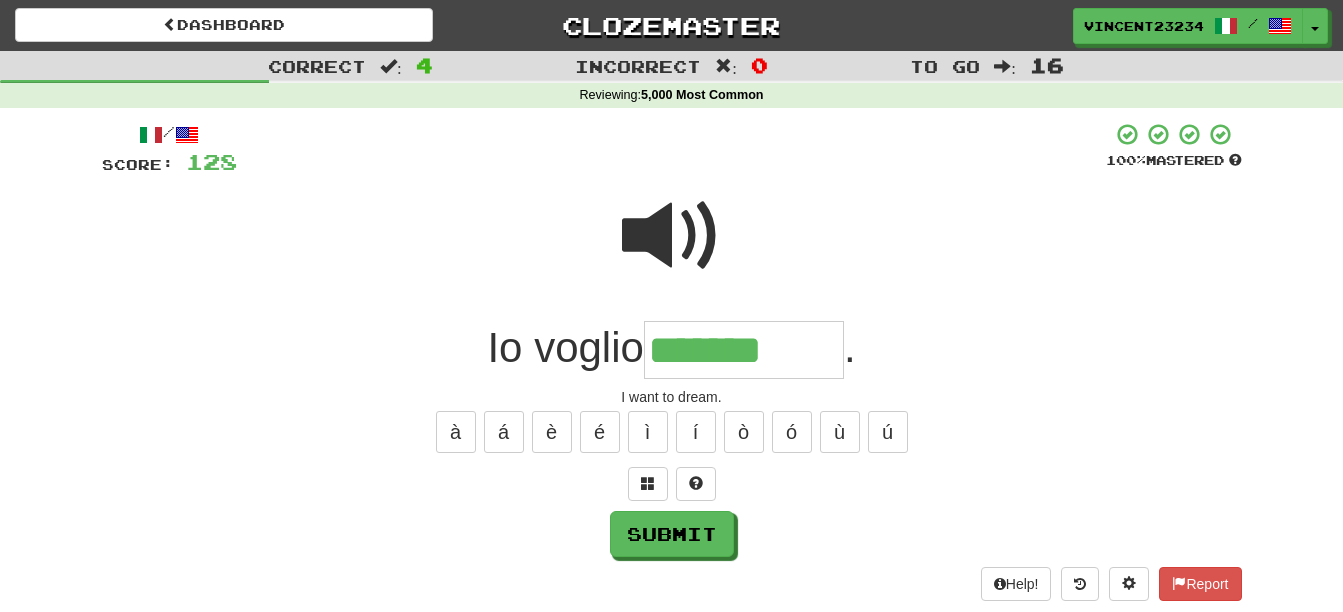 type on "*******" 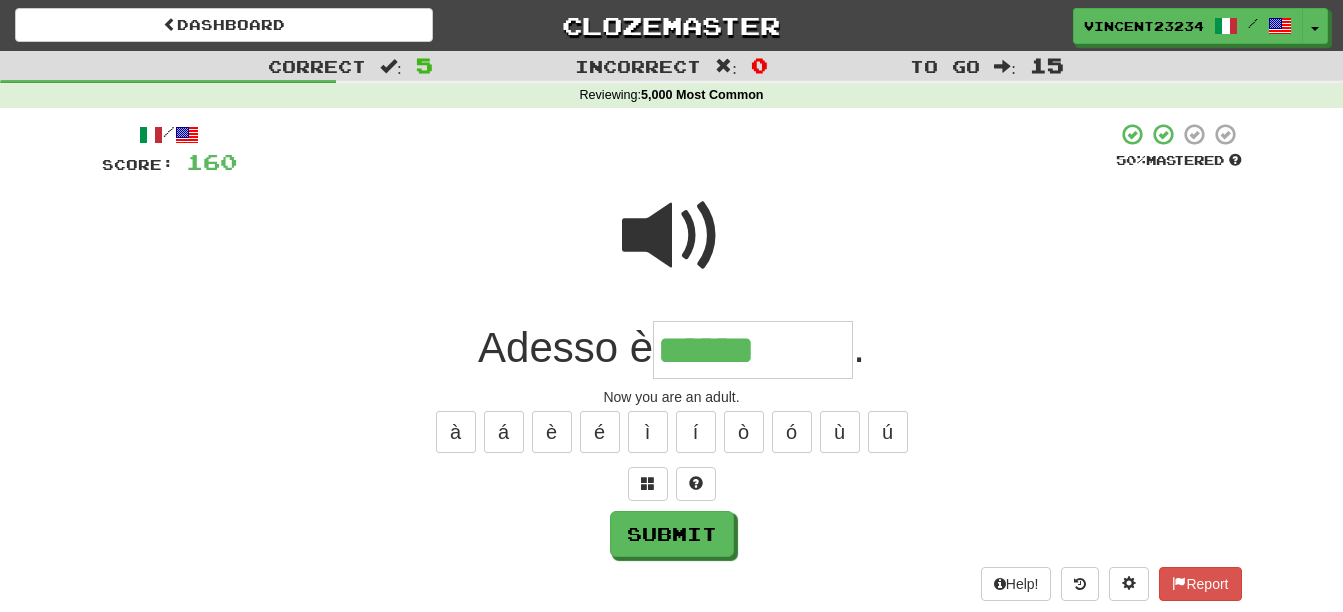 type on "******" 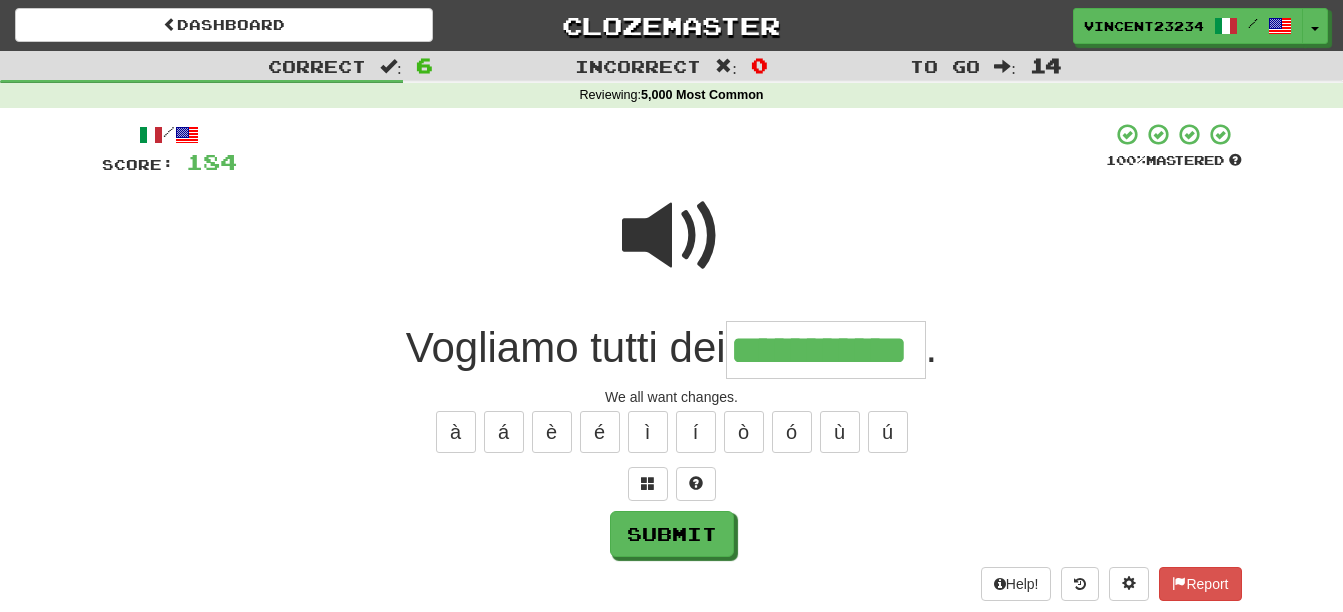 scroll, scrollTop: 0, scrollLeft: 46, axis: horizontal 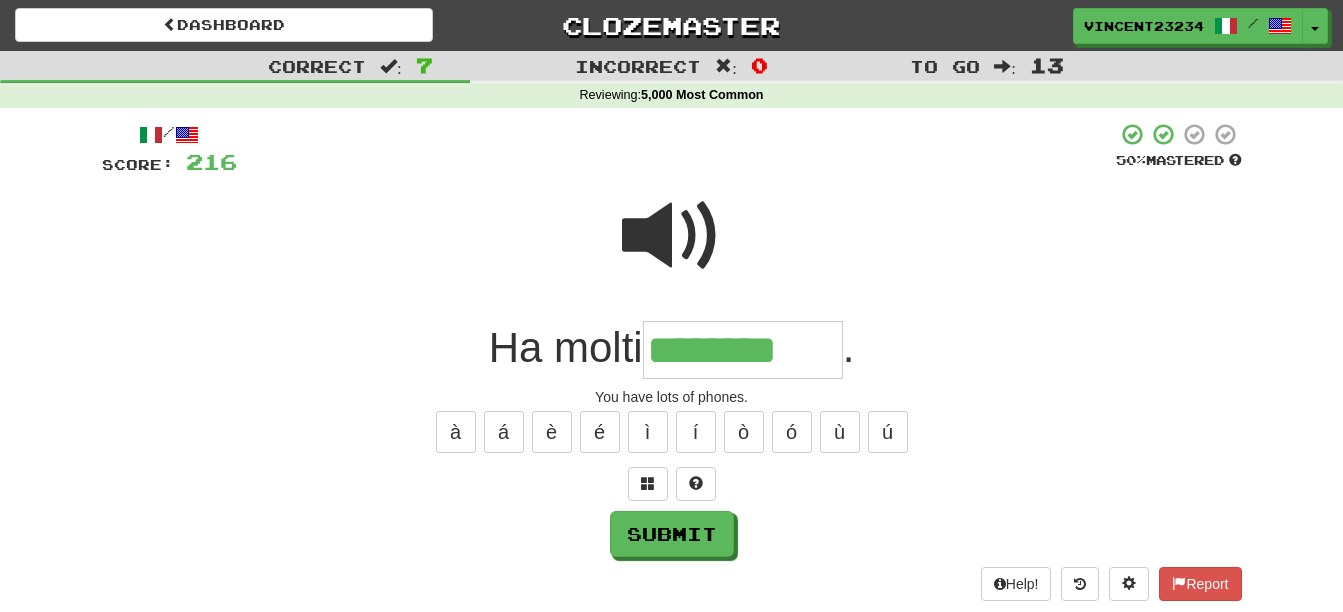 type on "********" 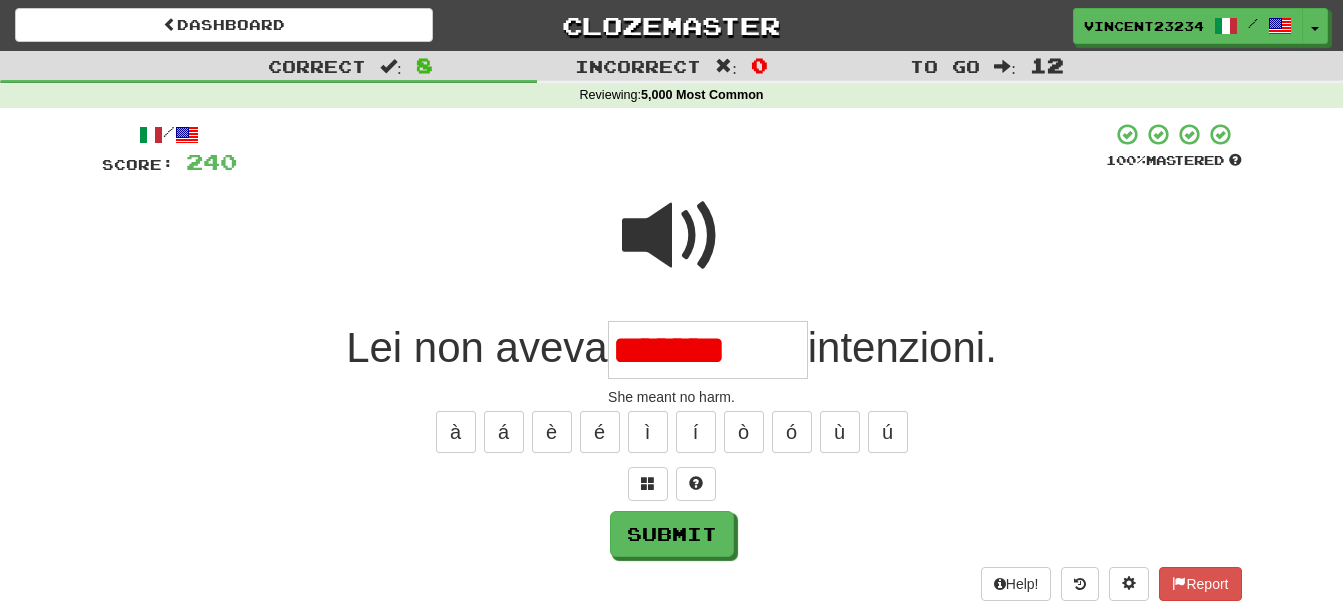 type on "*******" 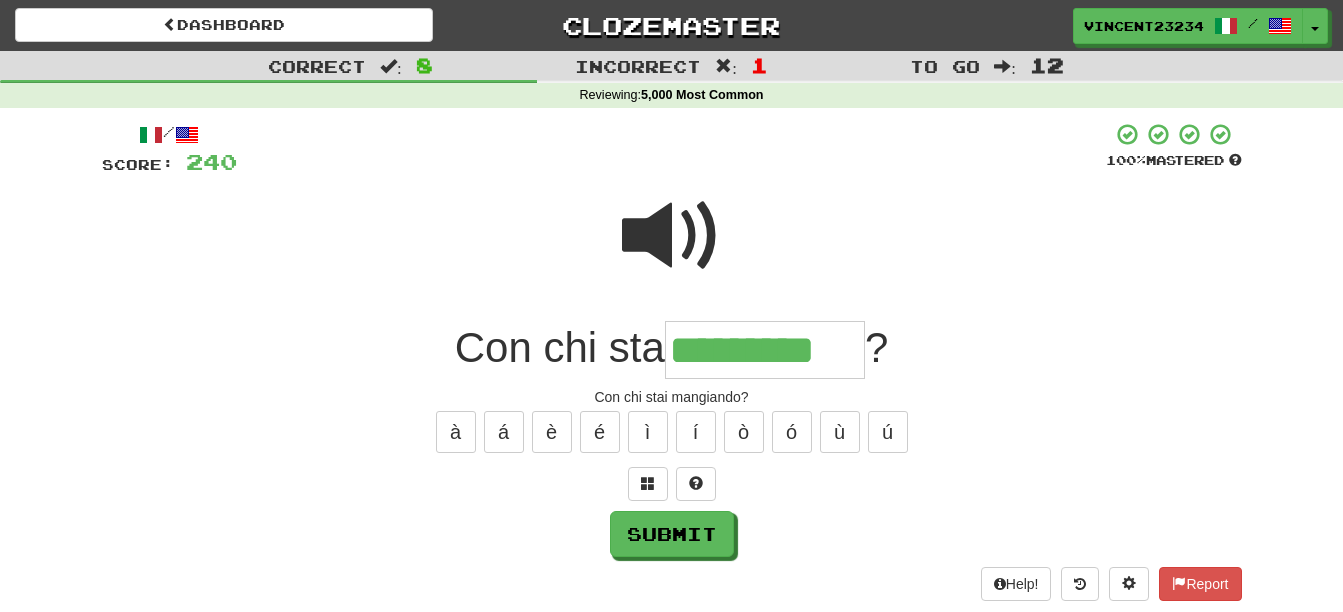 scroll, scrollTop: 0, scrollLeft: 15, axis: horizontal 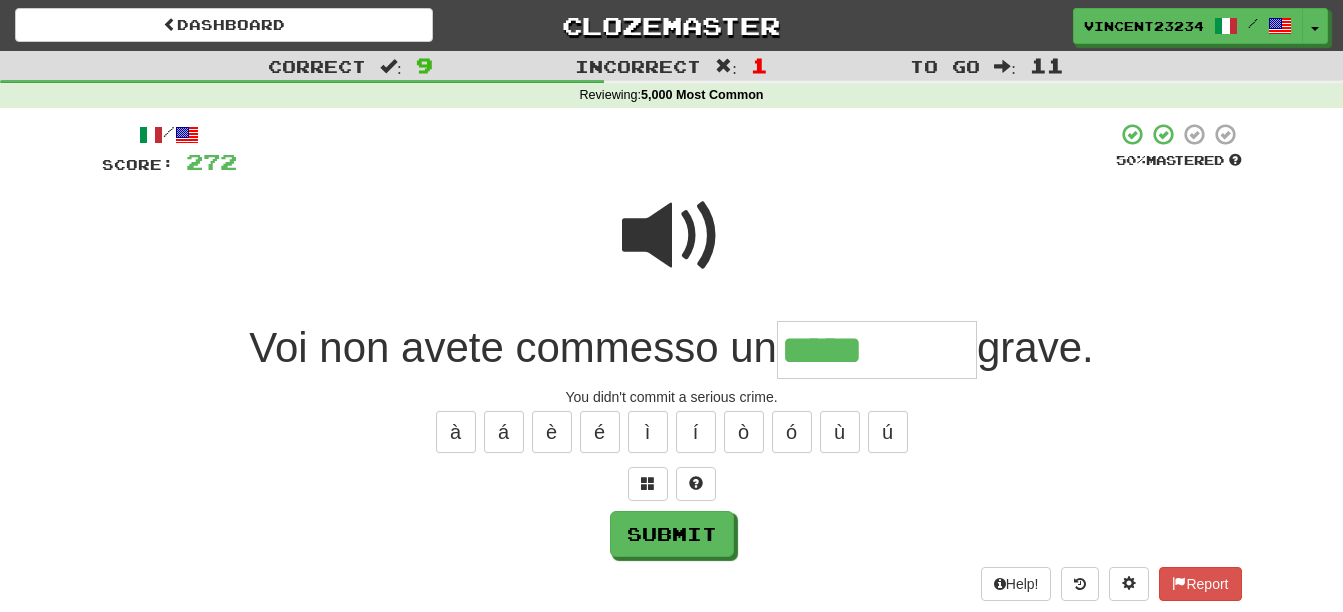 type on "*****" 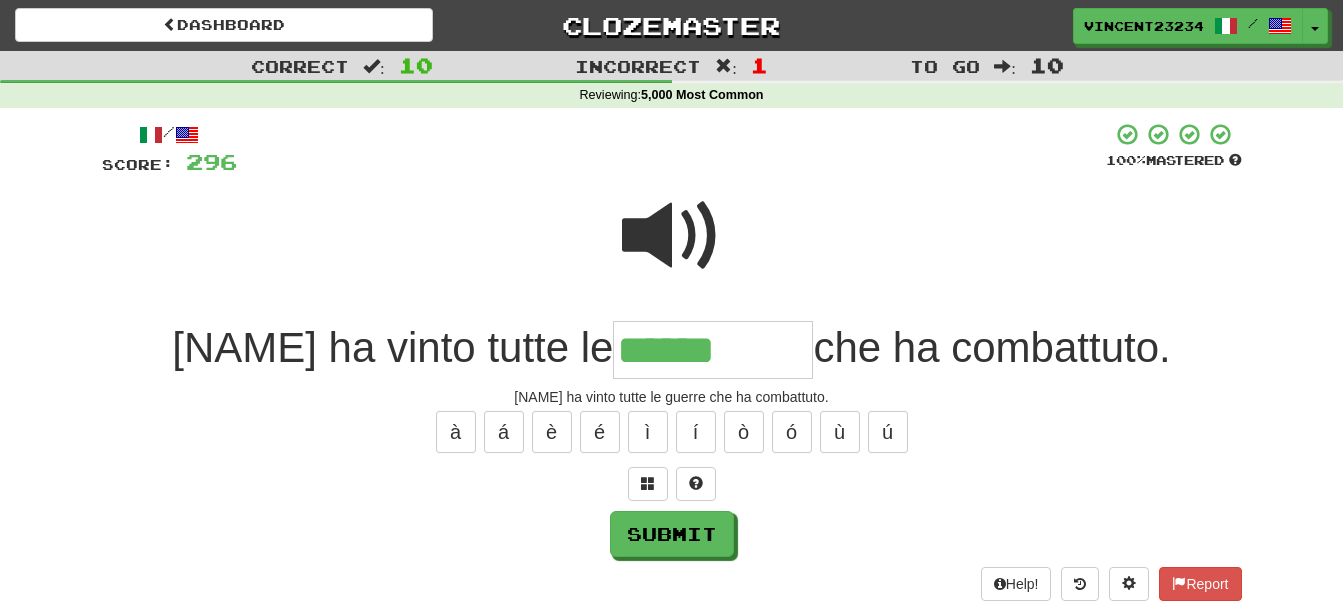 type on "******" 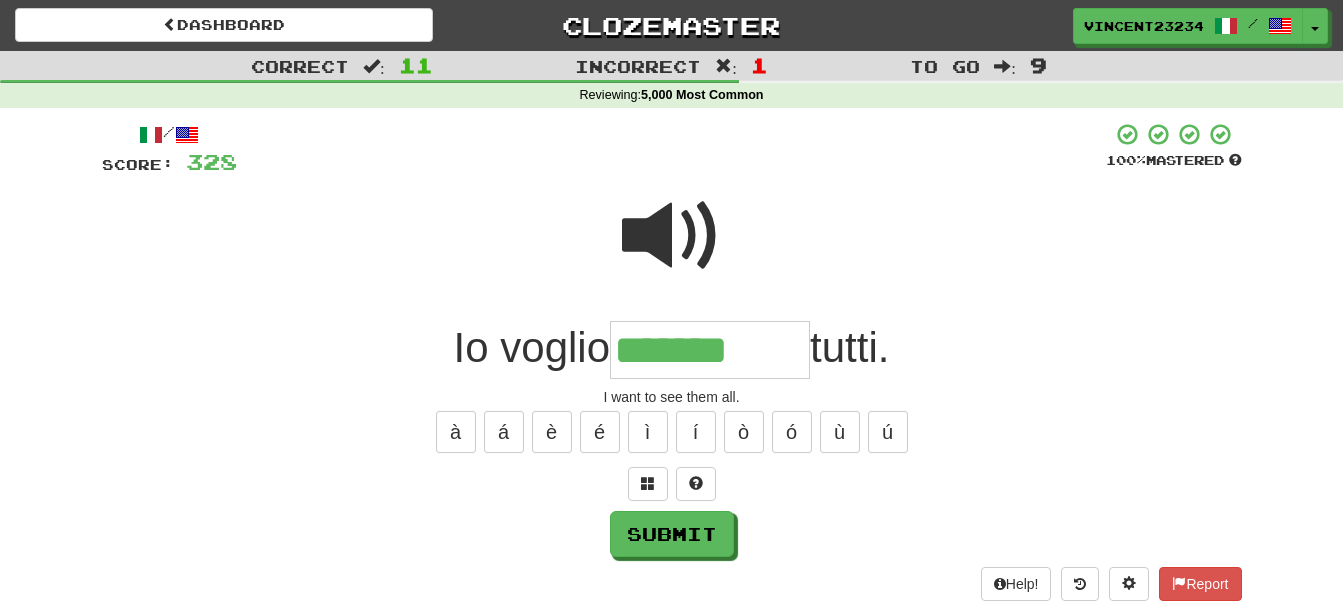 type on "*******" 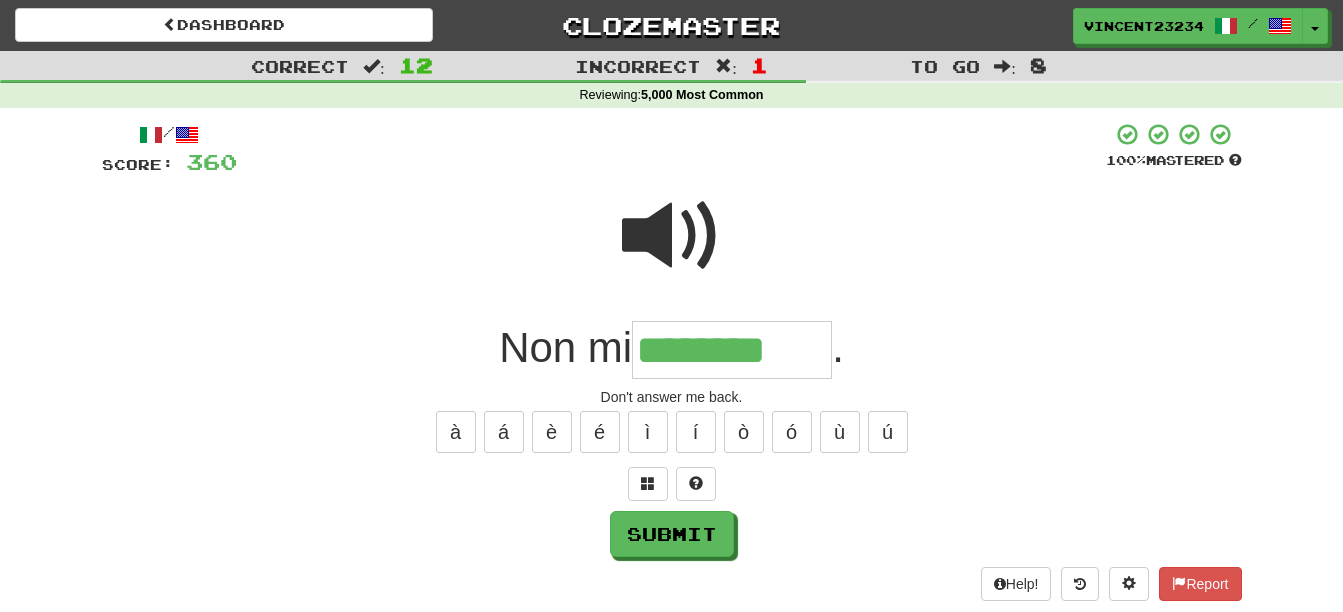 type on "********" 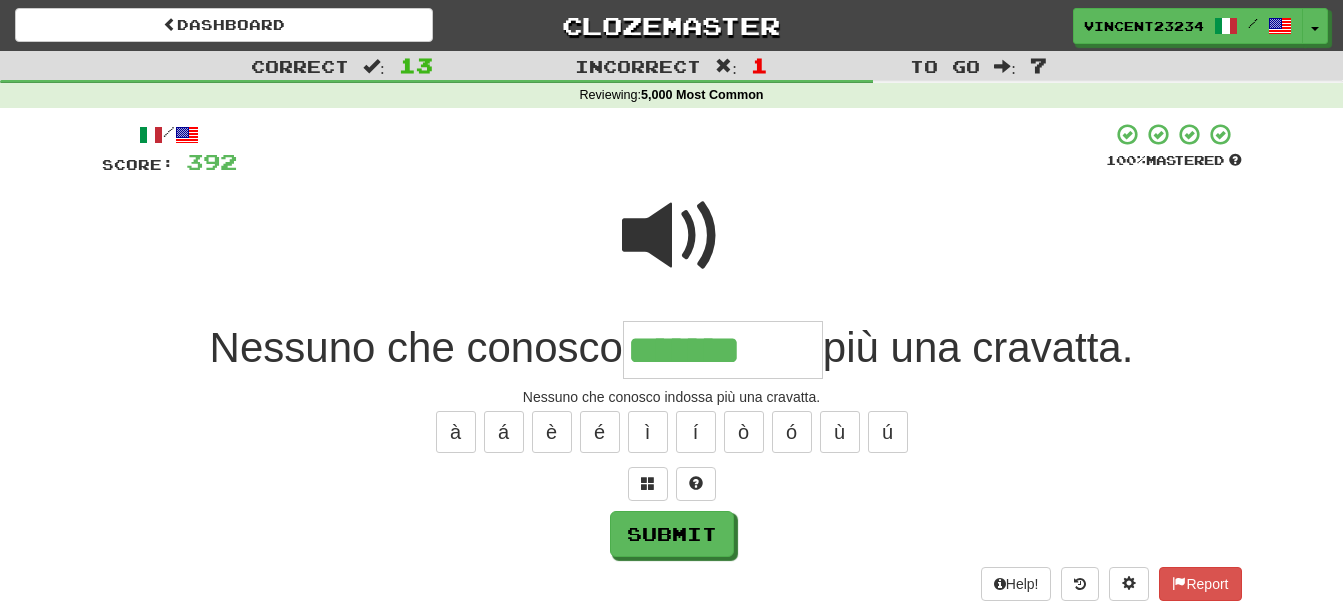 type on "*******" 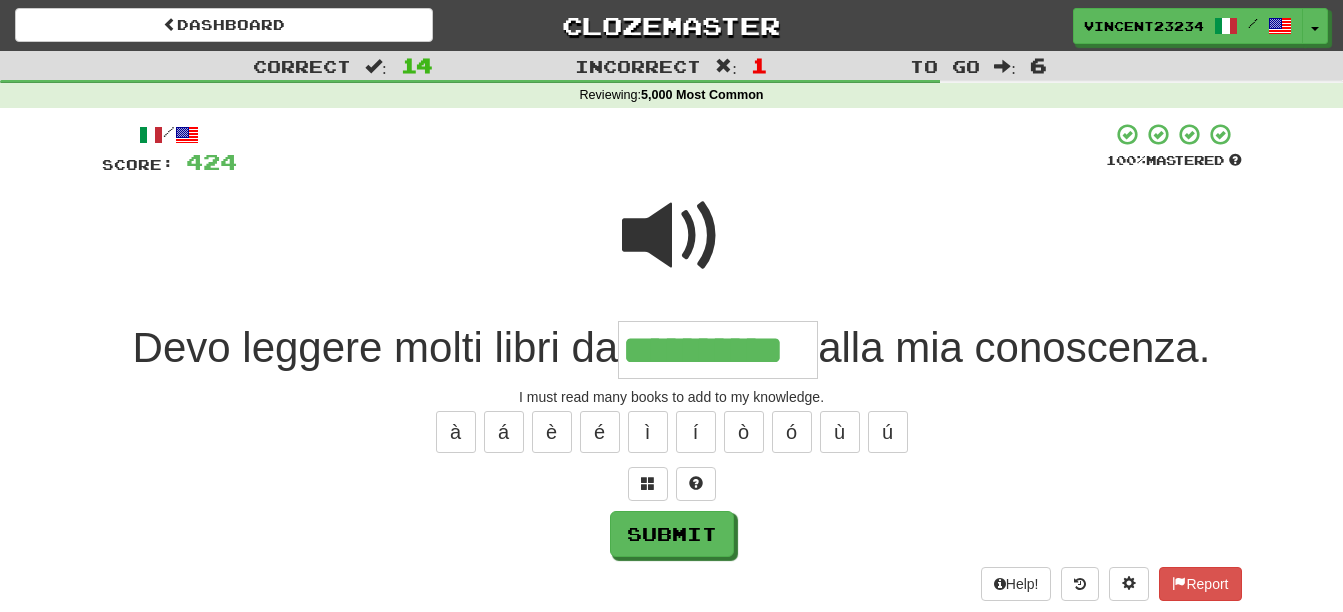 scroll, scrollTop: 0, scrollLeft: 18, axis: horizontal 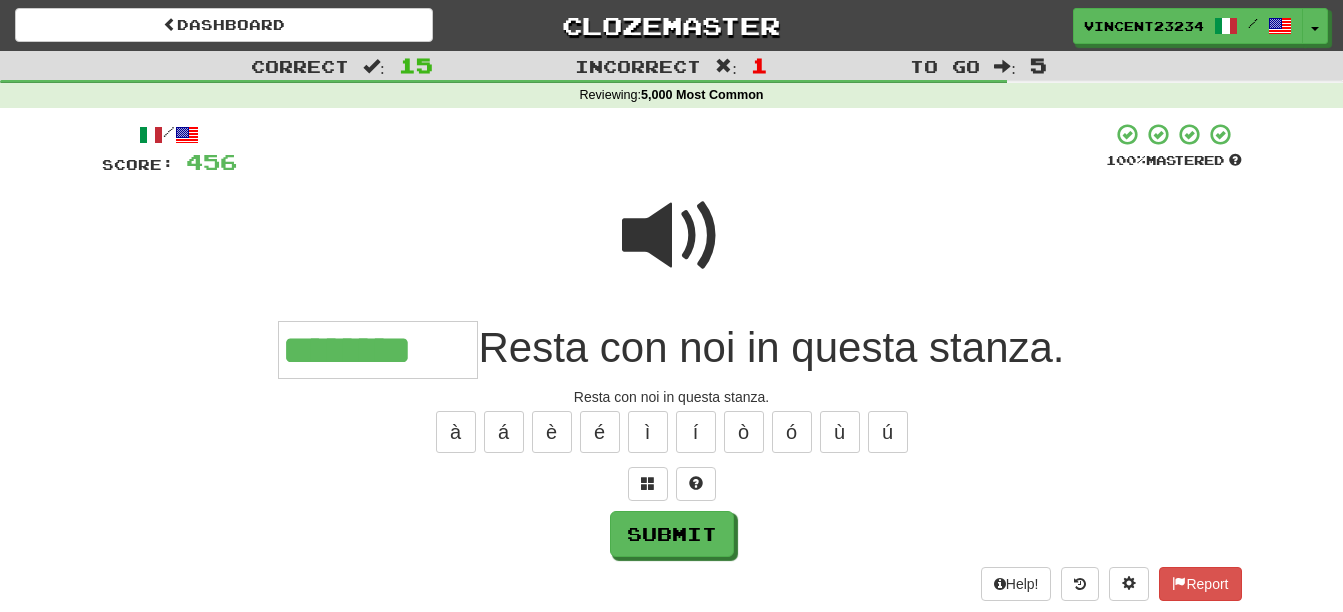type on "********" 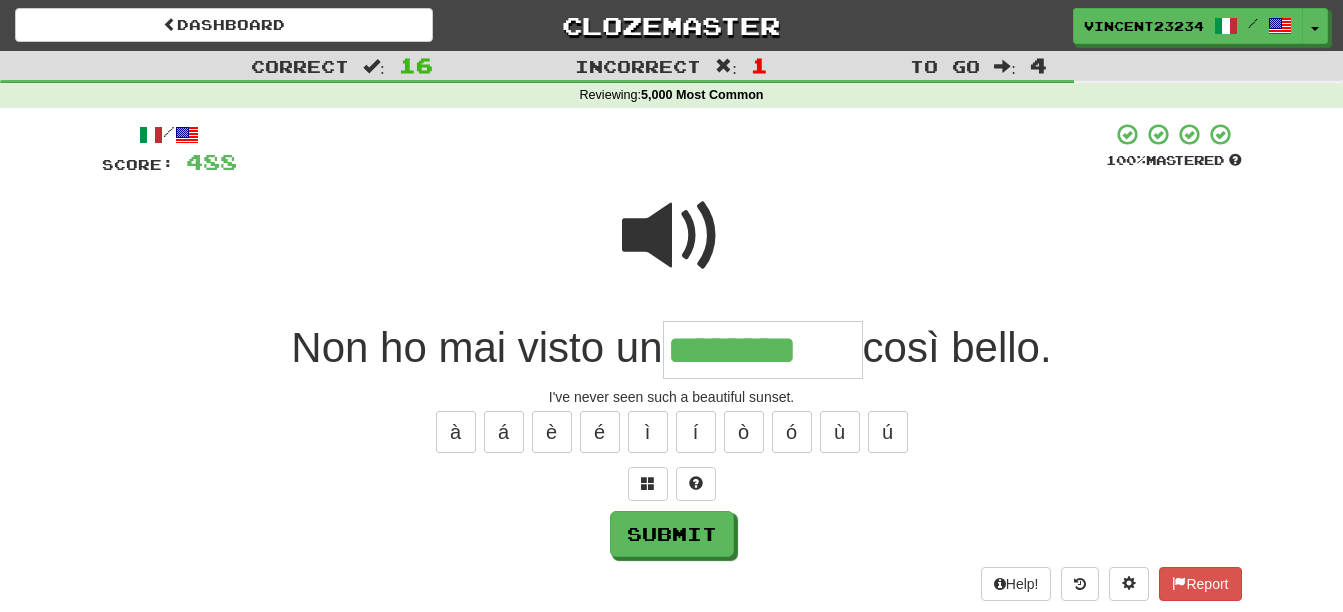 type on "********" 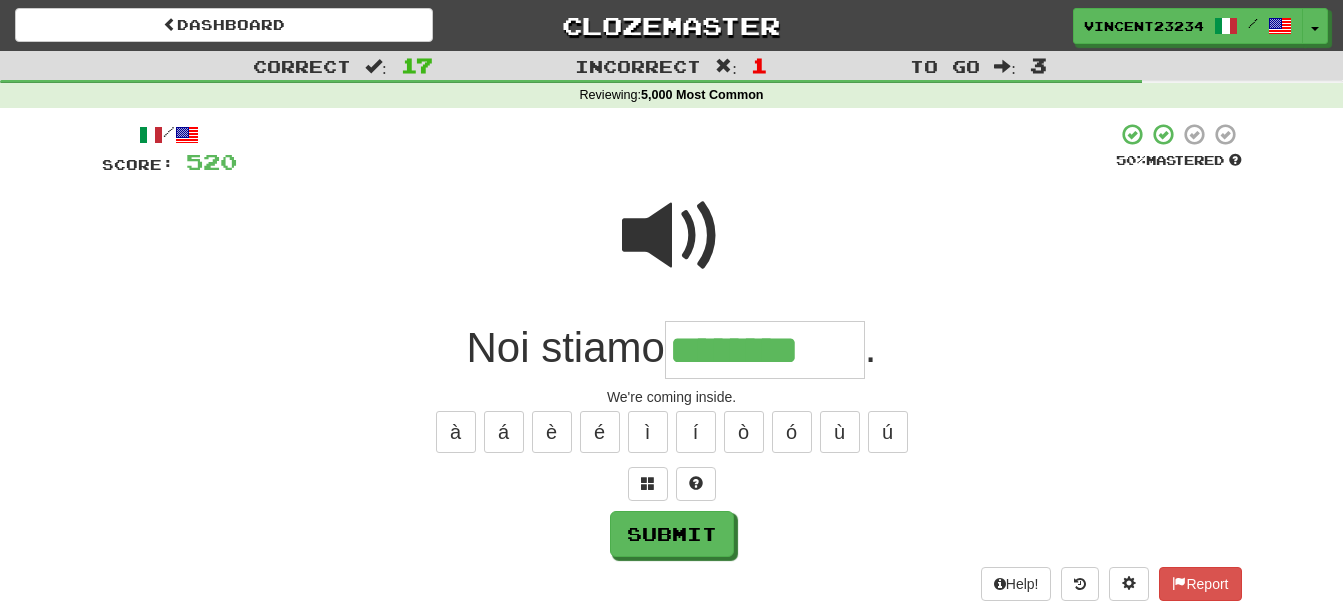 type on "********" 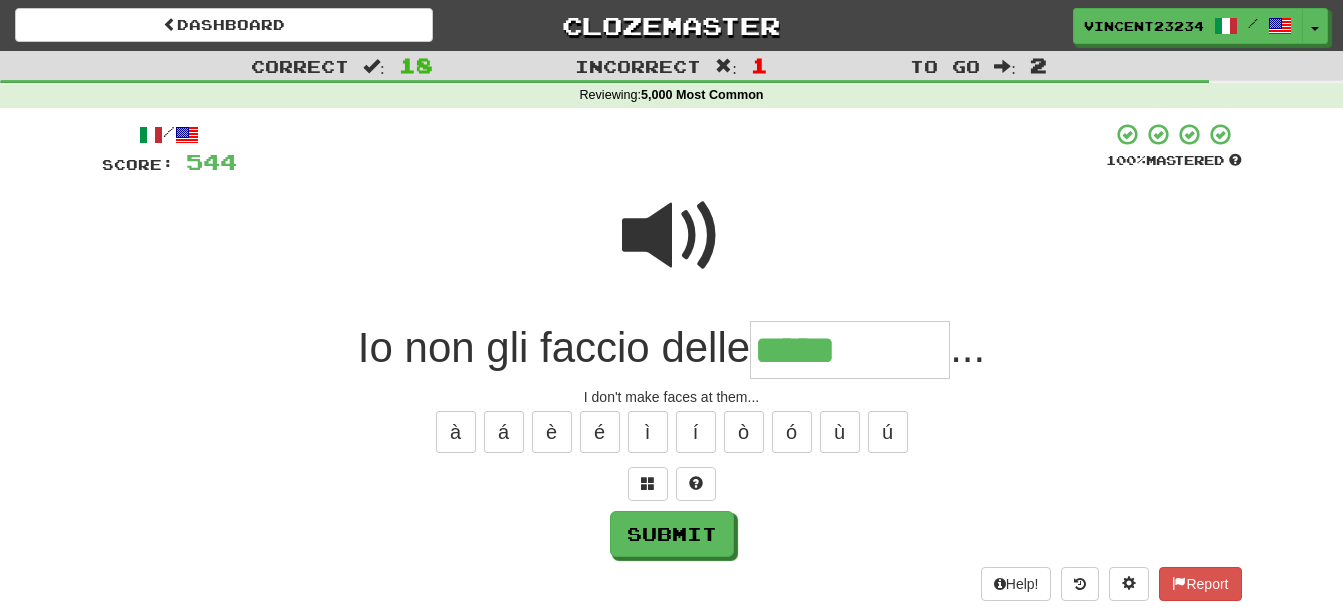 type on "*****" 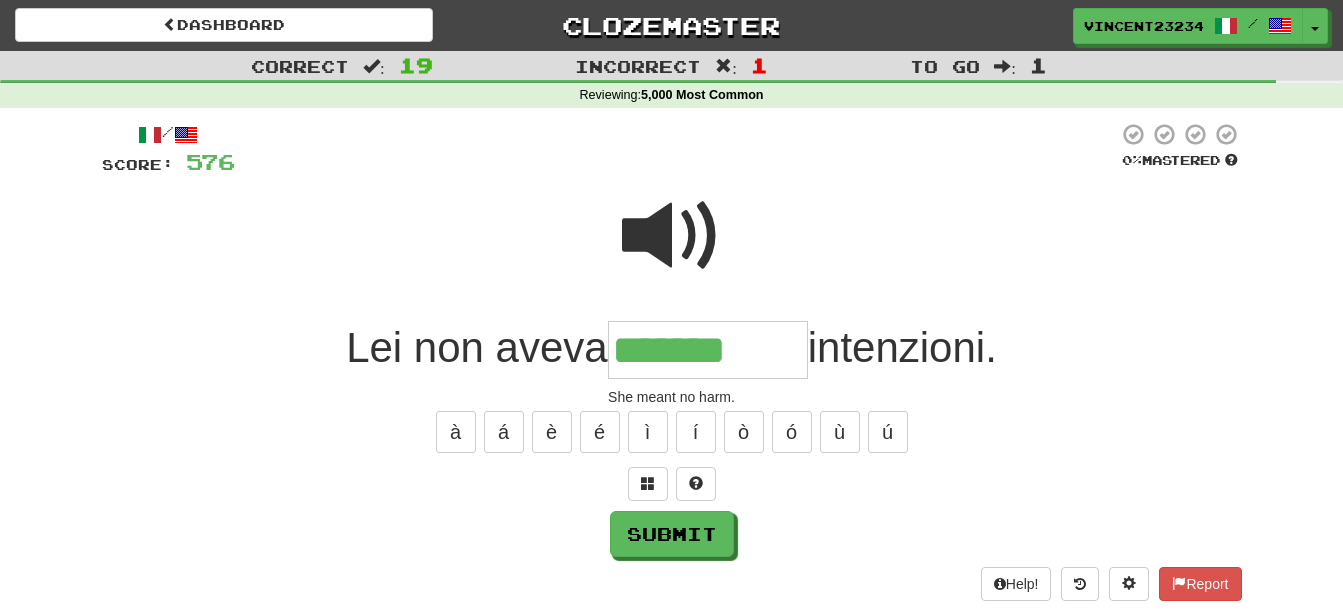 type on "*******" 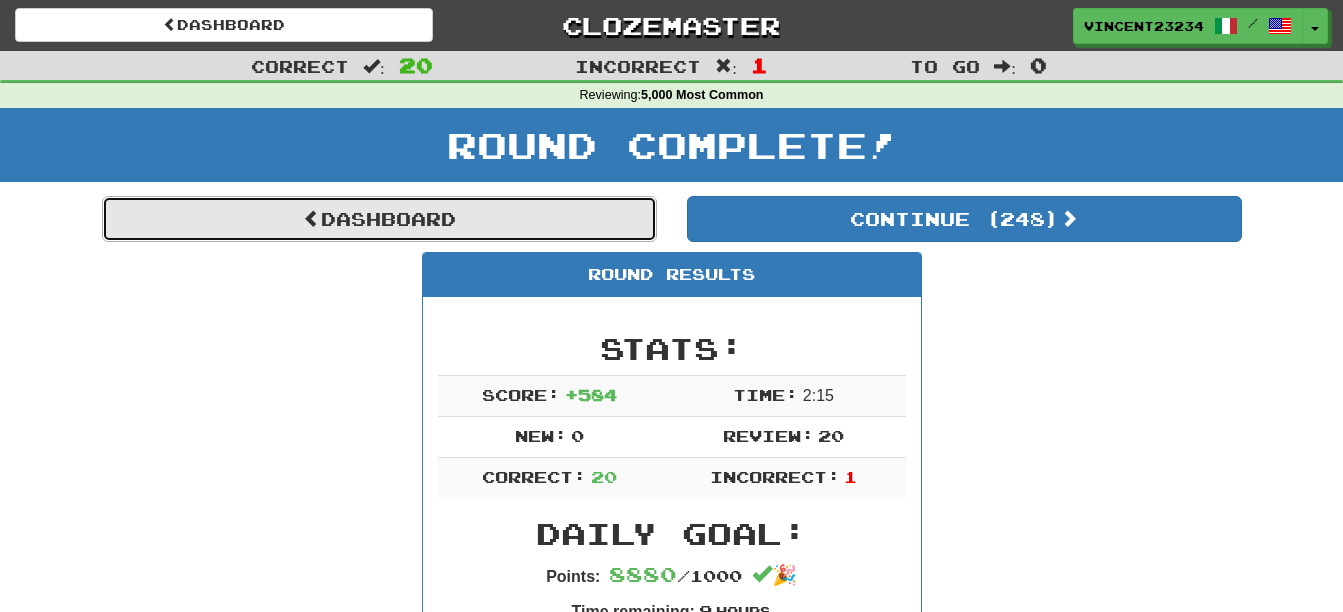 click on "Dashboard" at bounding box center (379, 219) 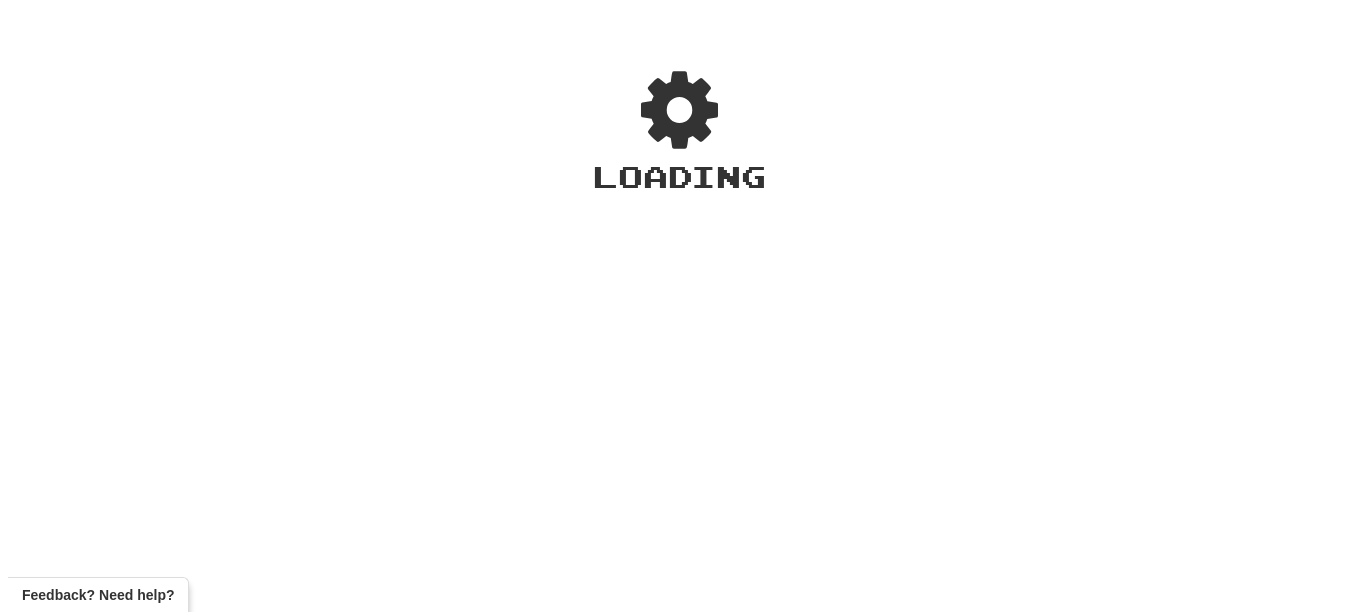 scroll, scrollTop: 0, scrollLeft: 0, axis: both 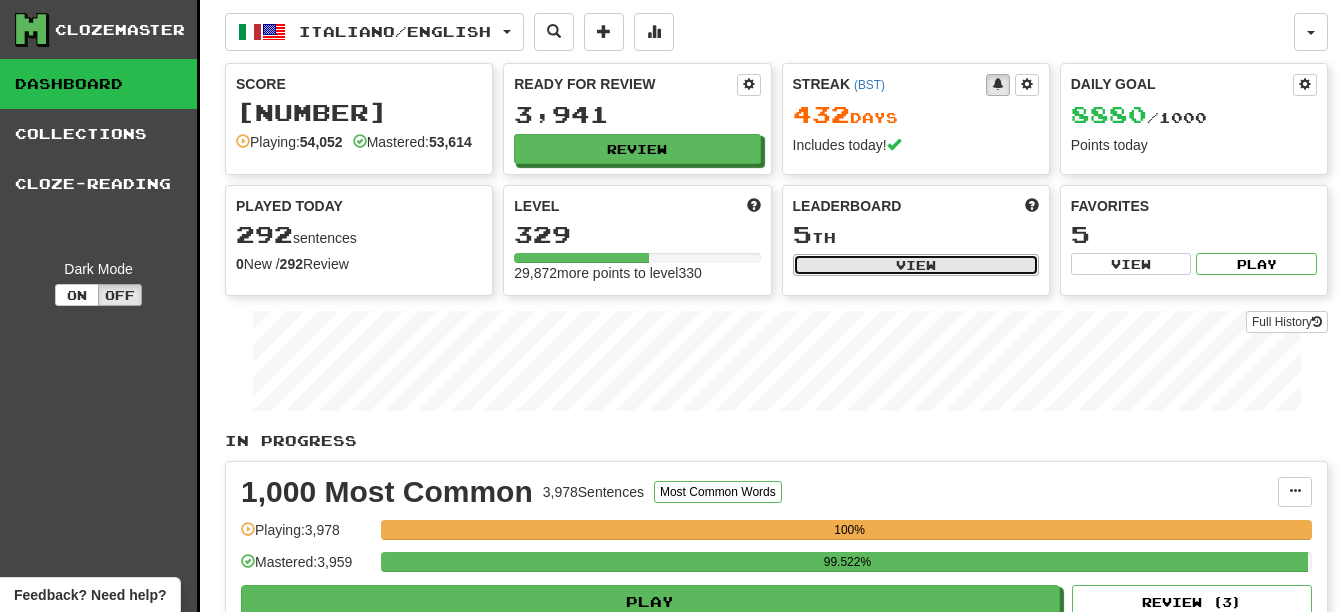 click on "View" at bounding box center [916, 265] 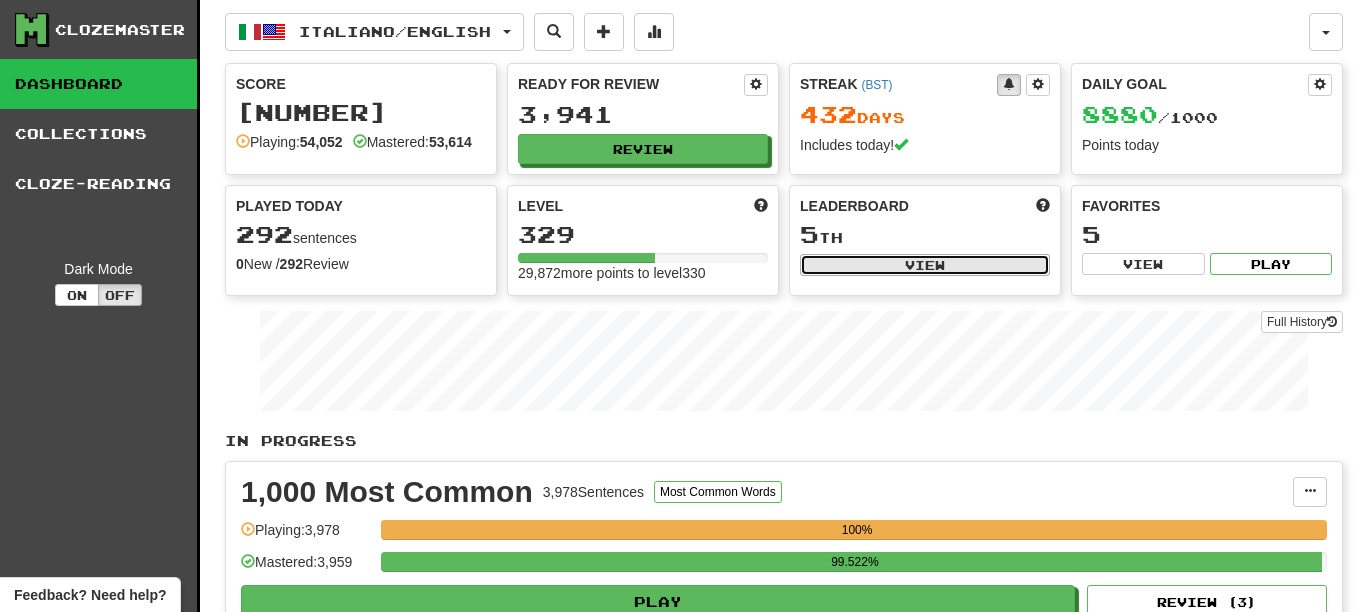 select on "**********" 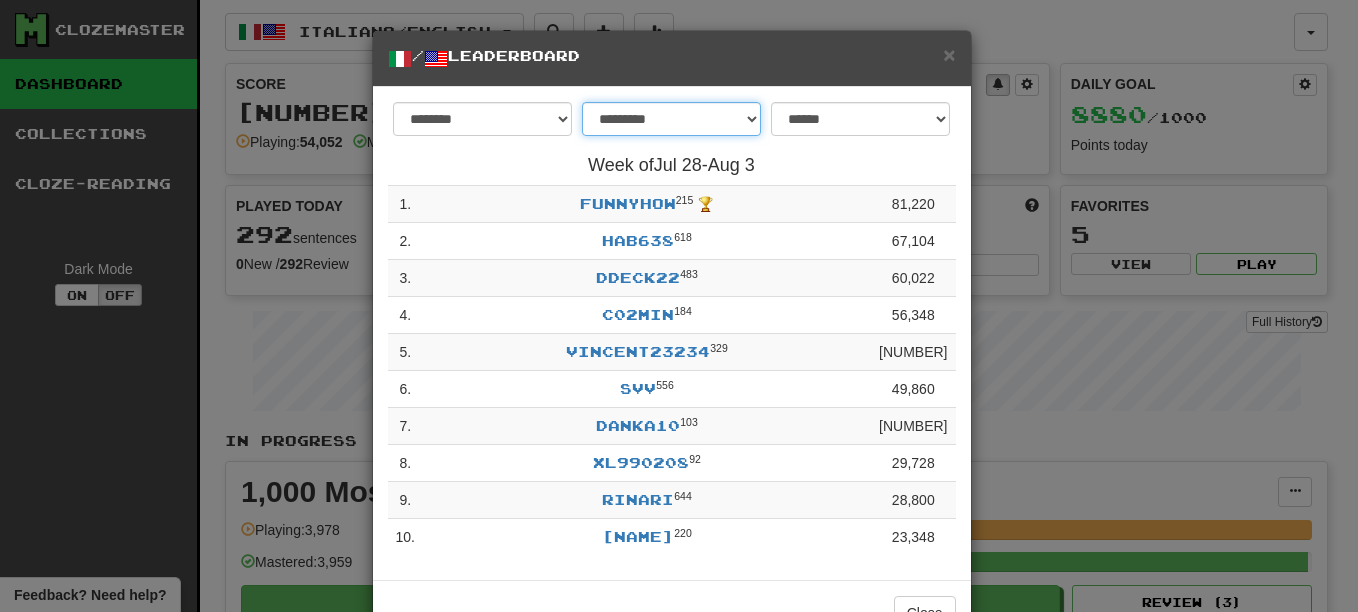 click on "**********" at bounding box center [671, 119] 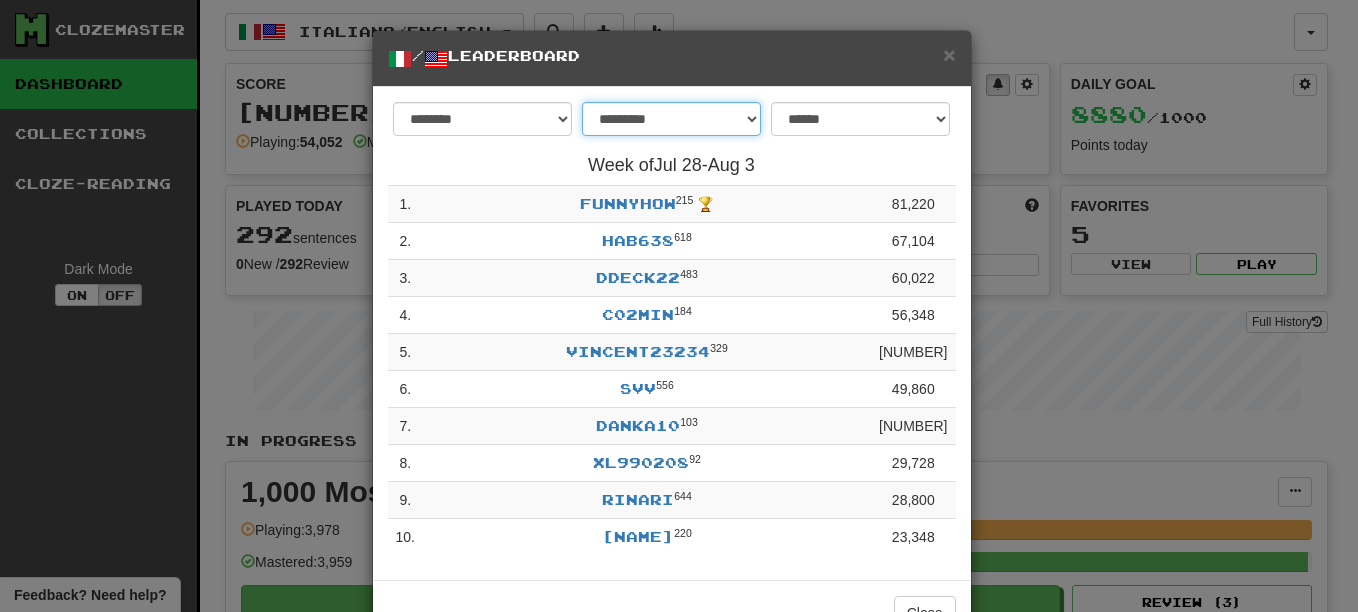 select on "********" 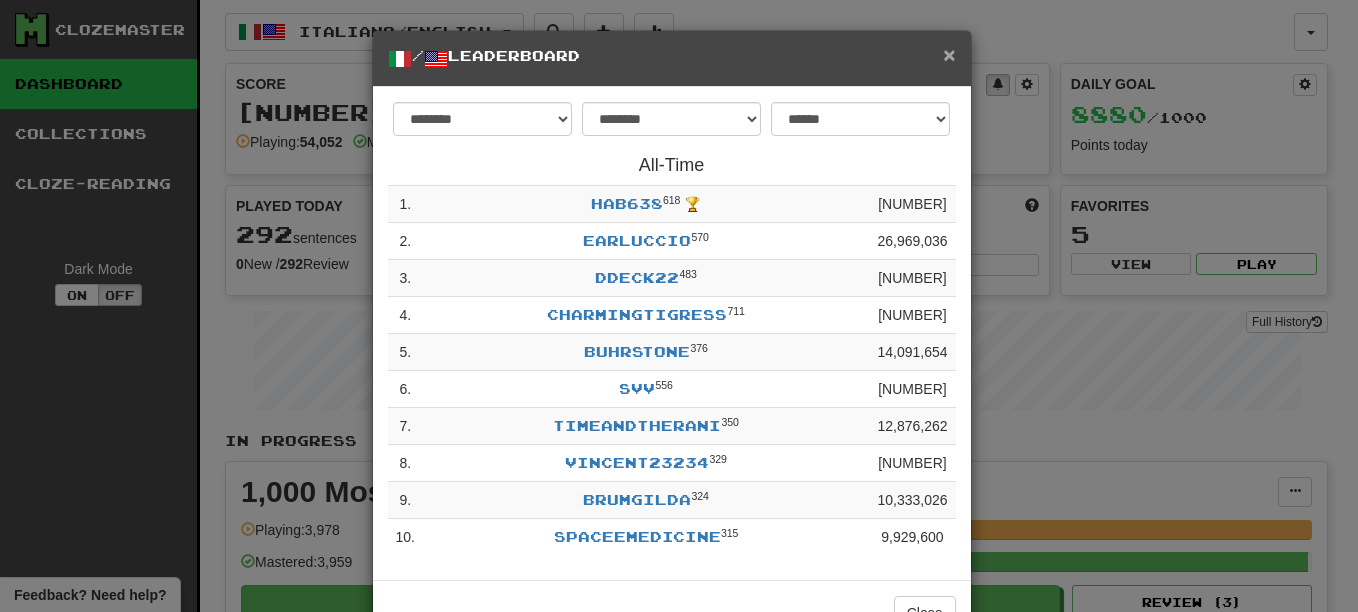 click on "×" at bounding box center [949, 54] 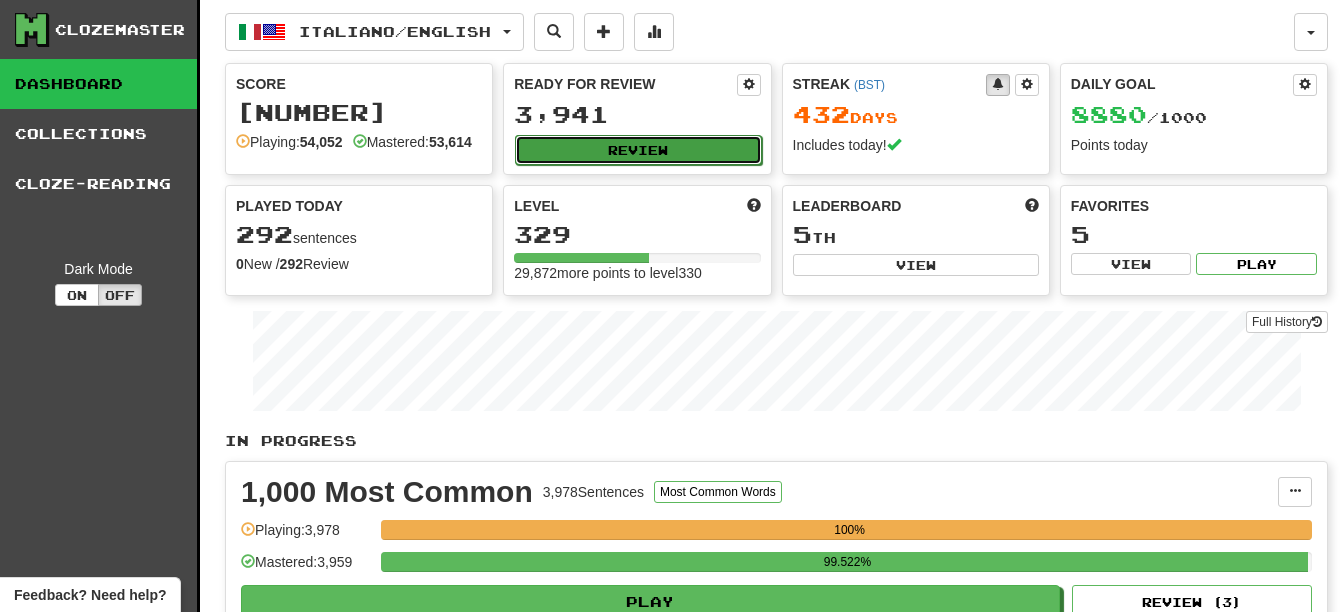 click on "Review" at bounding box center (638, 150) 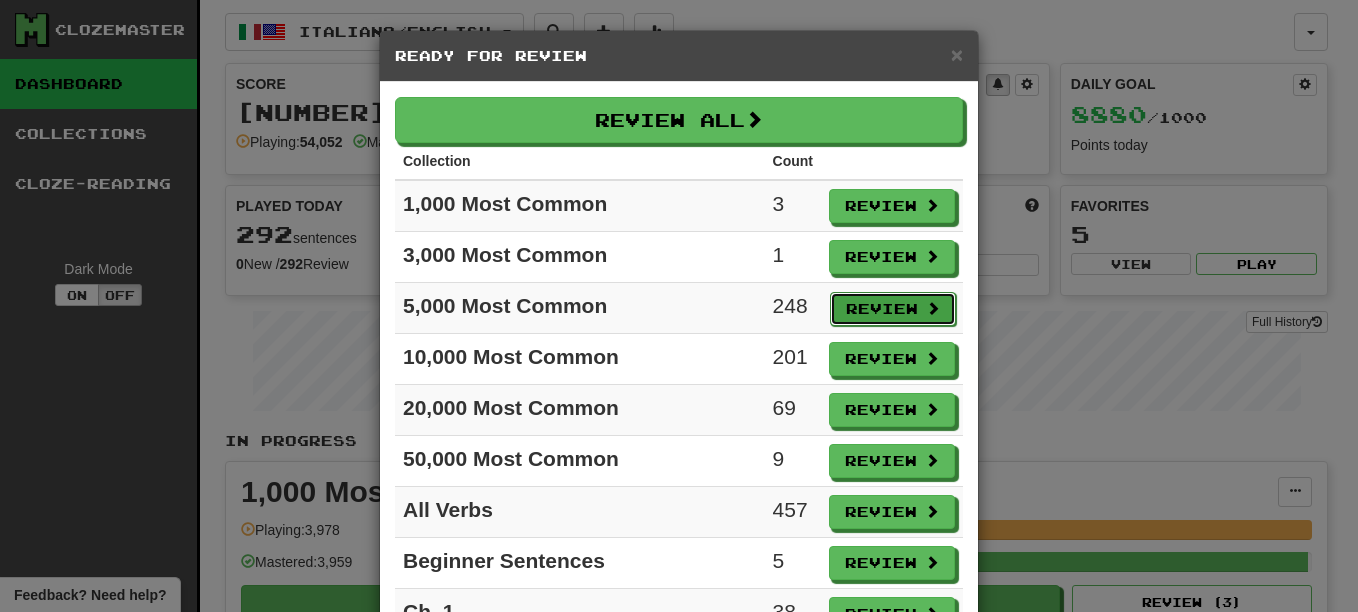 click on "Review" at bounding box center (893, 309) 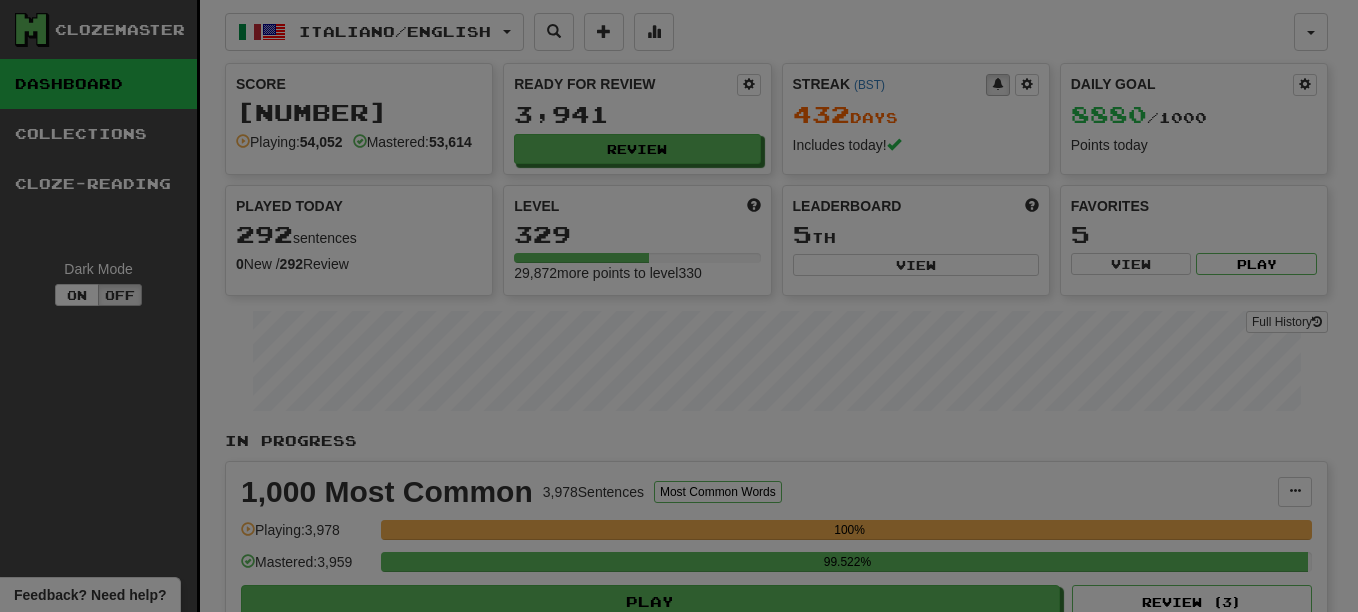 select on "**" 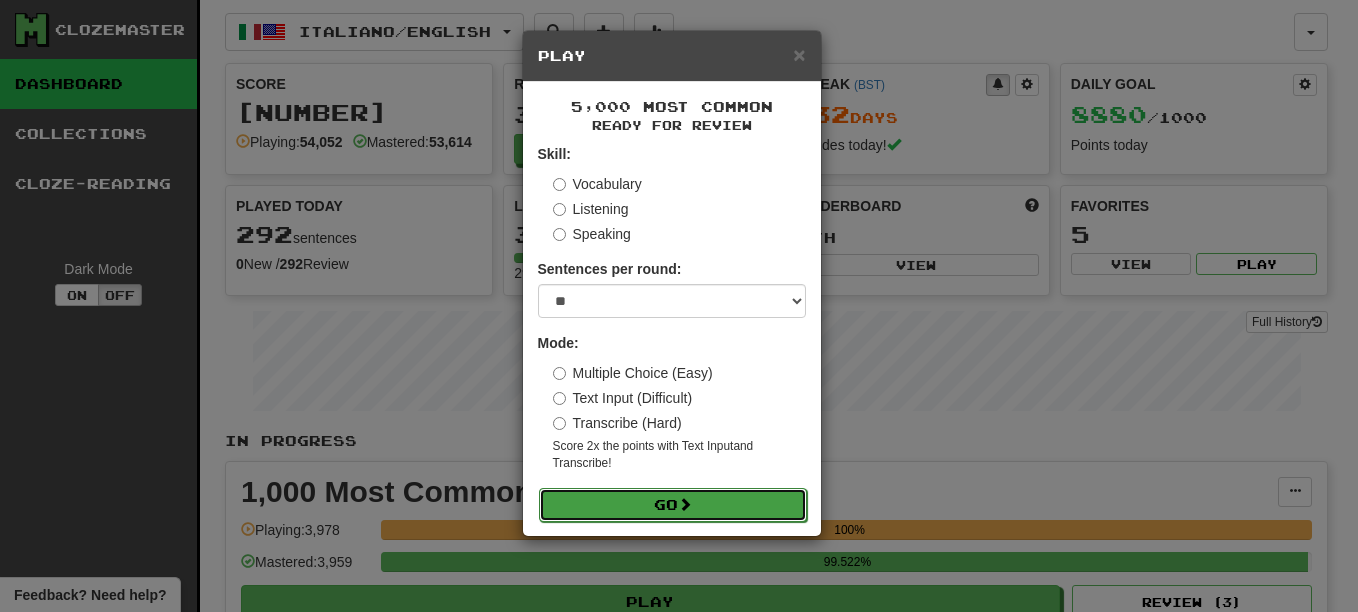 click at bounding box center [685, 504] 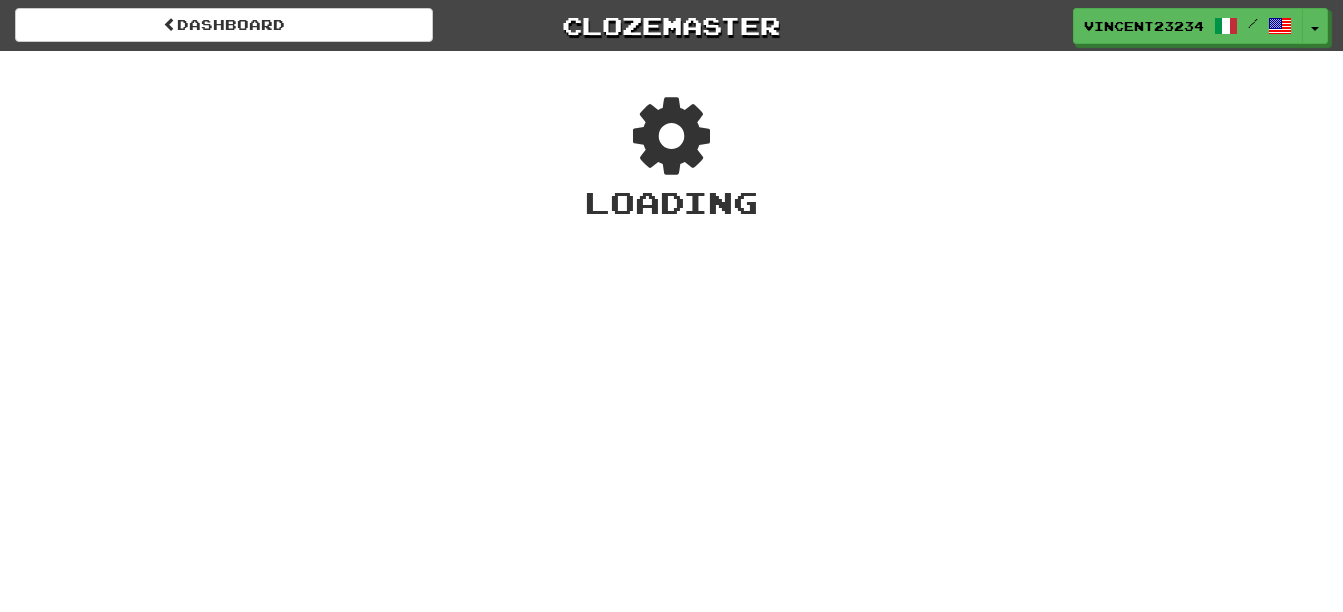 scroll, scrollTop: 0, scrollLeft: 0, axis: both 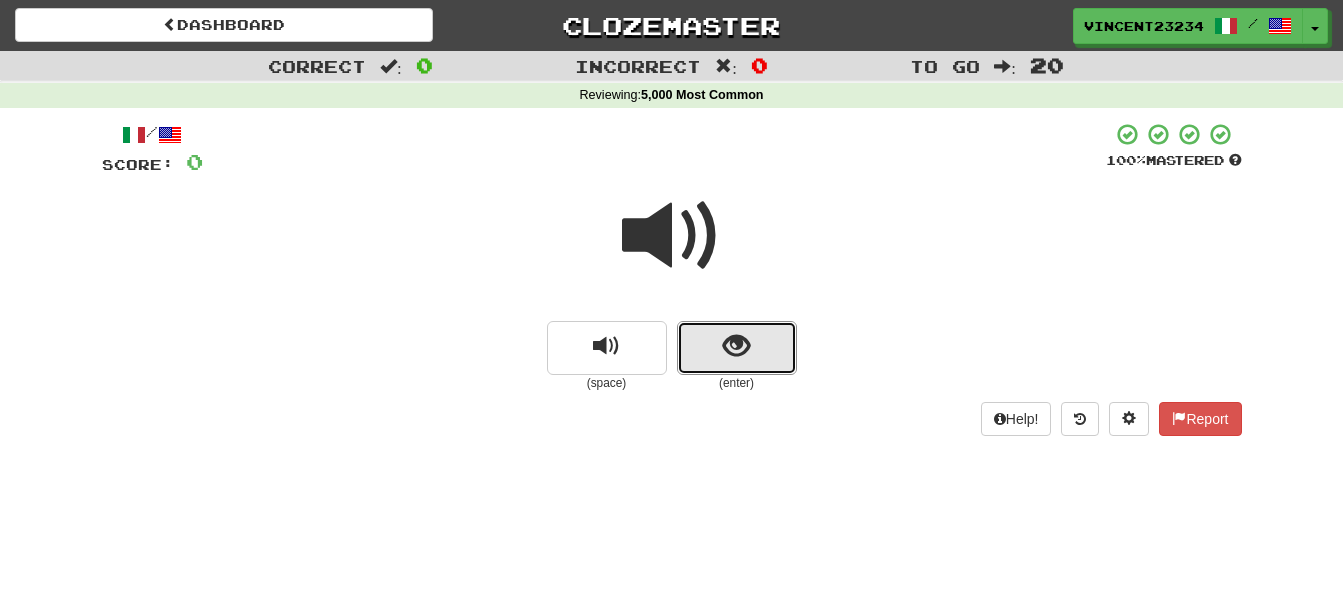 click at bounding box center (737, 348) 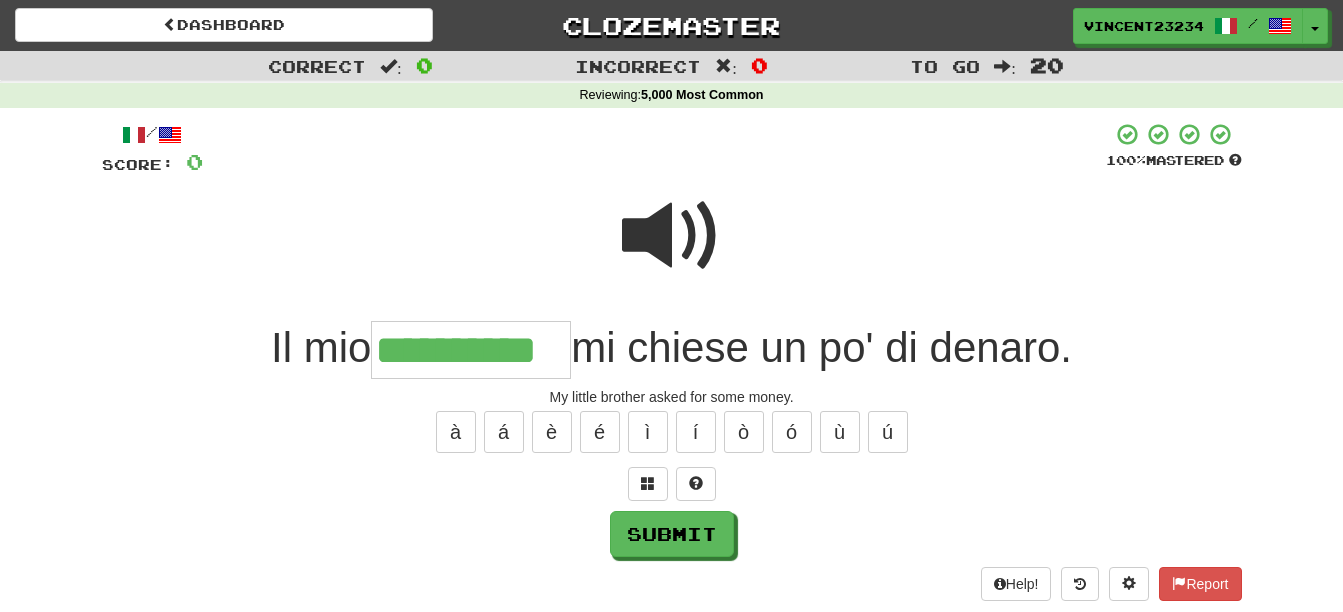 type on "**********" 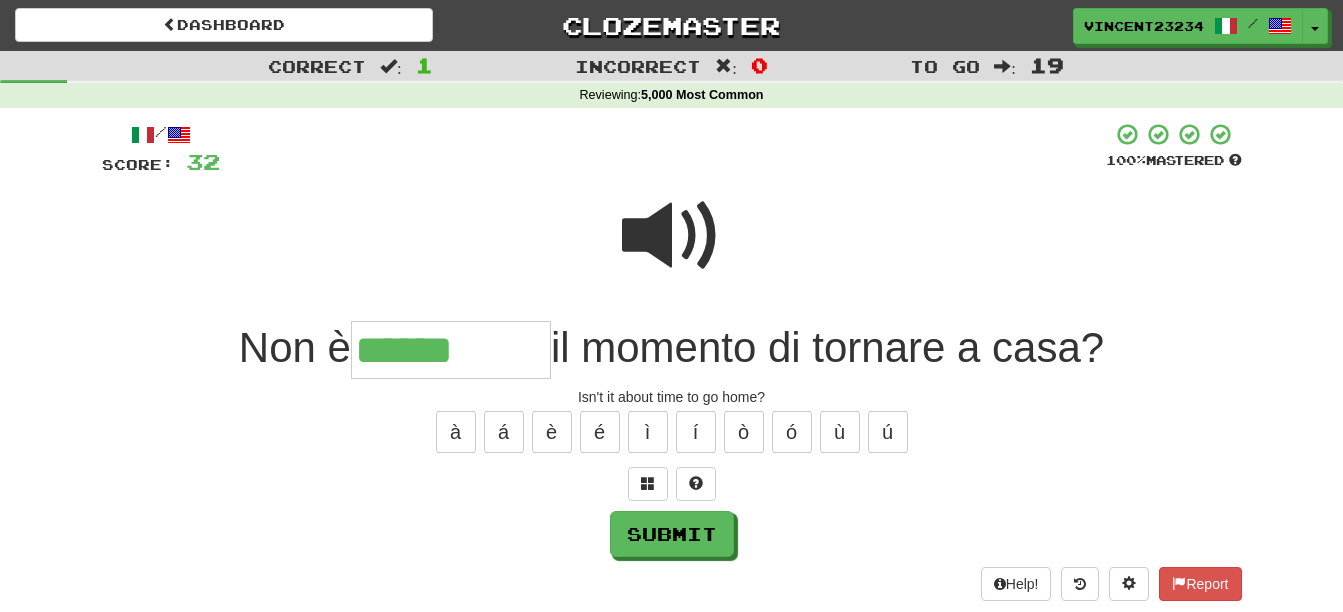 type on "******" 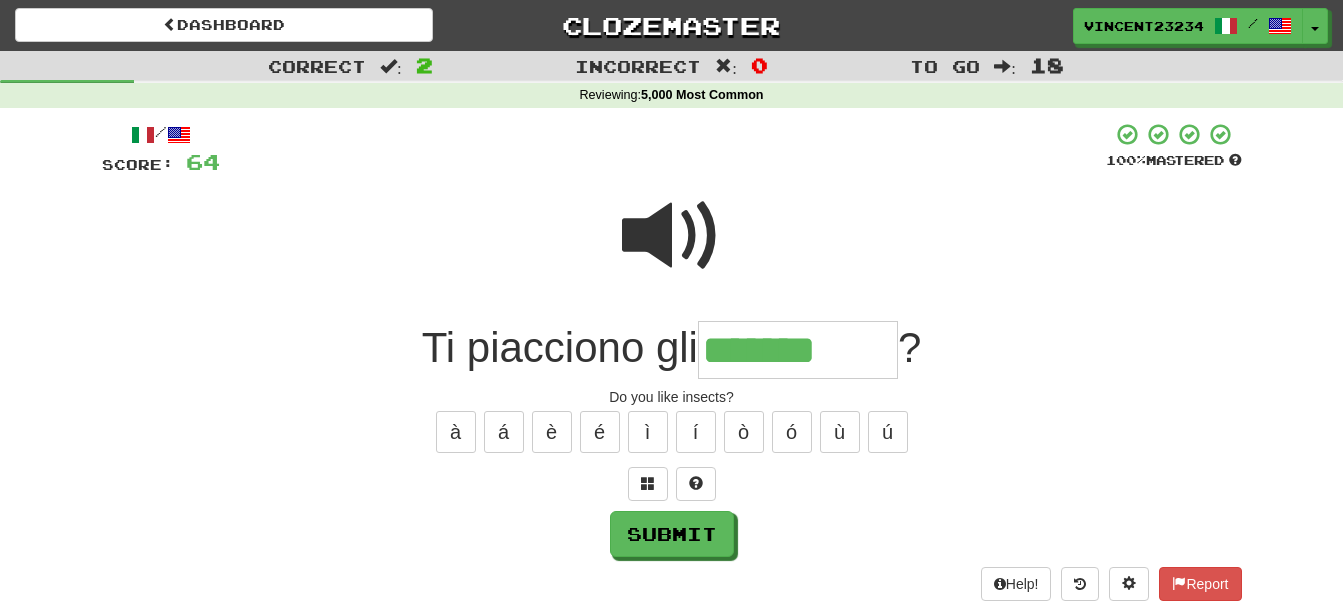type on "*******" 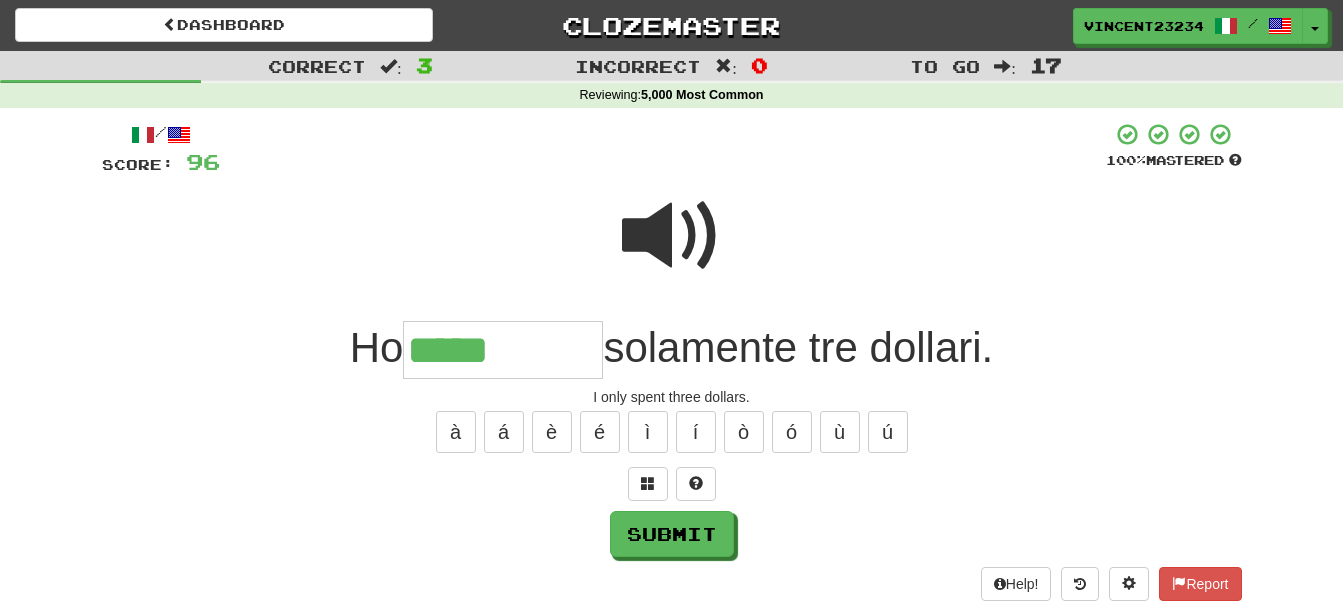 type on "*****" 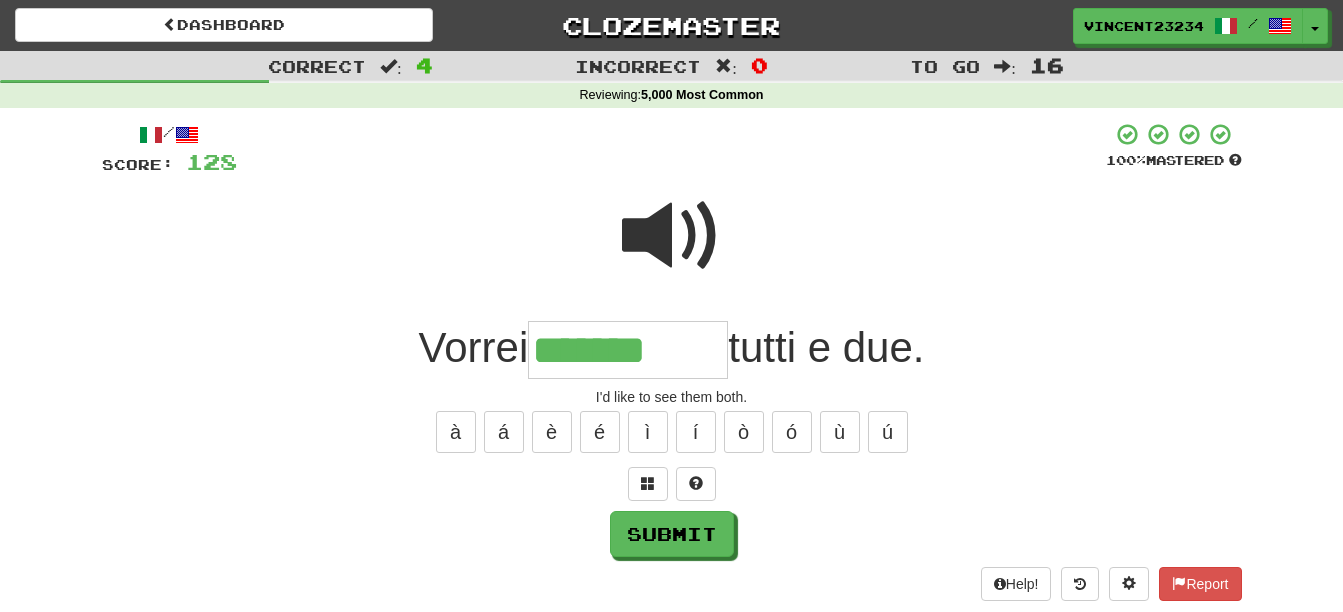 type on "*******" 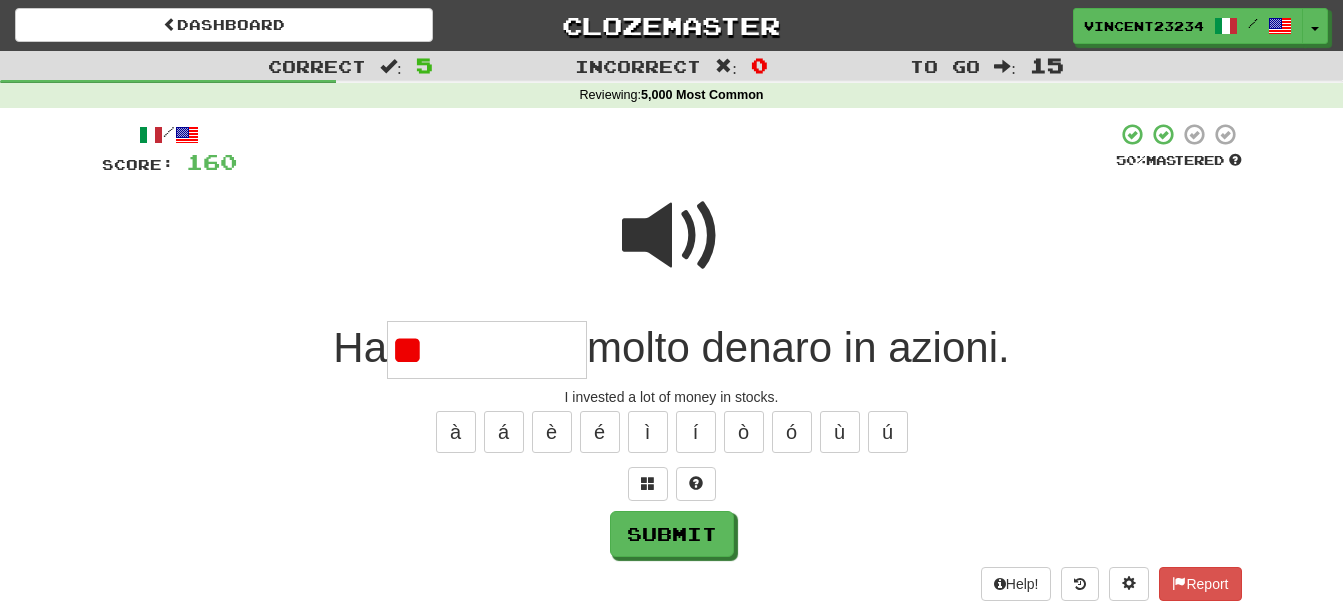 type on "*" 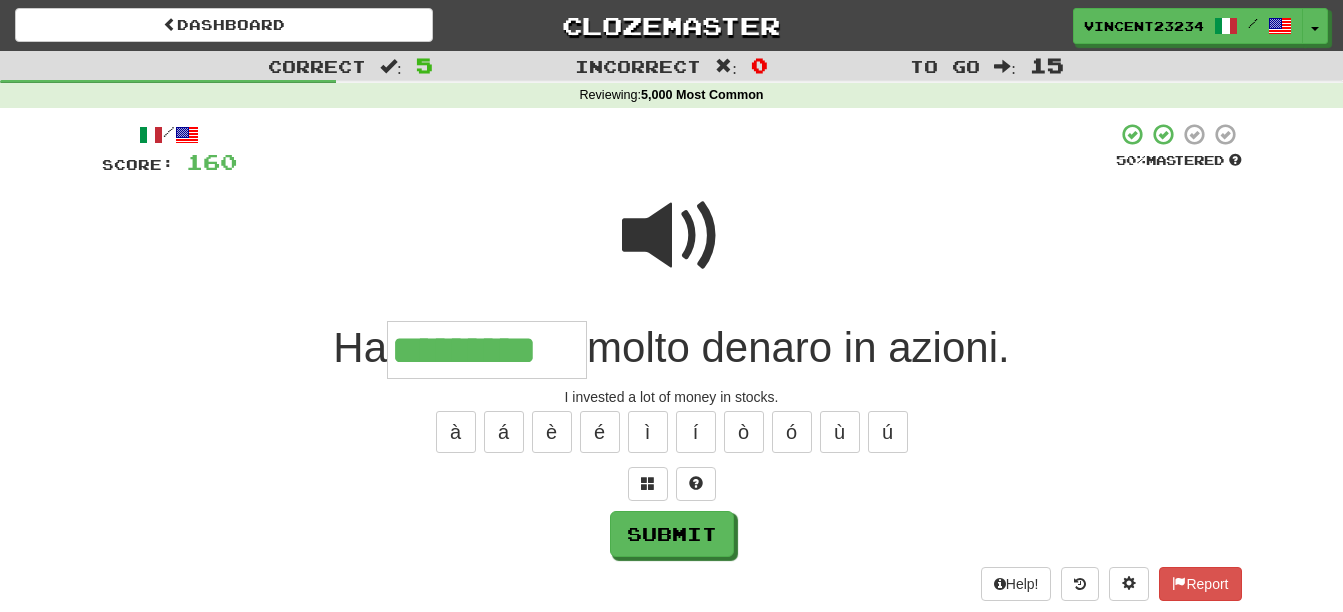 type on "*********" 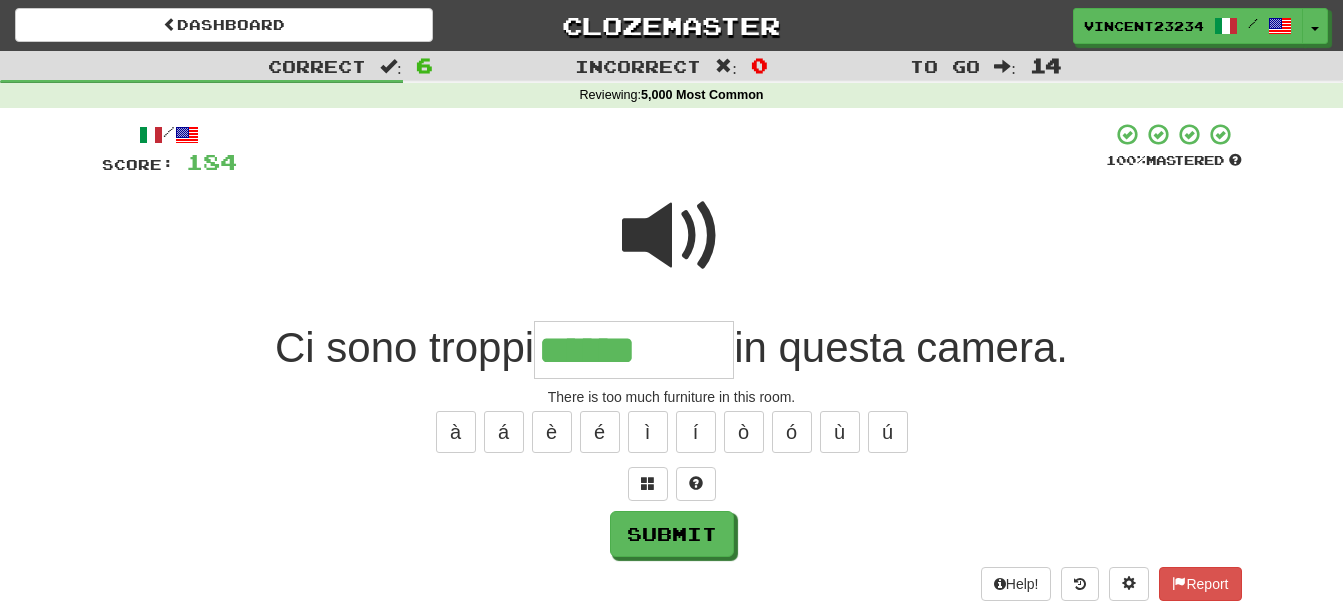 type on "******" 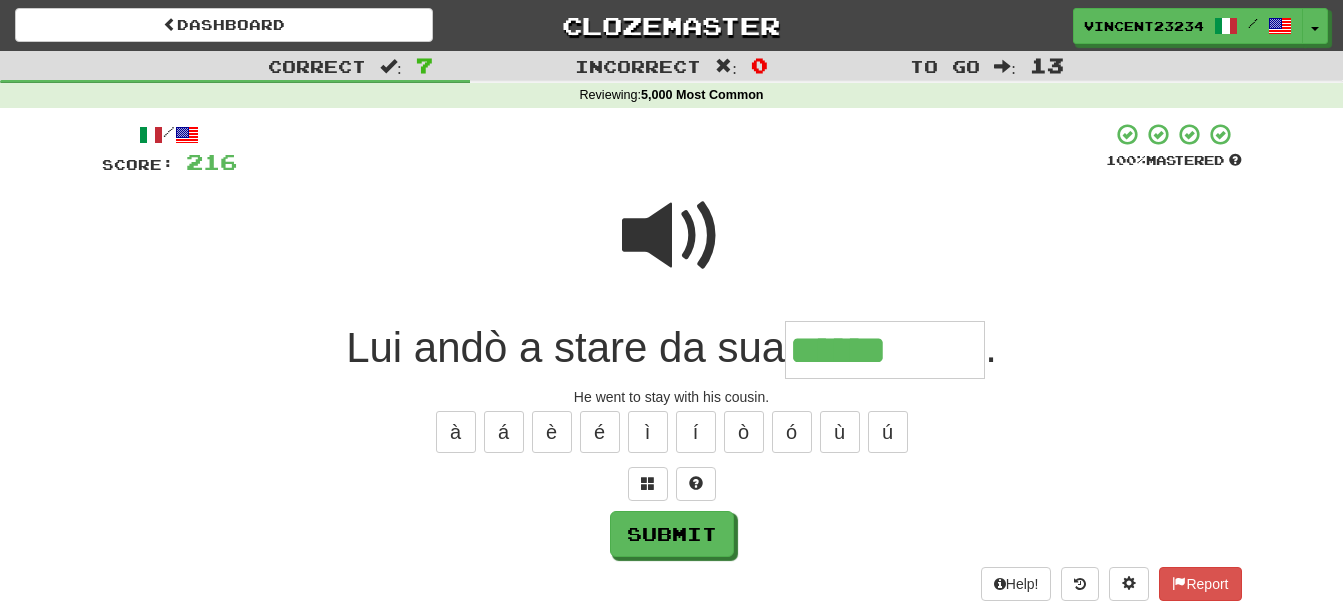 type on "******" 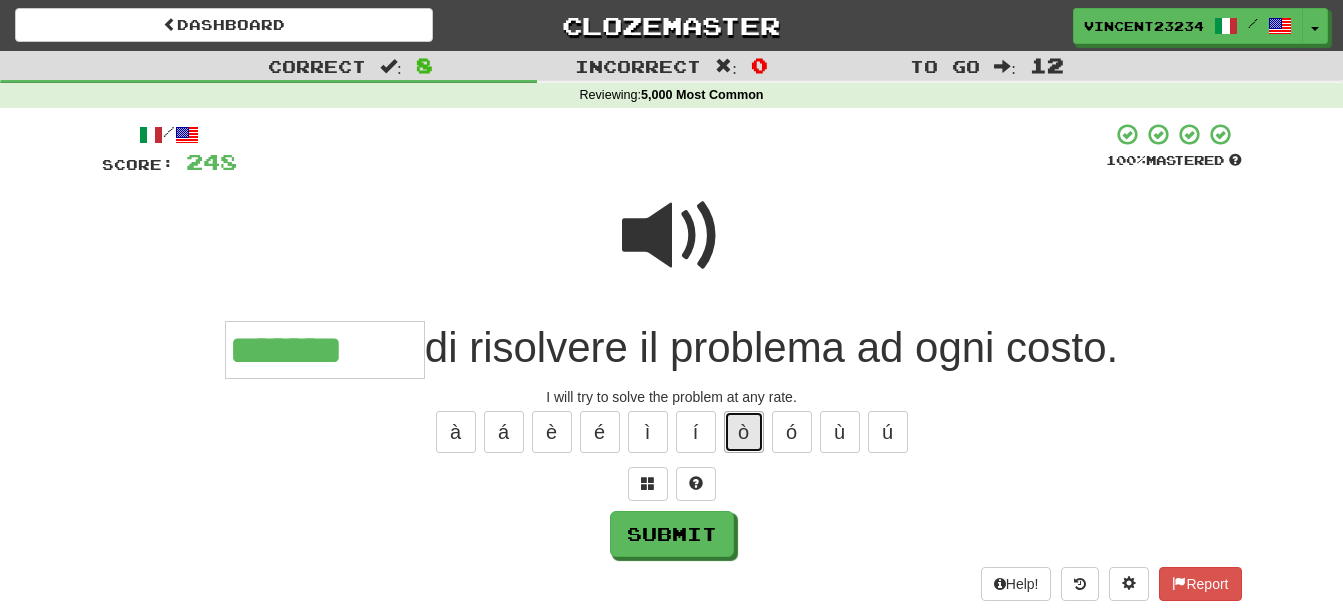 click on "ò" at bounding box center (744, 432) 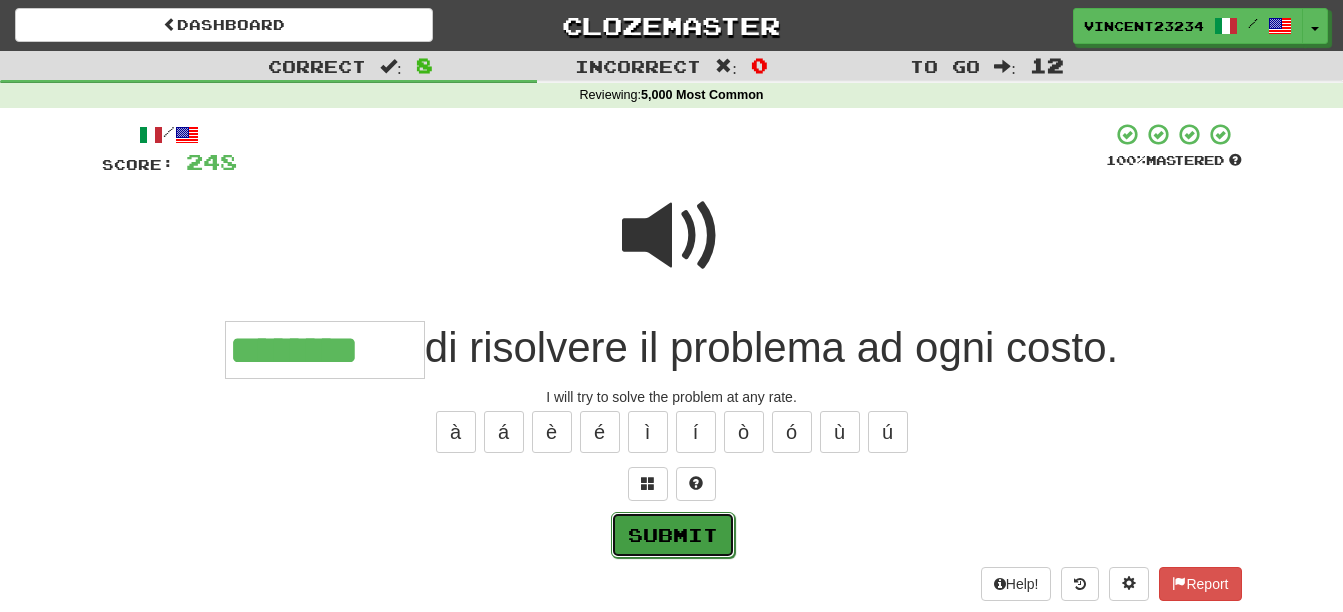 click on "Submit" at bounding box center (673, 535) 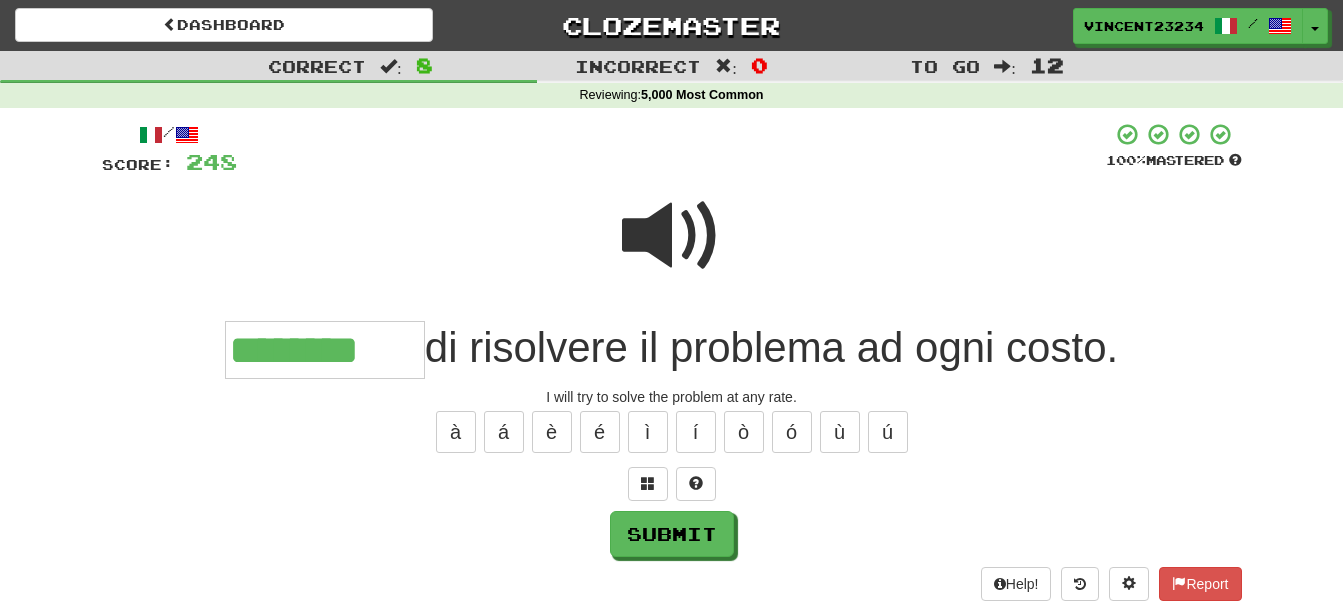 type on "********" 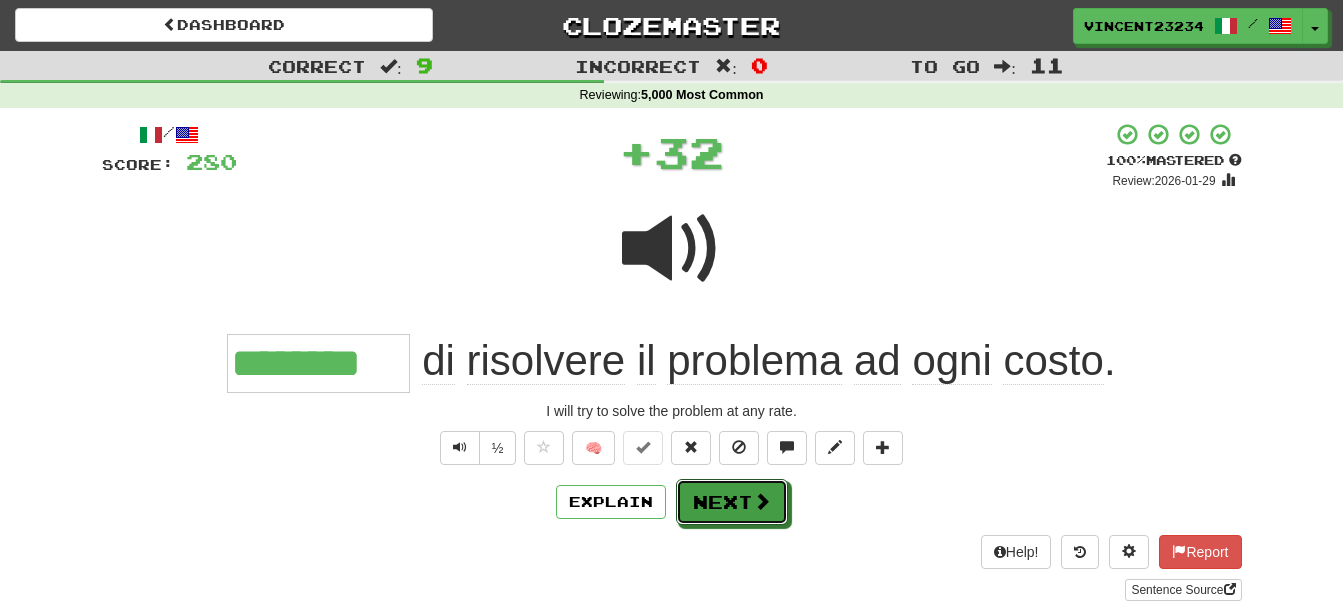 click on "Next" at bounding box center [732, 502] 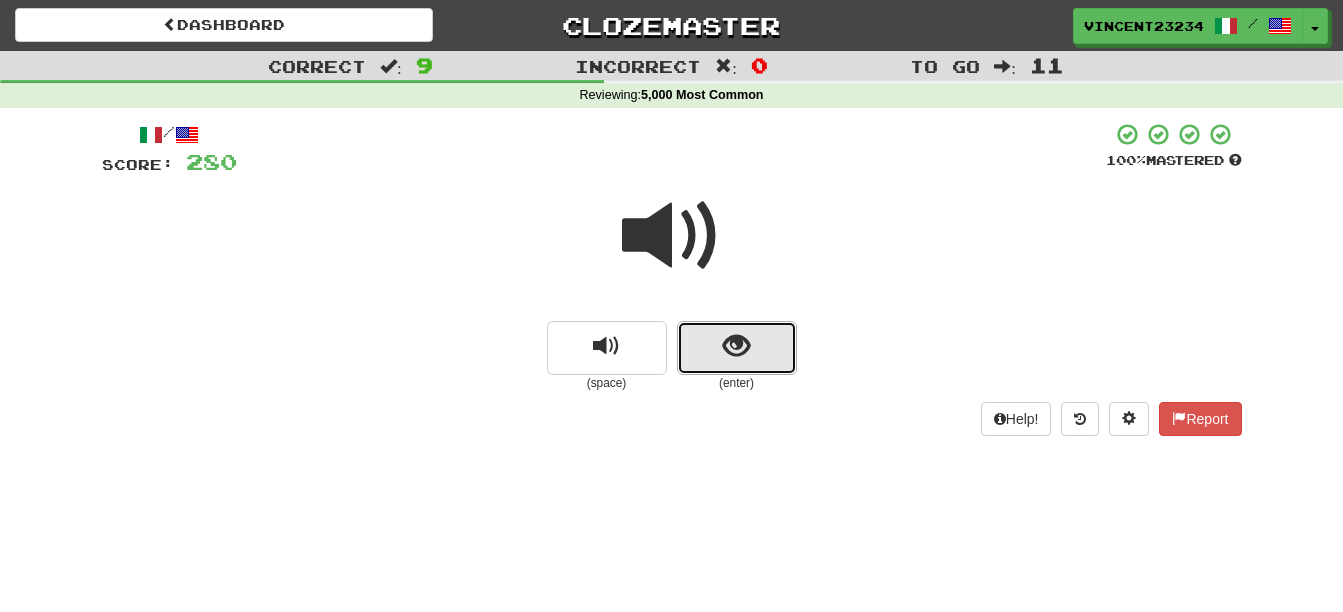 click at bounding box center (737, 348) 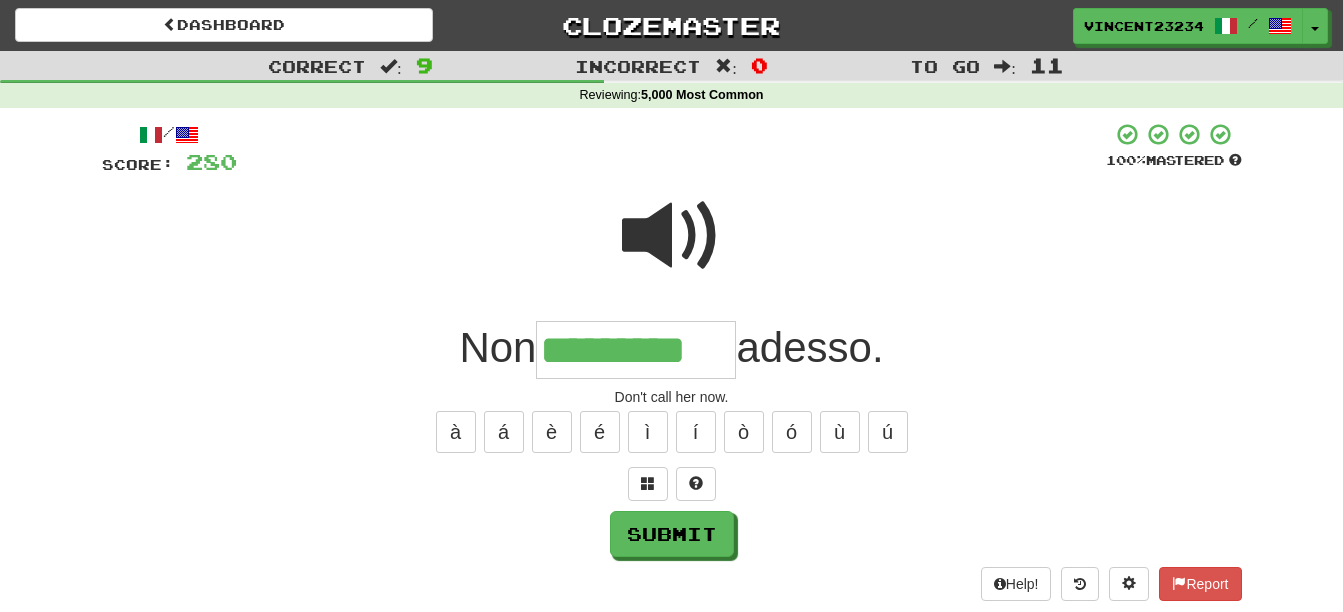 type on "*********" 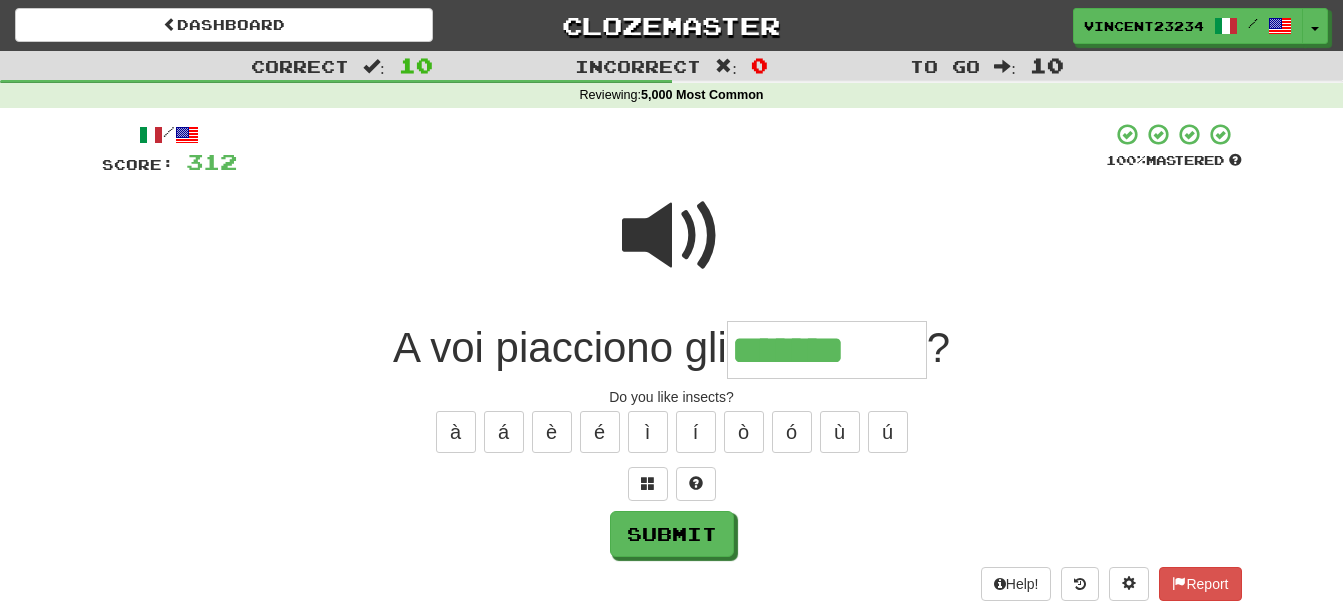 type on "*******" 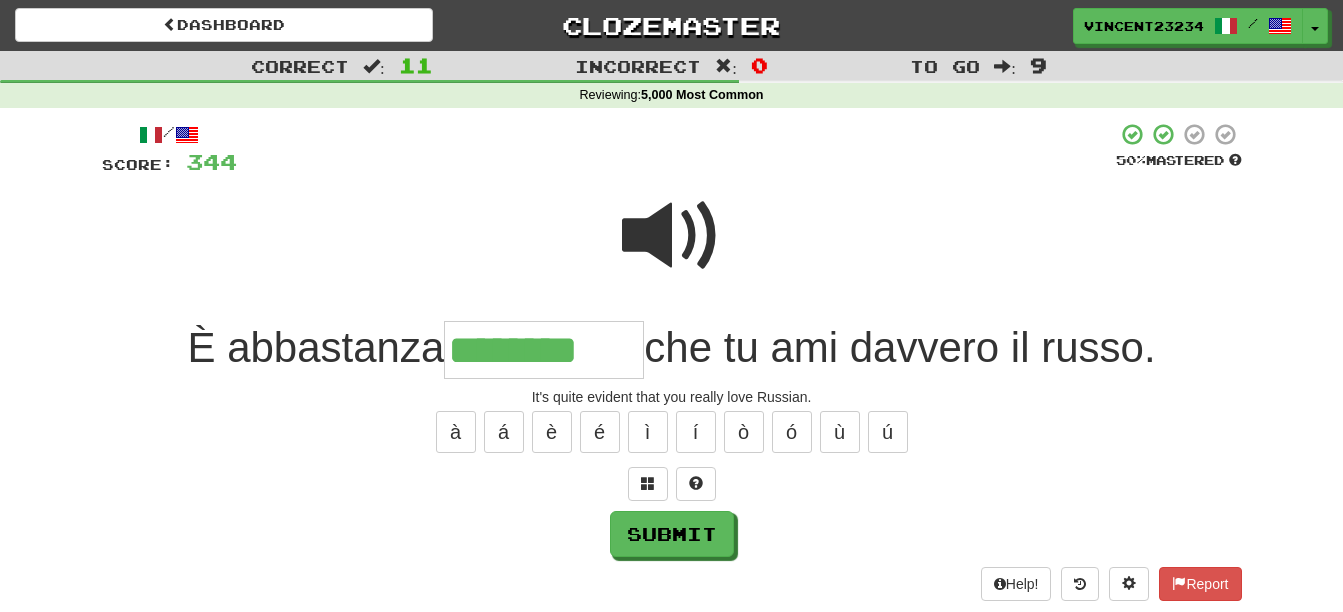 type on "********" 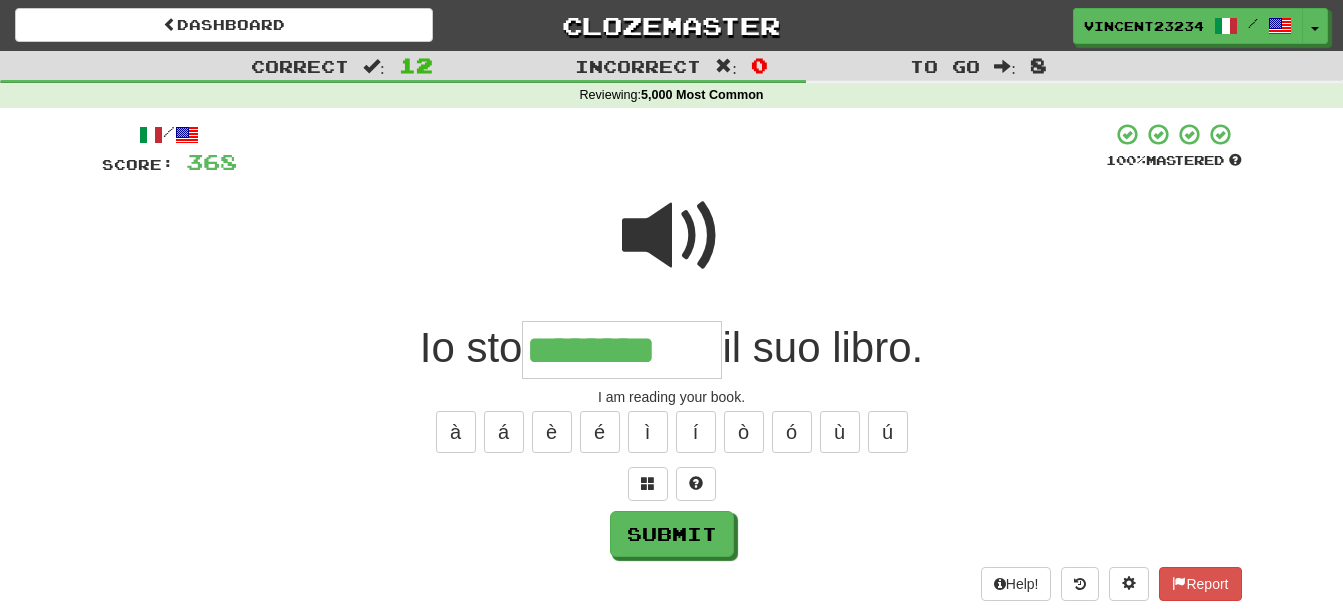 type on "********" 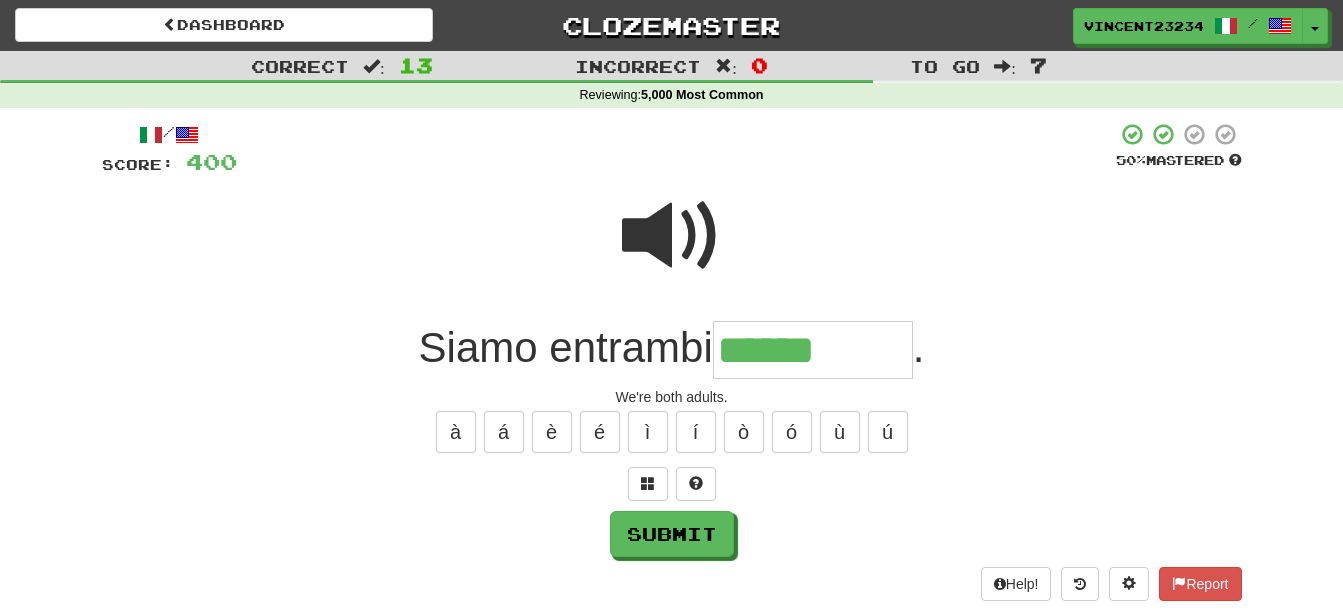 type on "******" 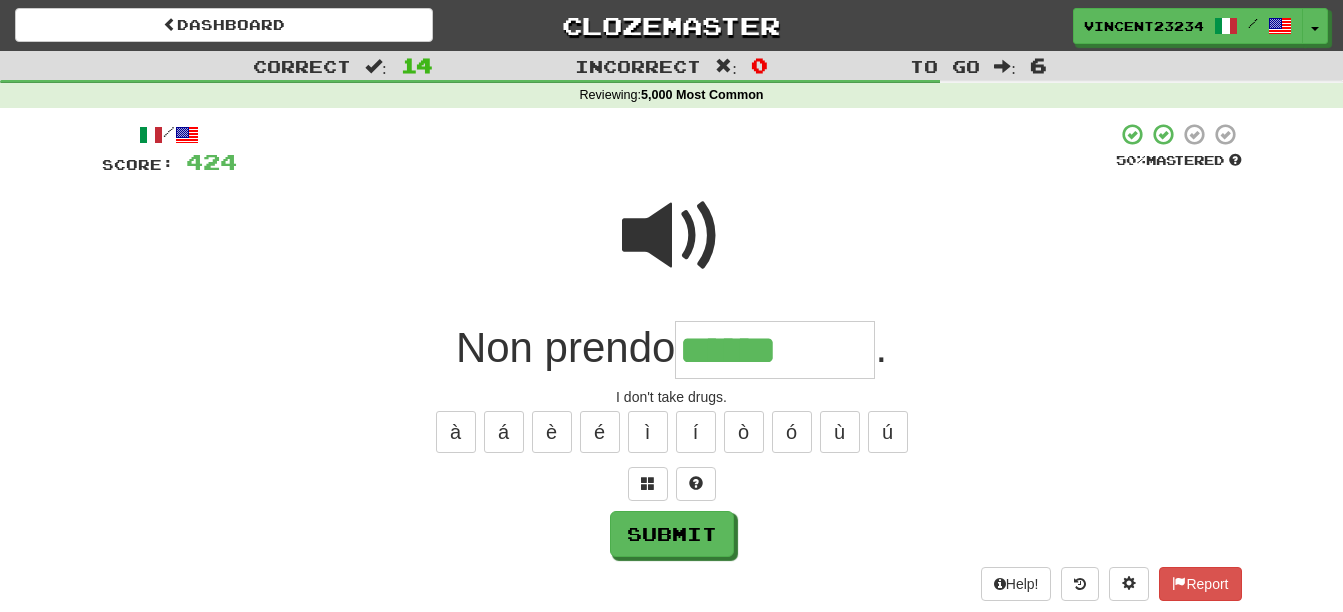 type on "******" 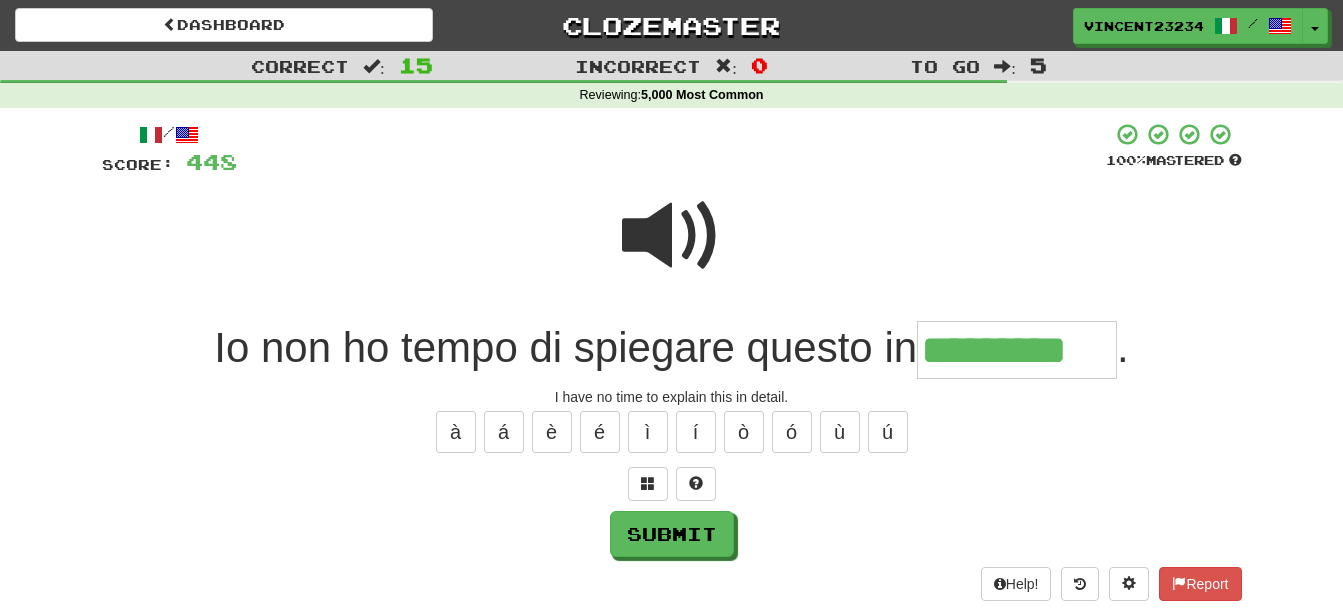 type on "*********" 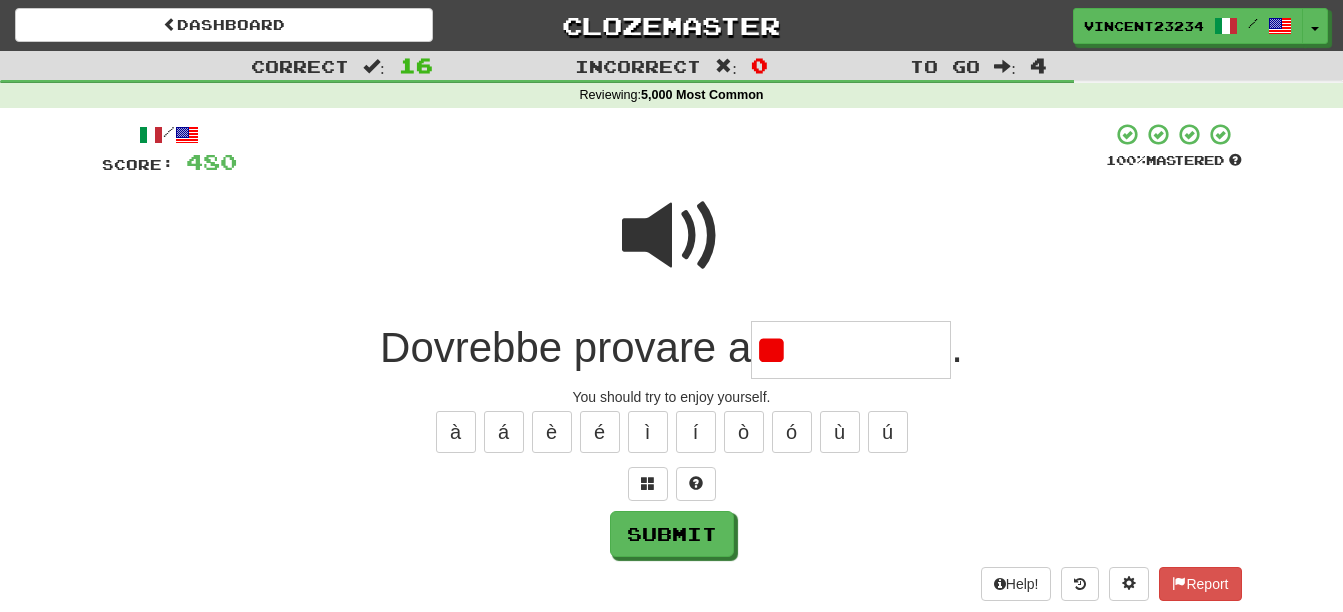 type on "*" 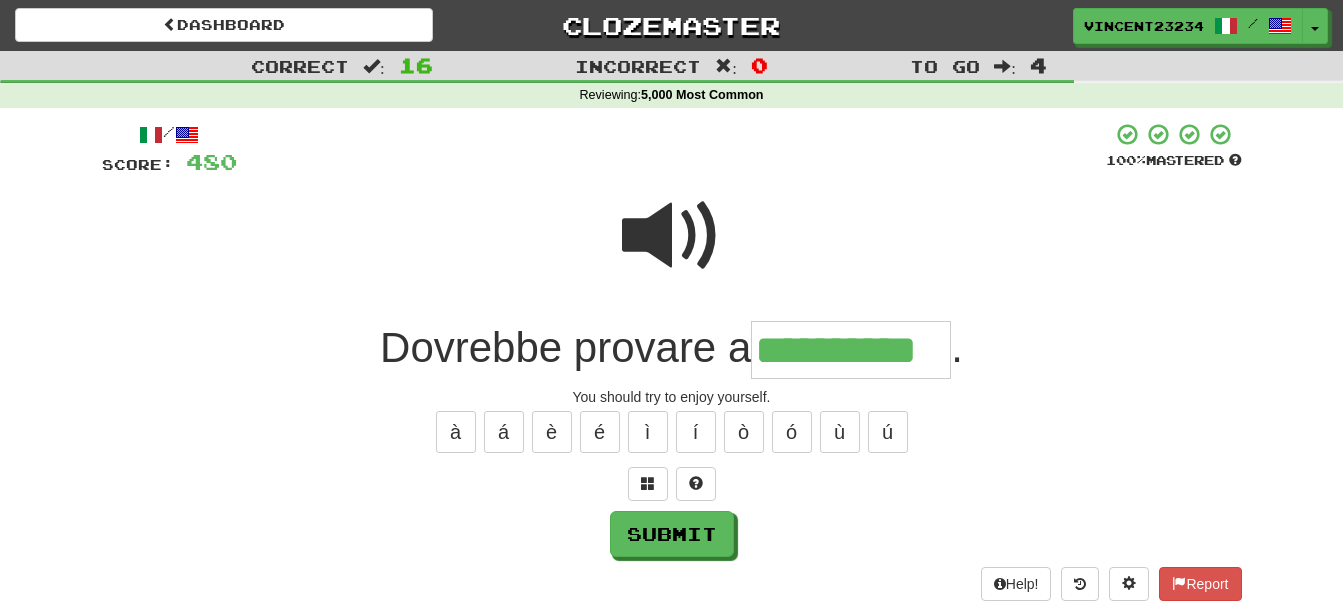 type on "**********" 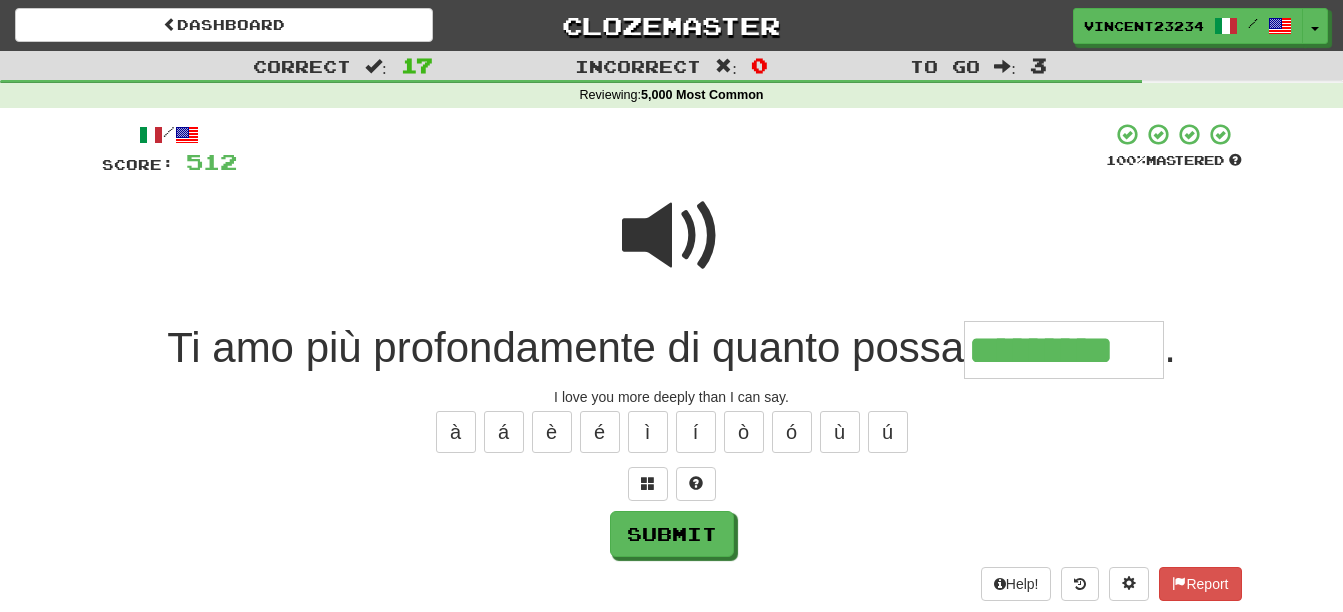 type on "*********" 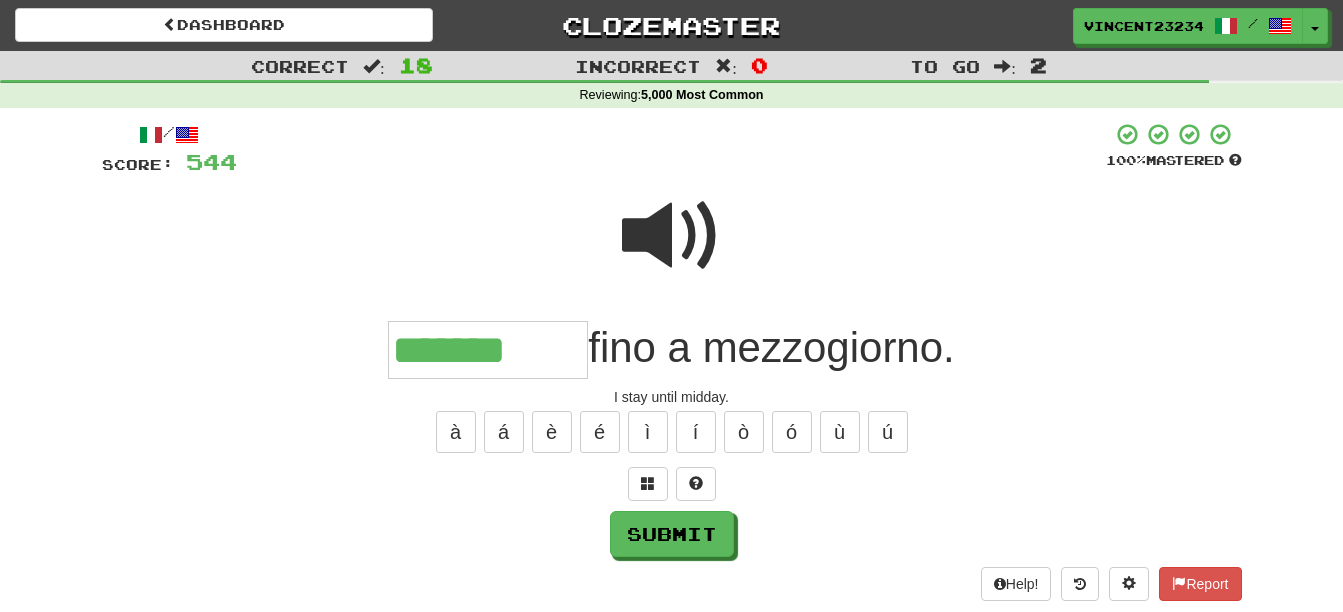 type on "*******" 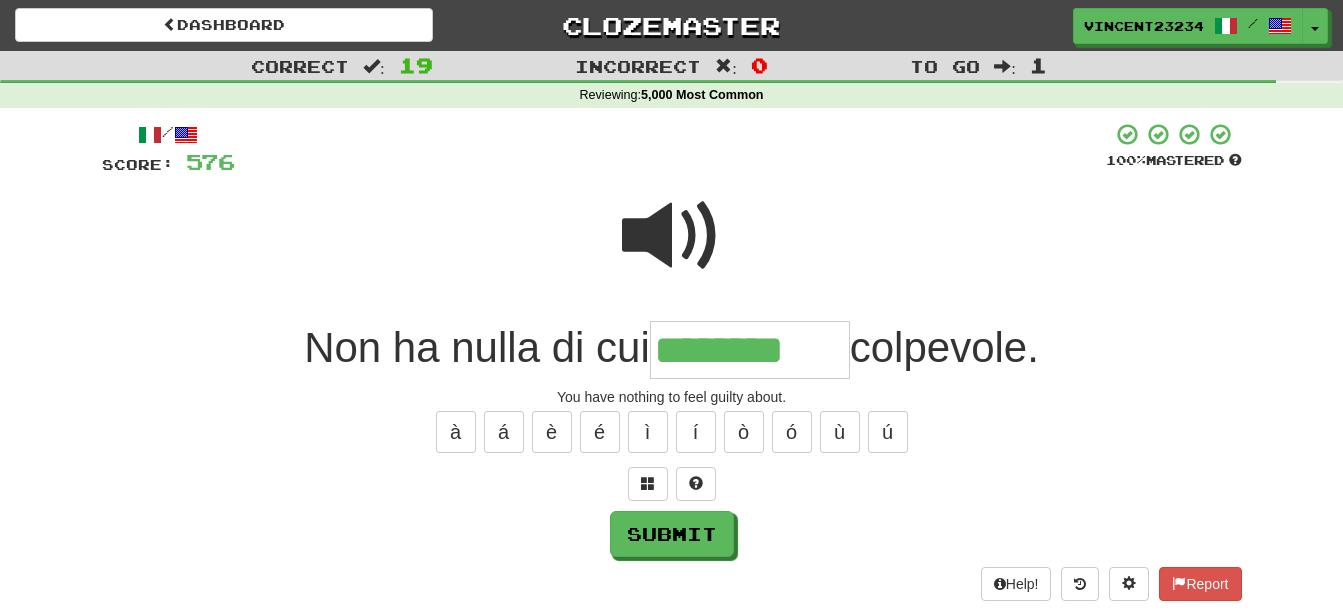 type on "********" 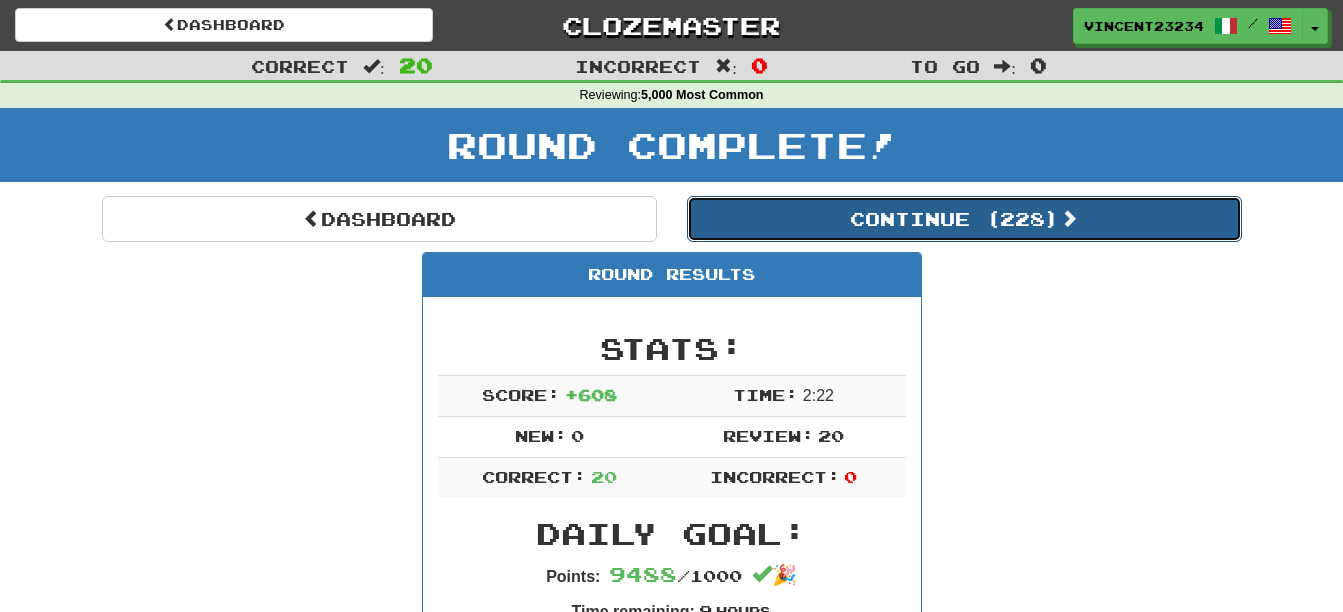 click on "Continue ( 228 )" at bounding box center [964, 219] 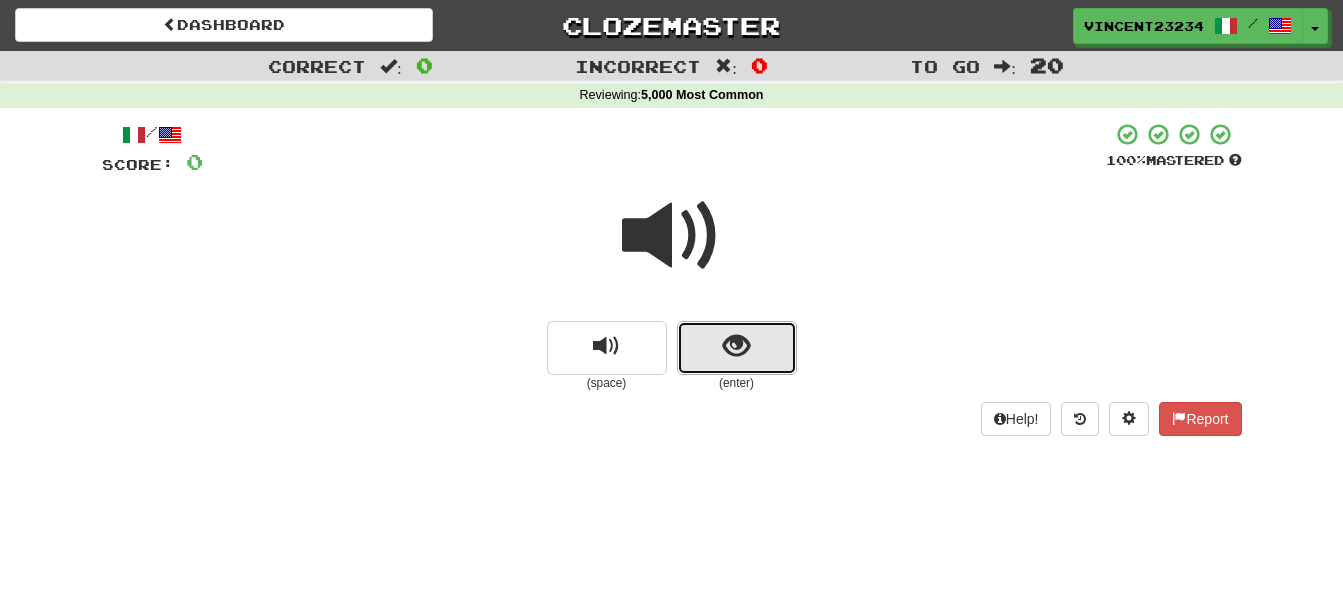 click at bounding box center (736, 346) 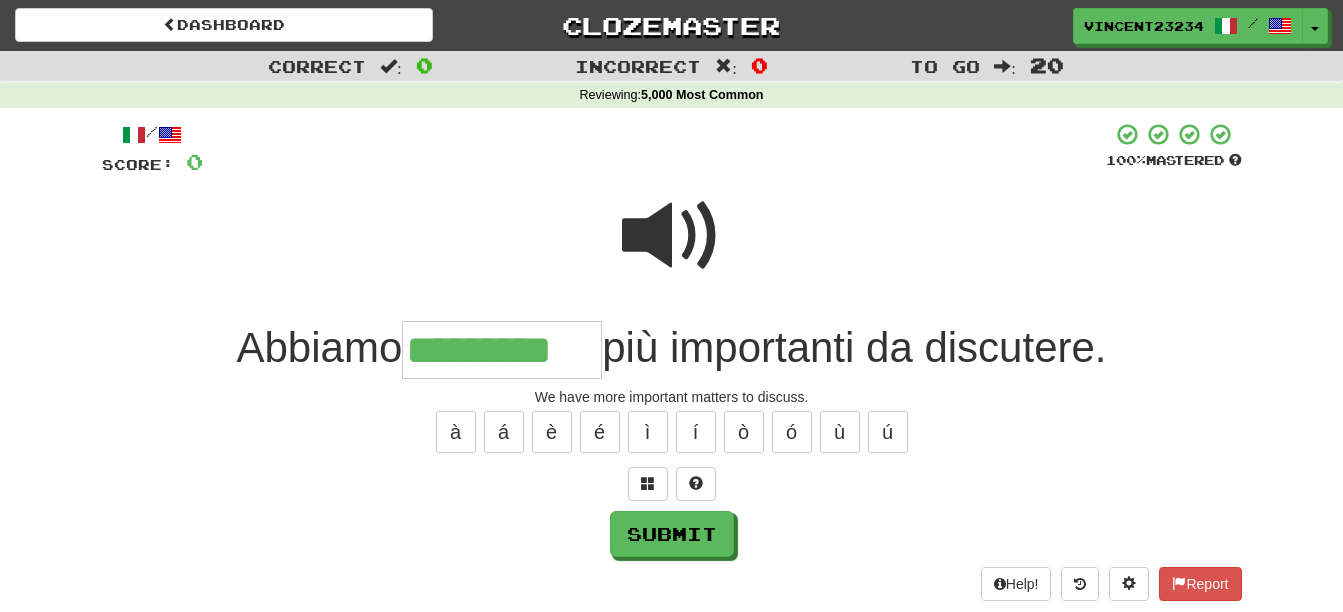 type on "*********" 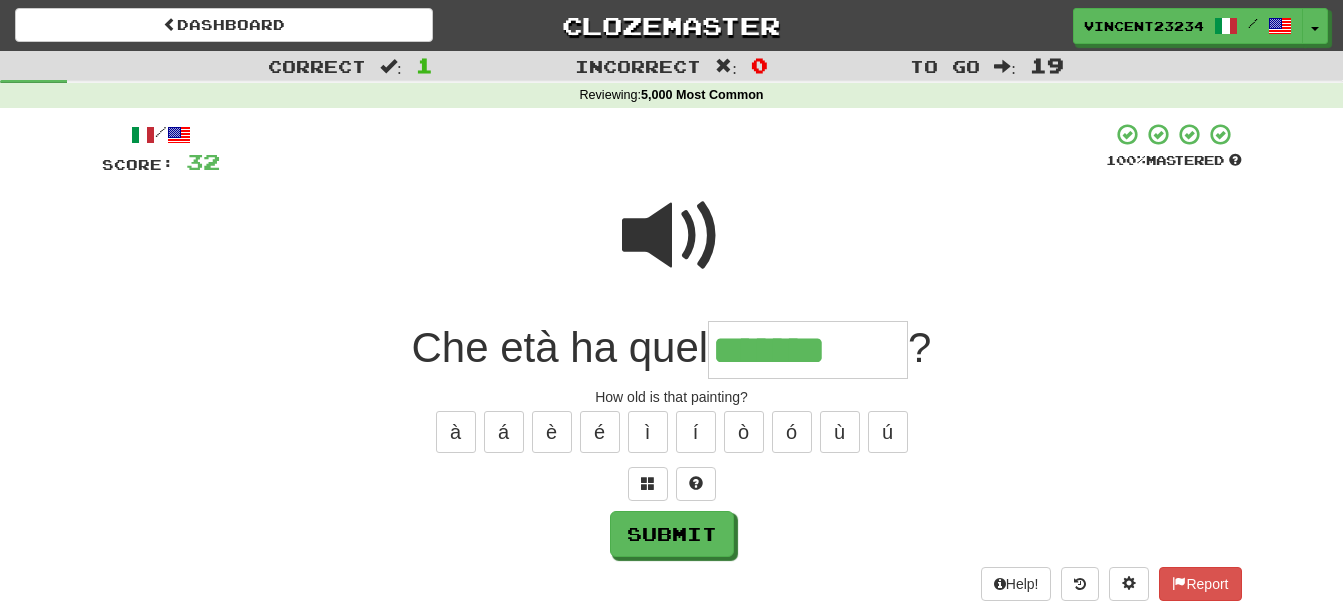 type on "*******" 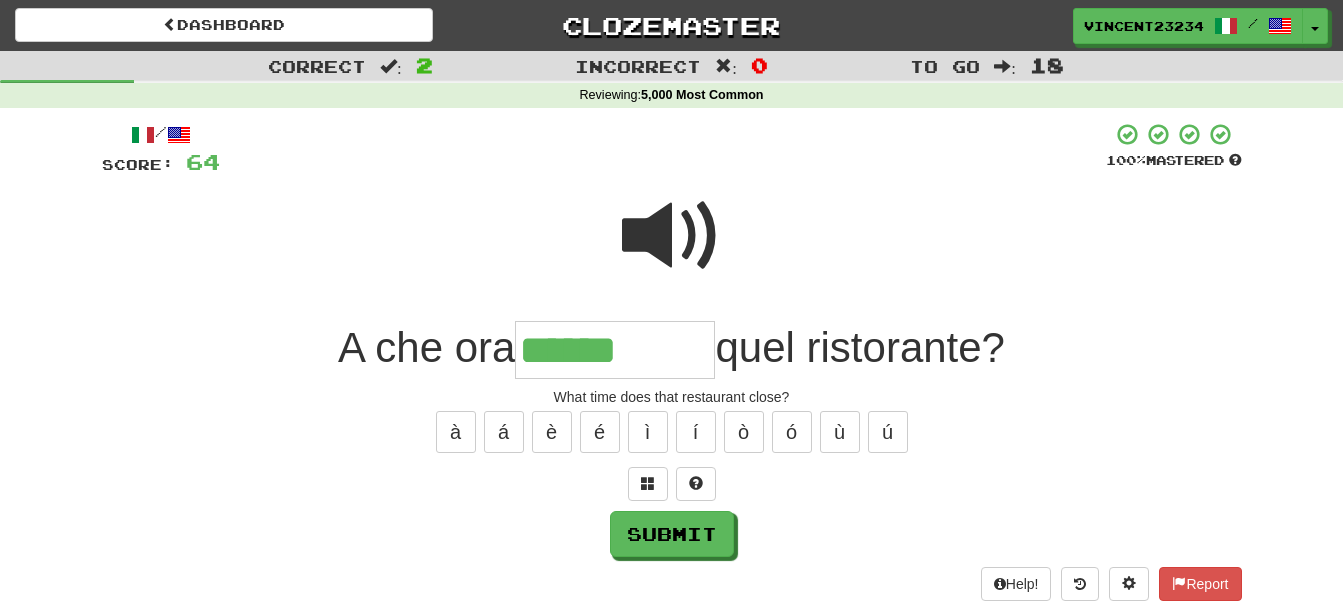 type on "******" 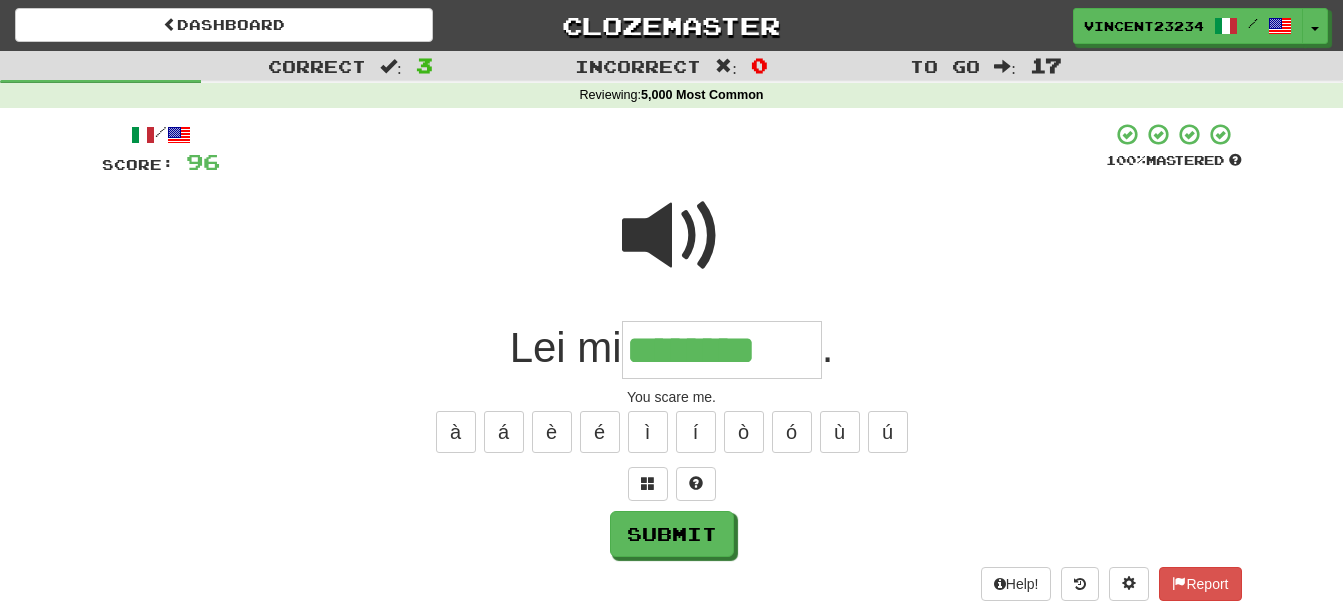 type on "********" 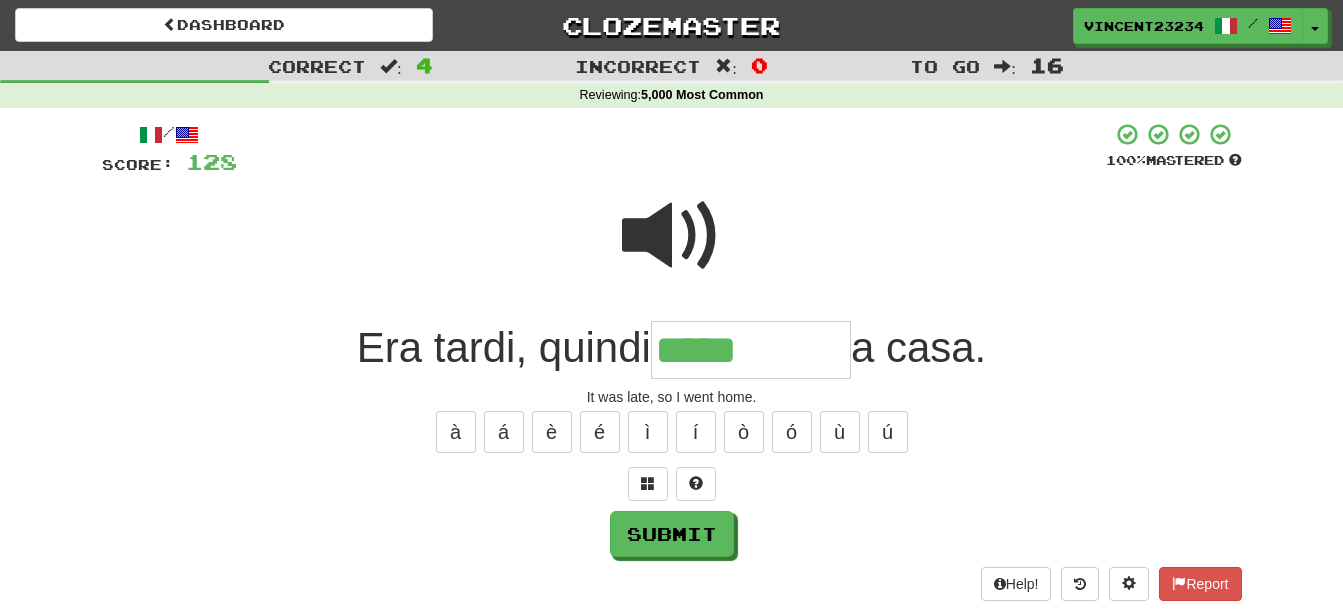 type on "*****" 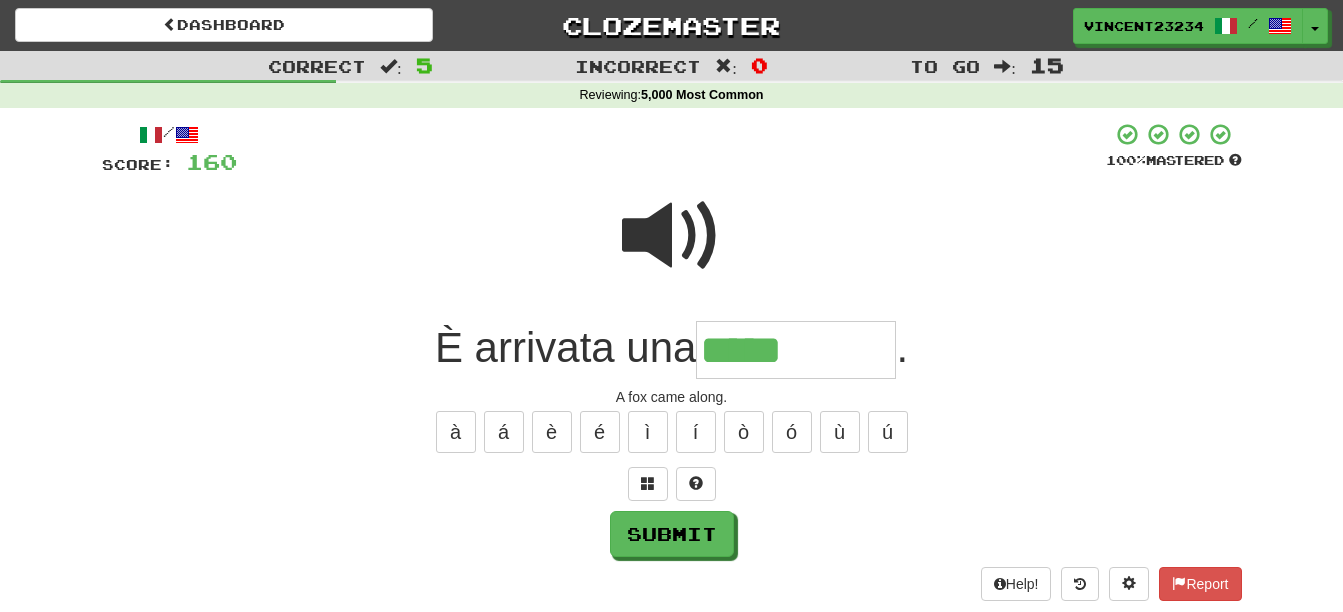 type on "*****" 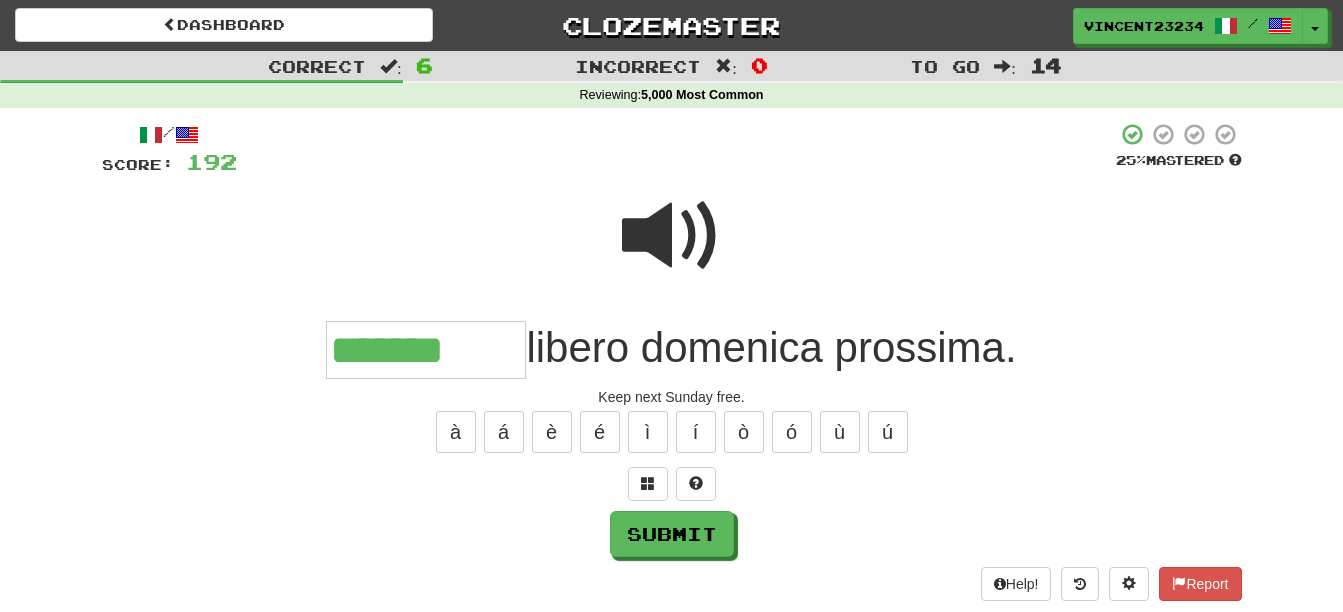 type on "*******" 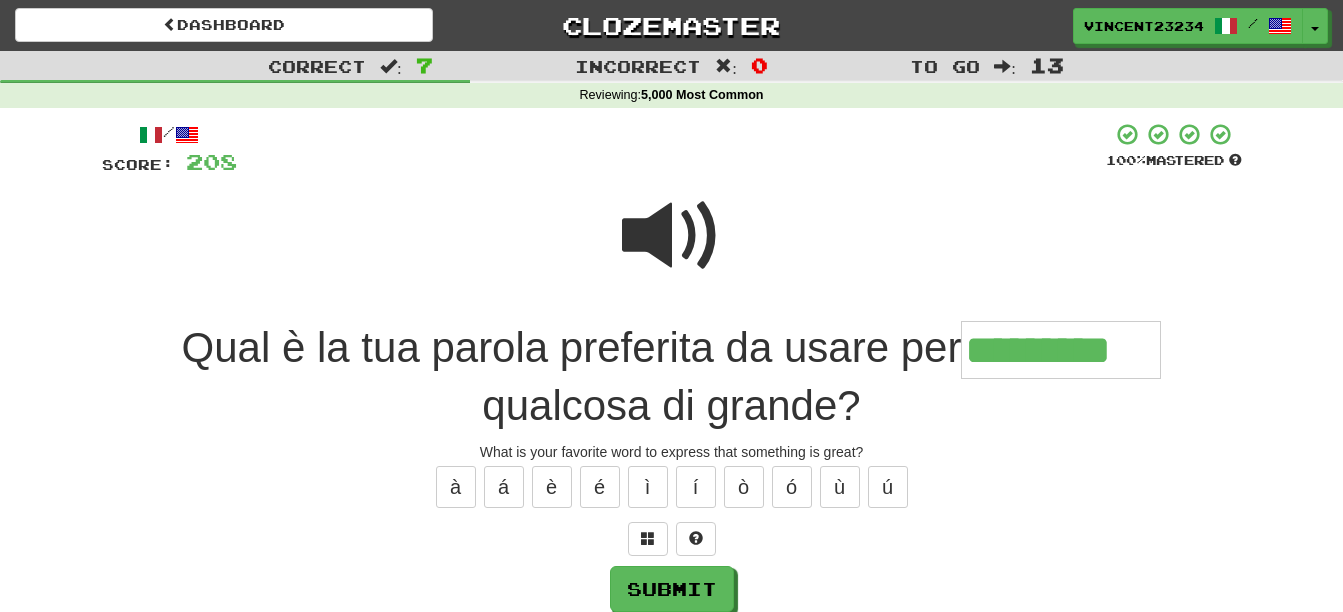 type on "*********" 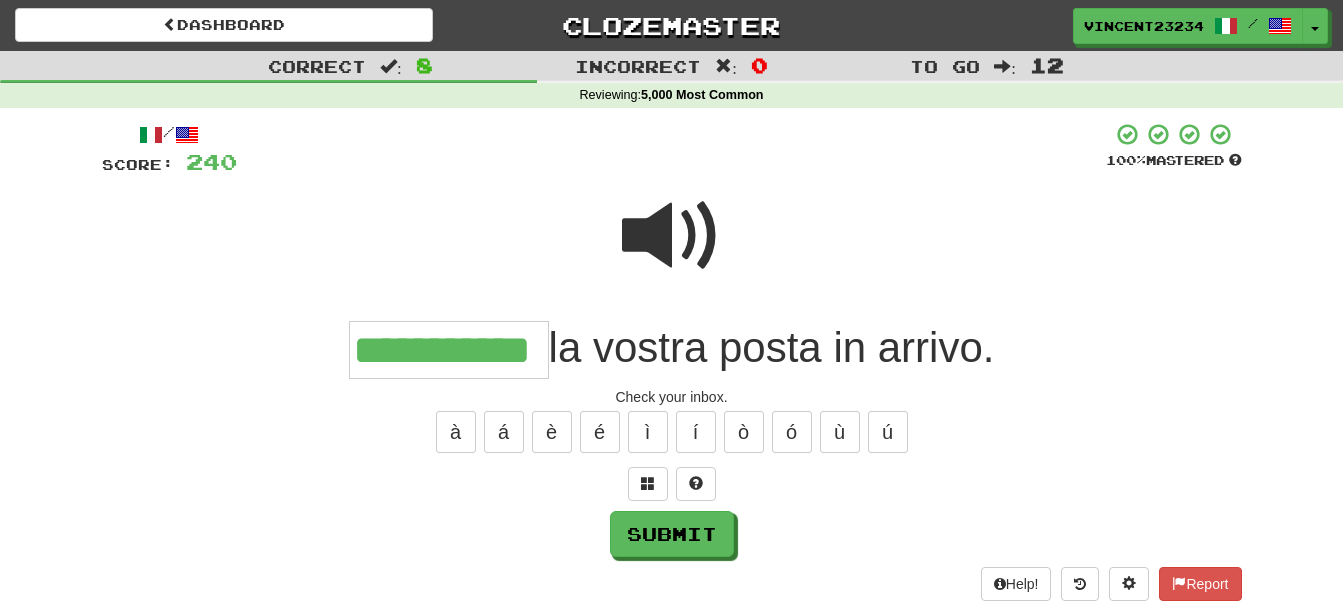 scroll, scrollTop: 0, scrollLeft: 1, axis: horizontal 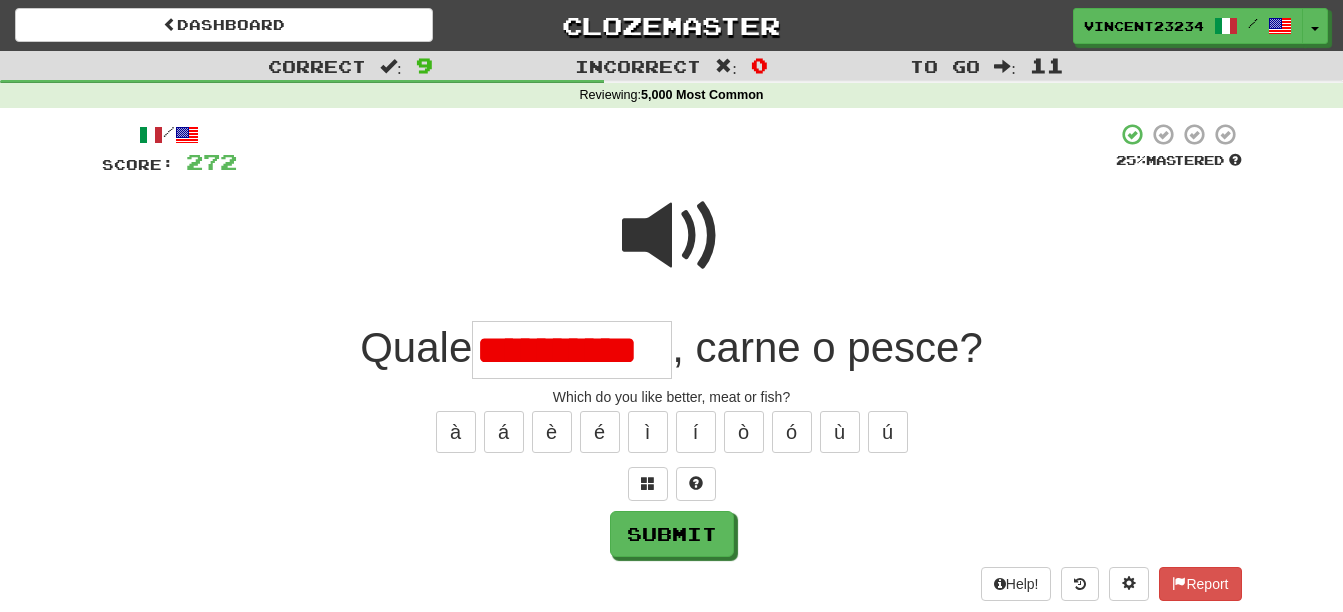 type on "**********" 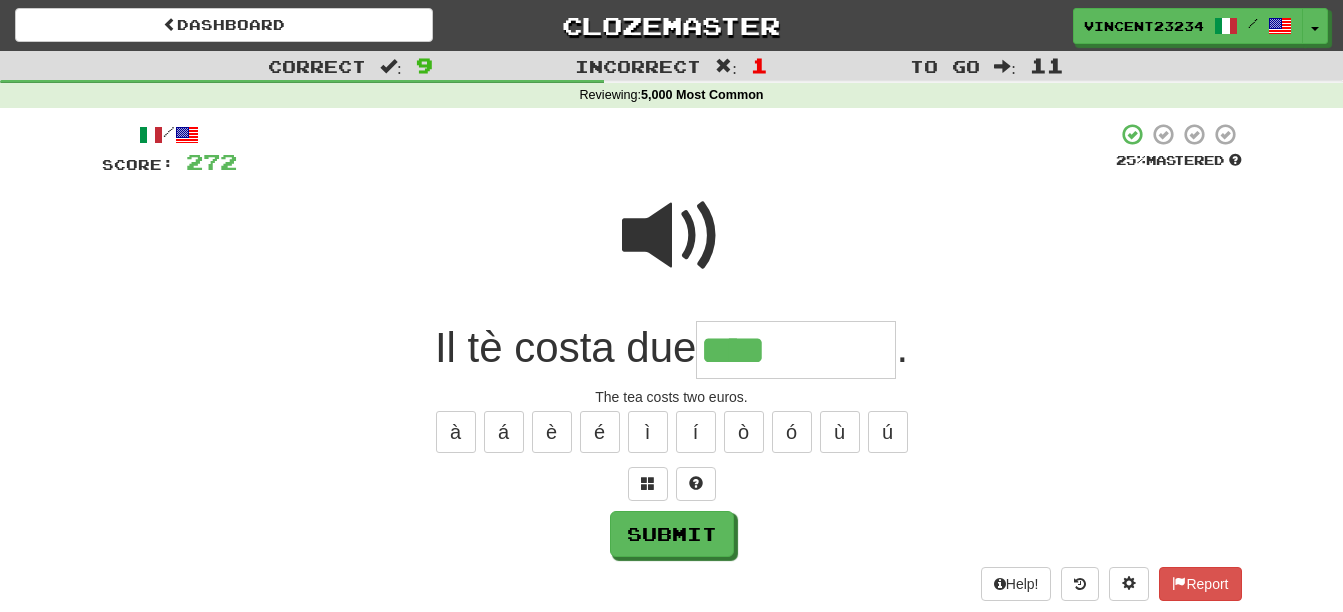 type on "****" 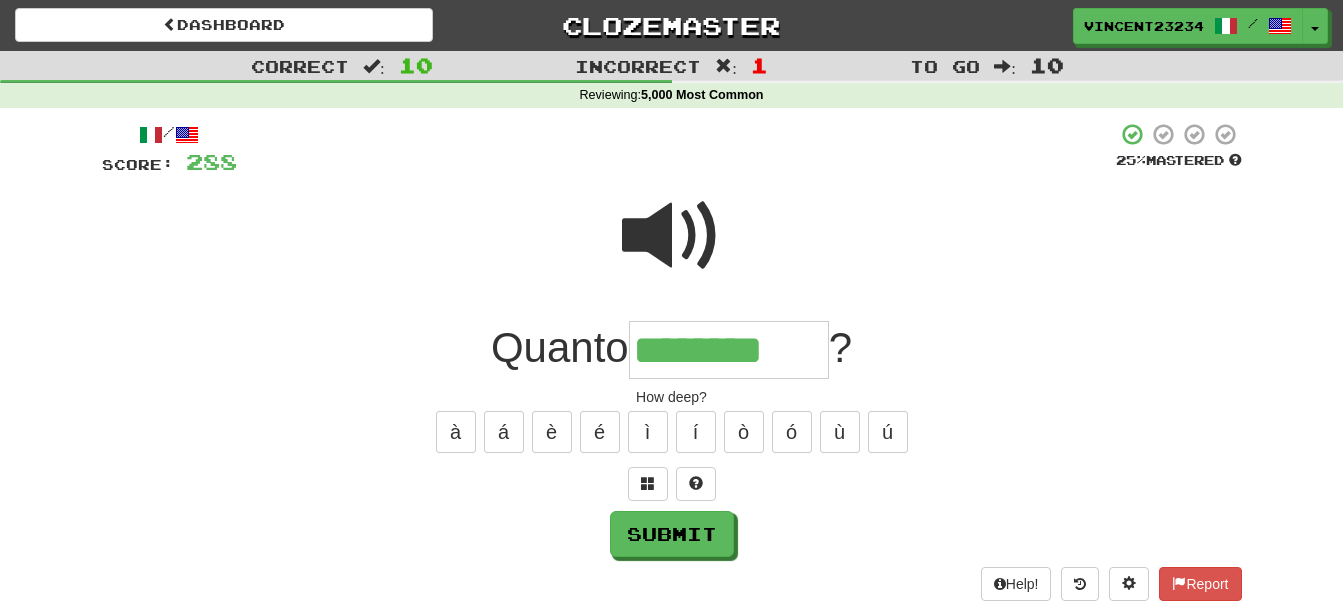 type on "********" 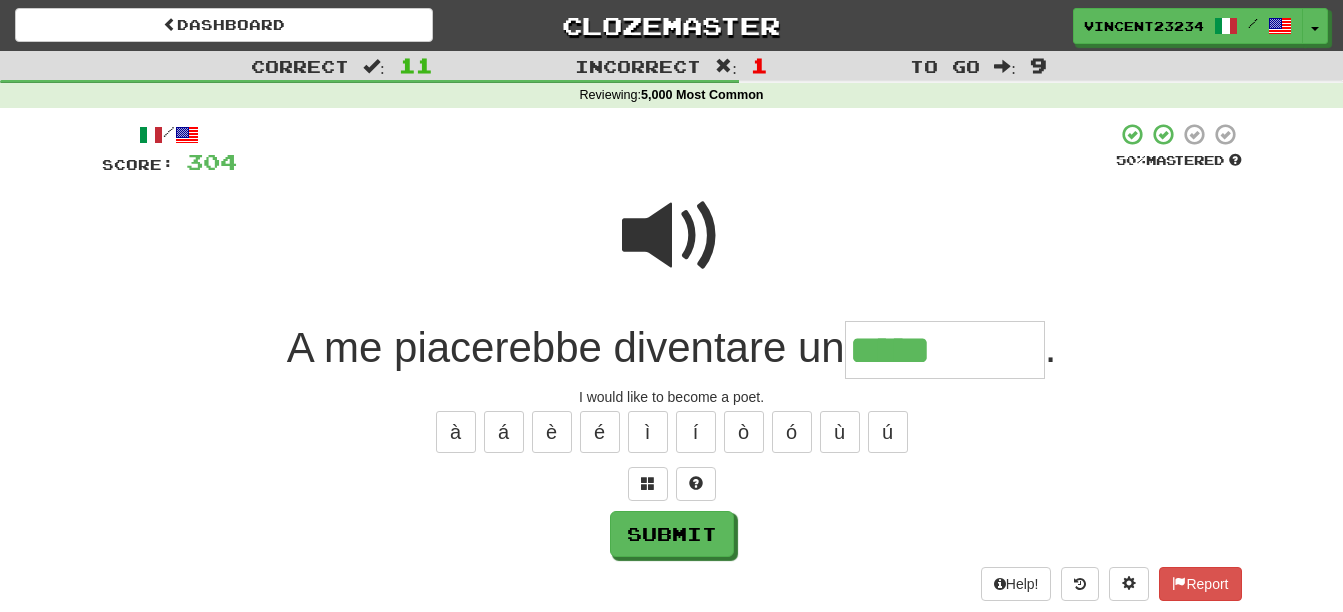 type on "*****" 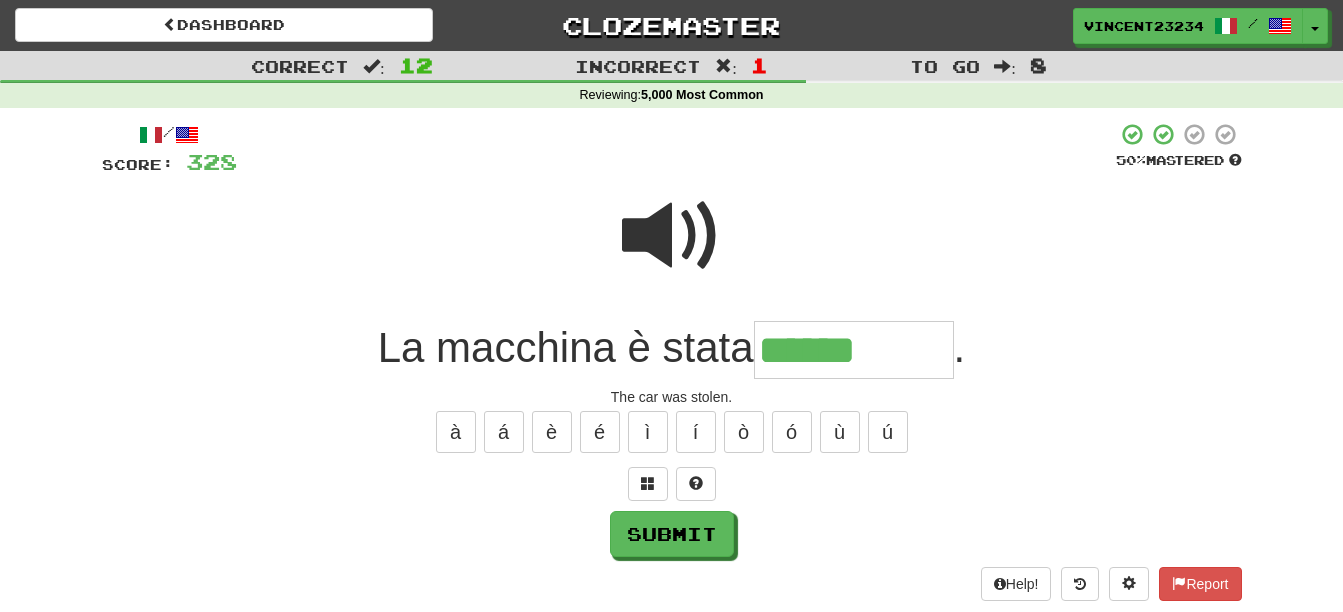 type on "******" 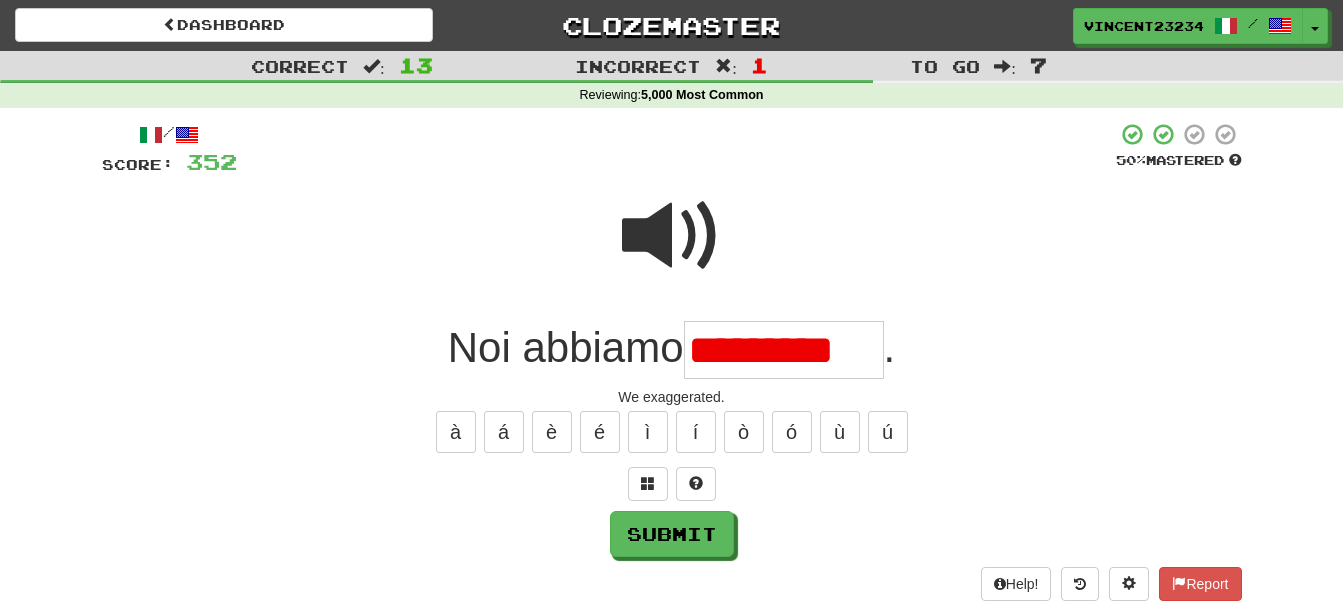 scroll, scrollTop: 0, scrollLeft: 0, axis: both 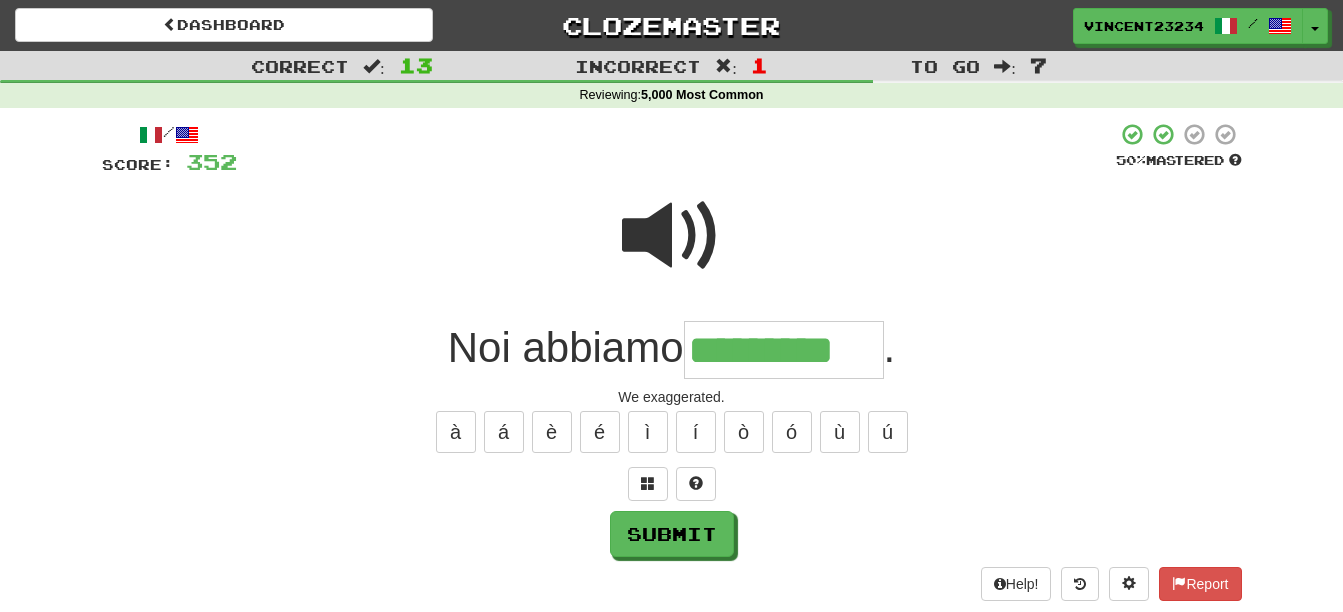 type on "*********" 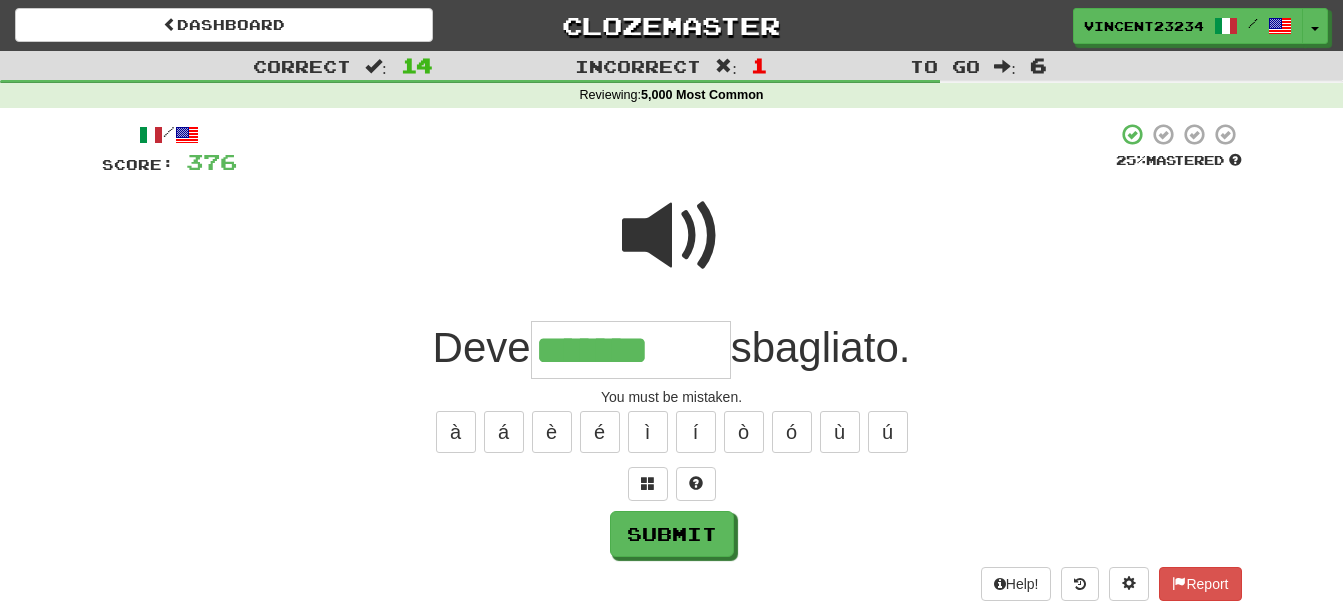 type on "*******" 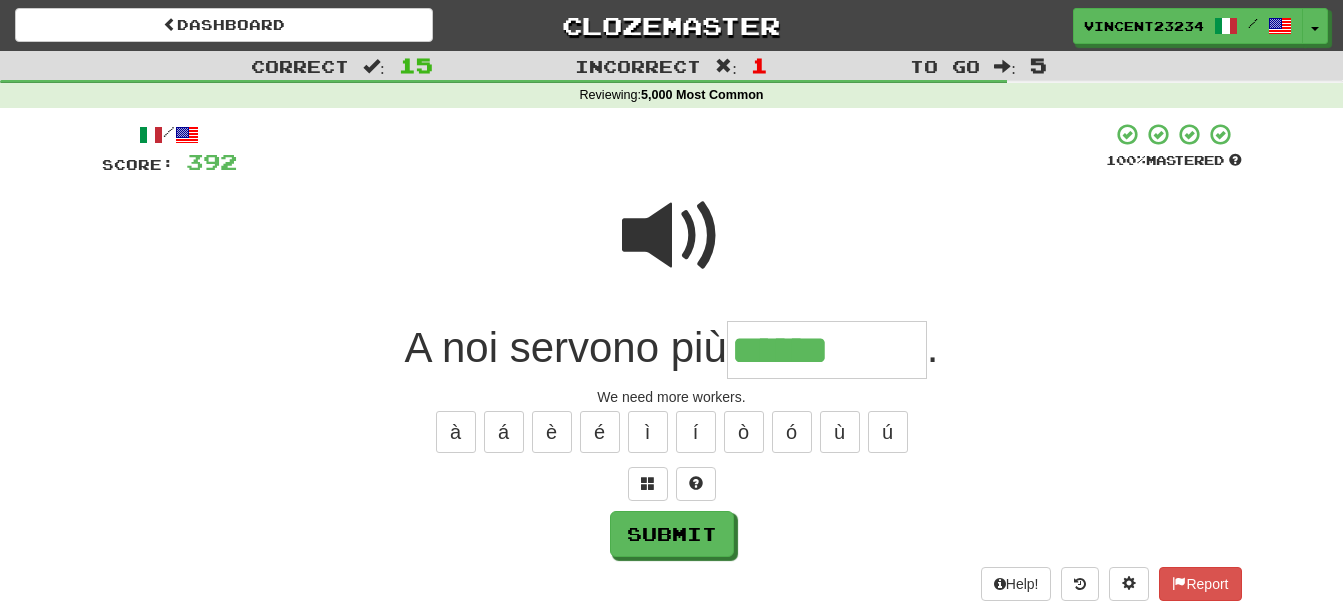 type on "******" 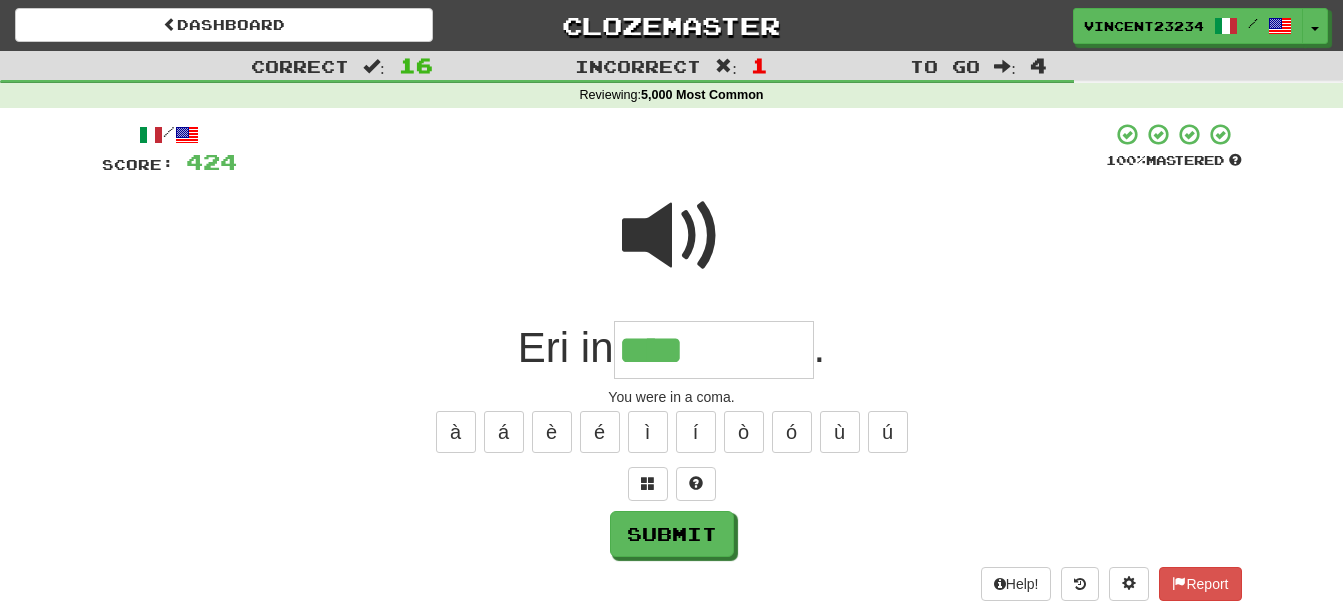 type on "****" 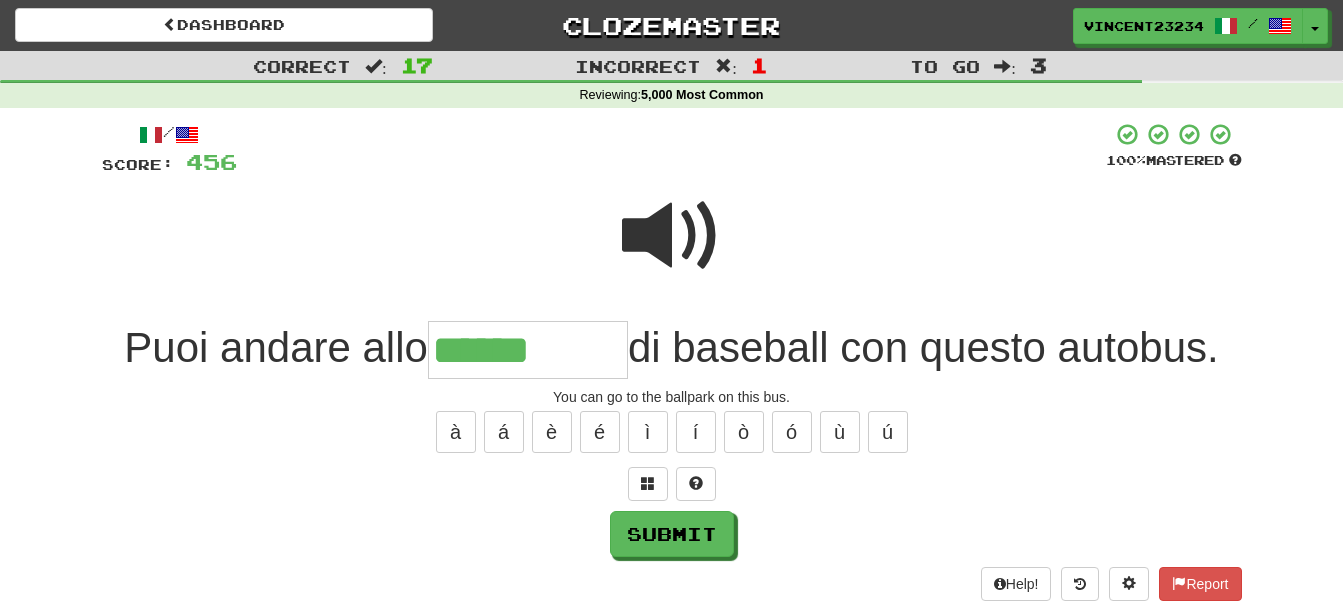 type on "******" 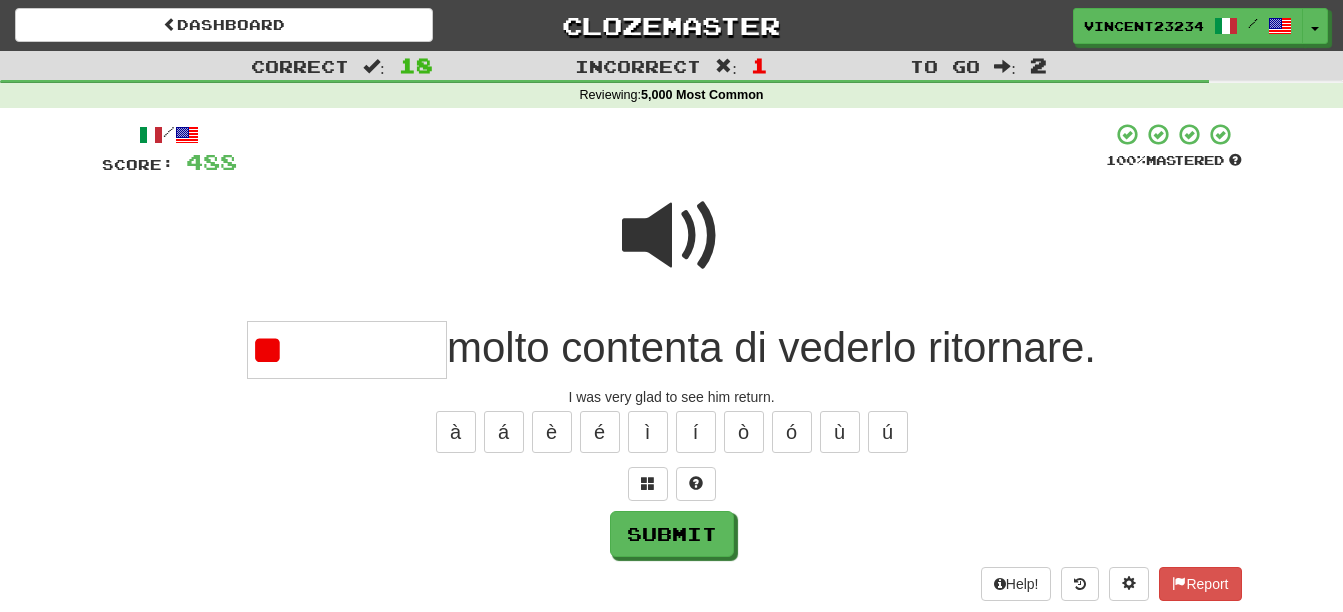 type on "*" 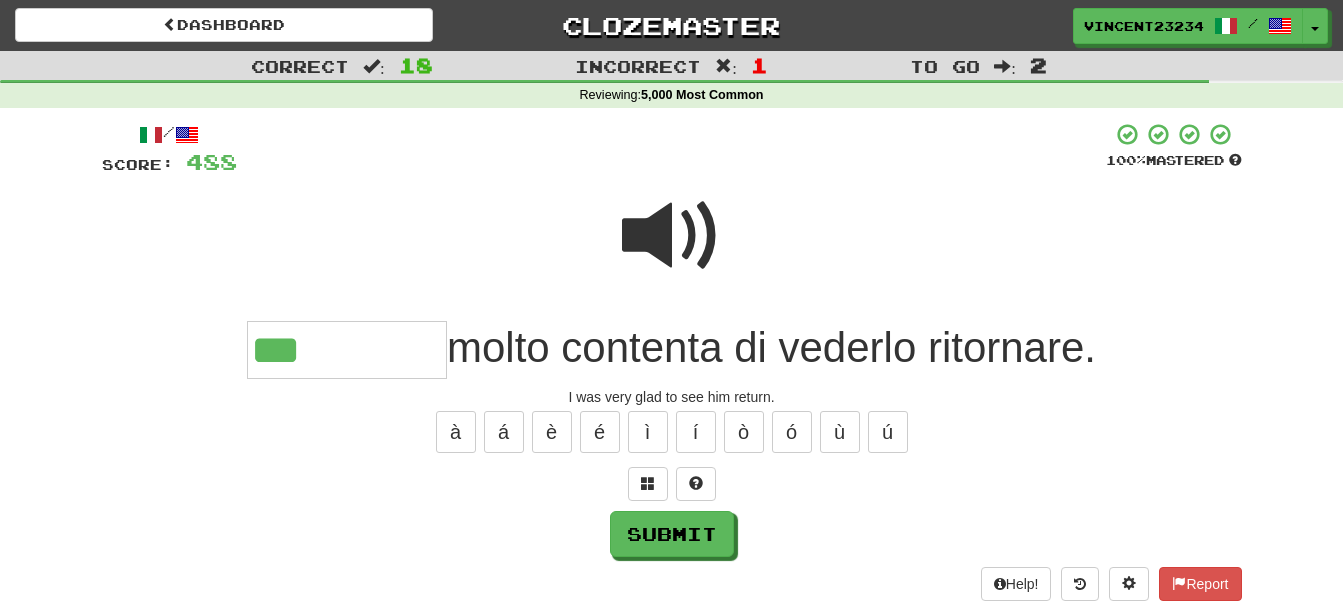 type on "***" 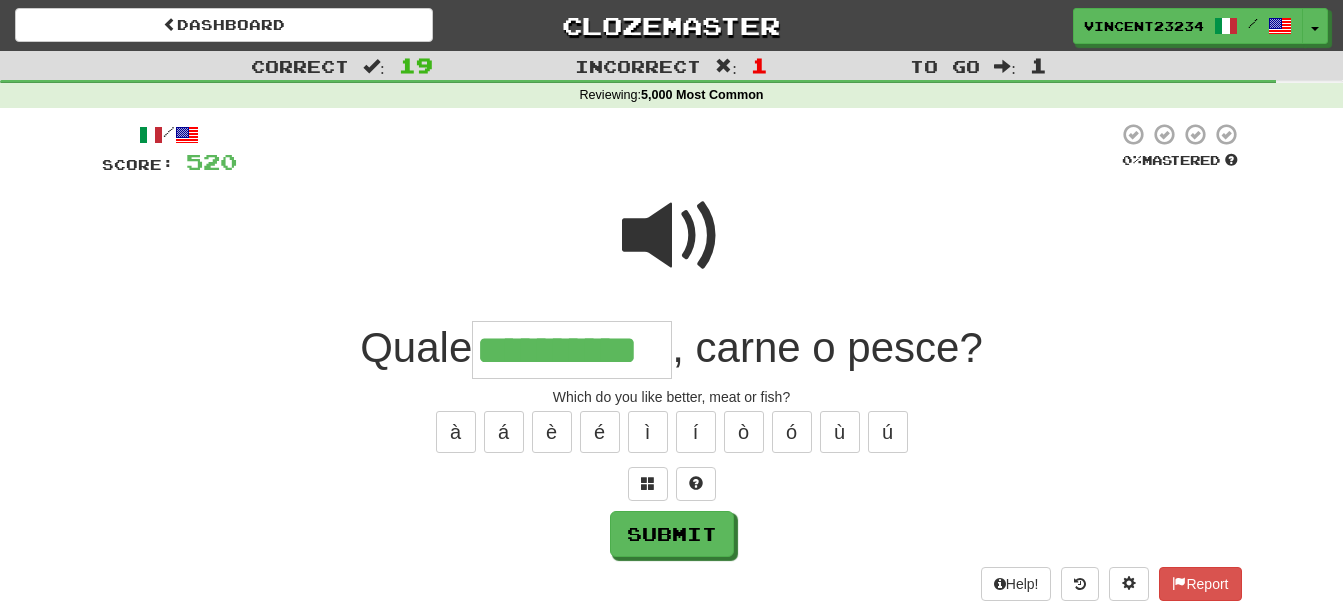 type on "**********" 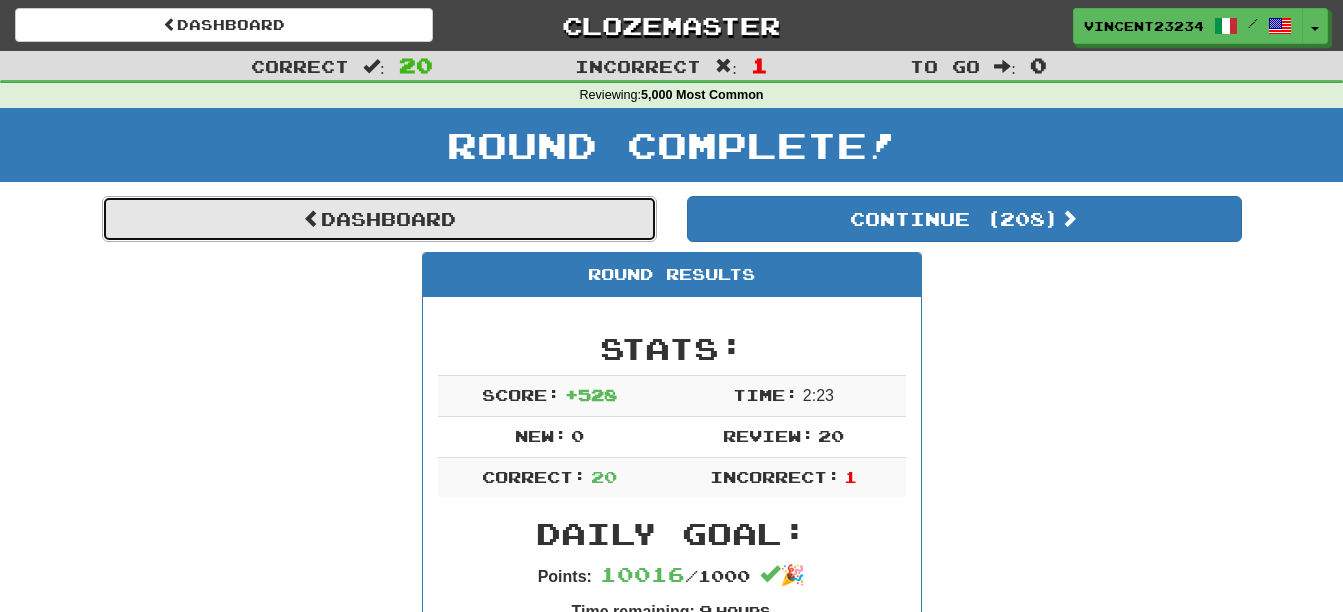 click on "Dashboard" at bounding box center [379, 219] 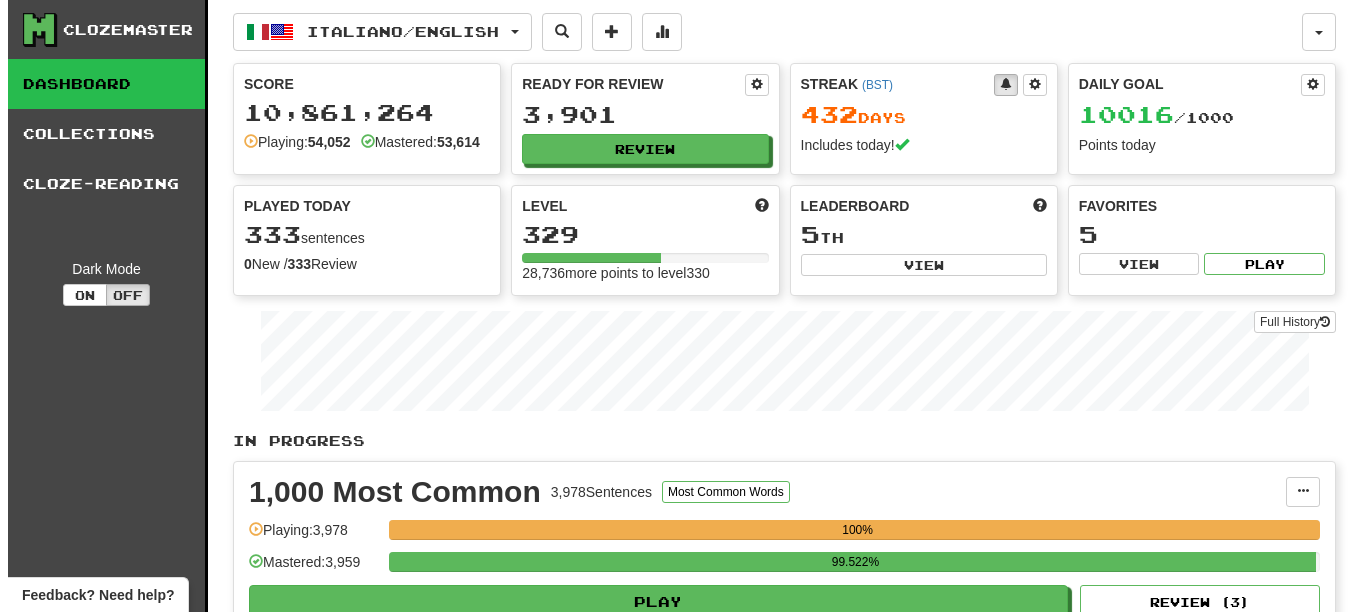 scroll, scrollTop: 0, scrollLeft: 0, axis: both 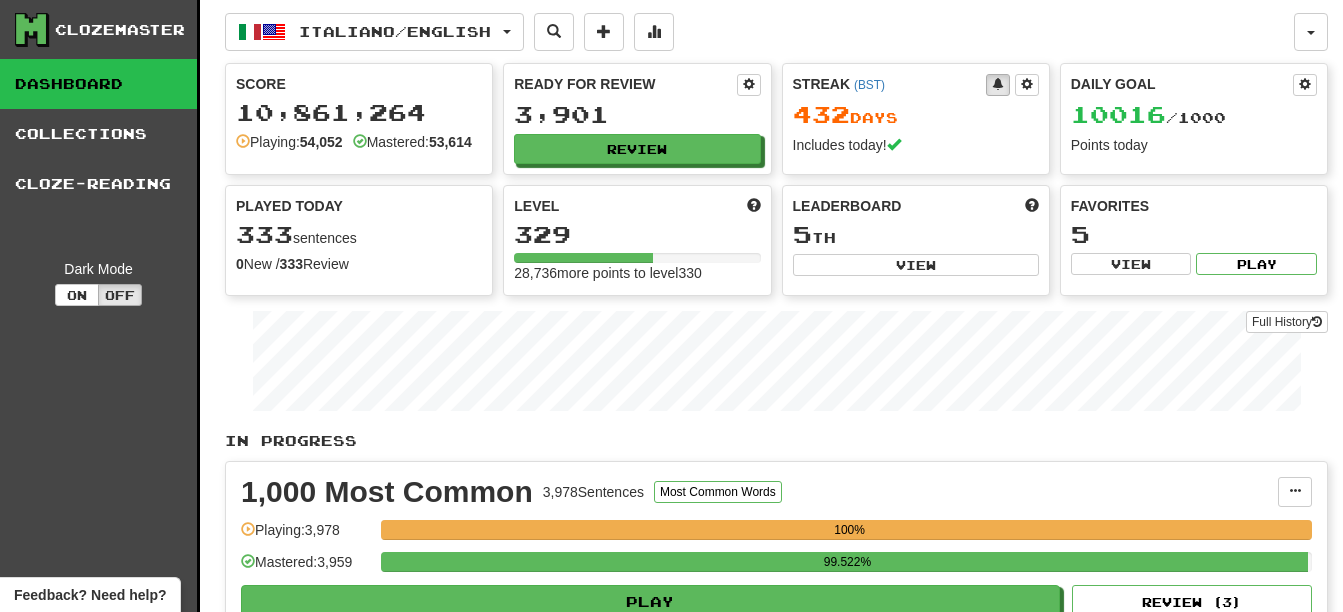 click on "Leaderboard 5 th View" at bounding box center [916, 236] 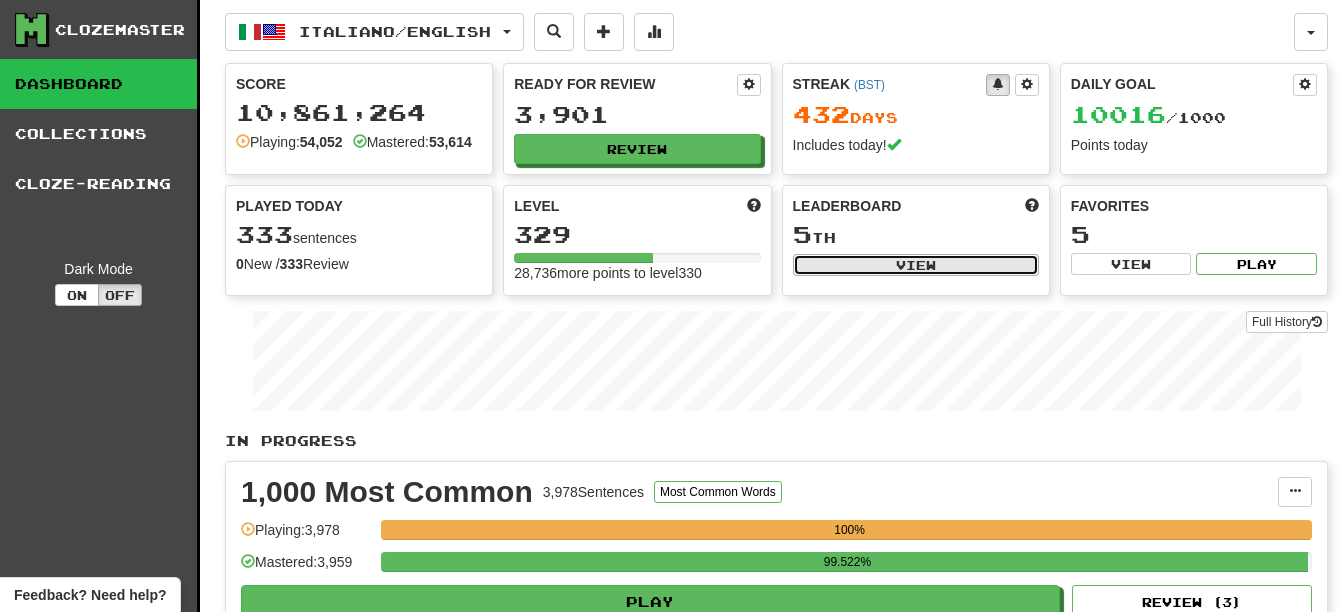 click on "View" at bounding box center (916, 265) 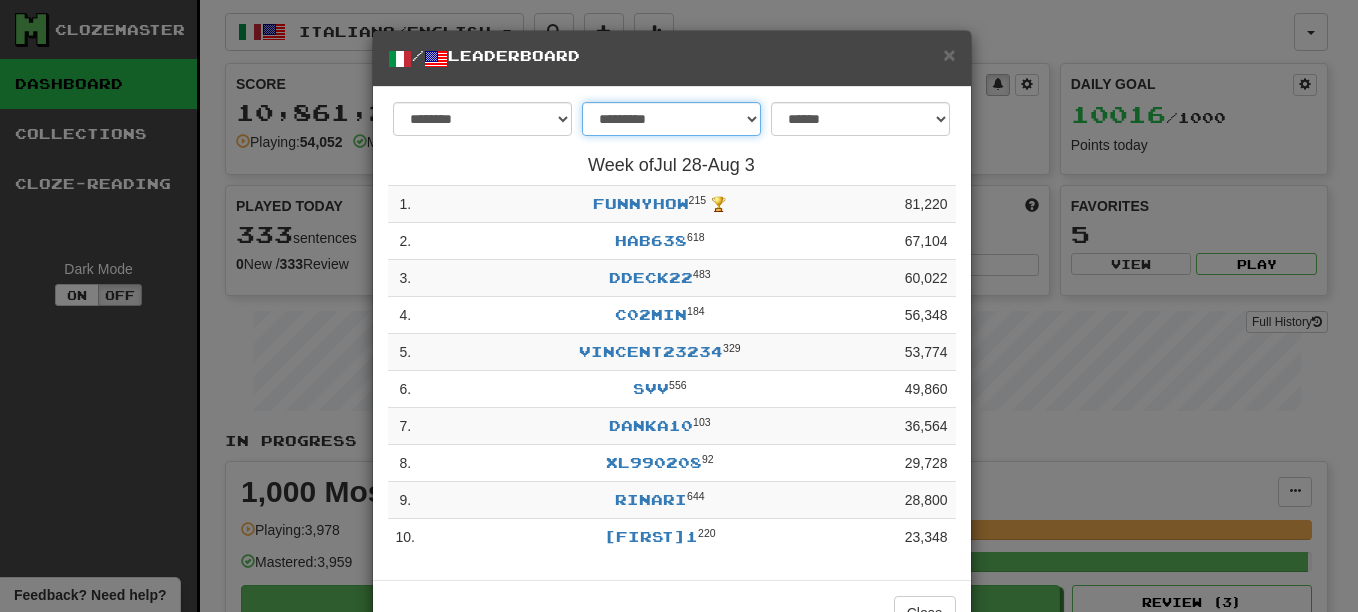 click on "**********" at bounding box center [671, 119] 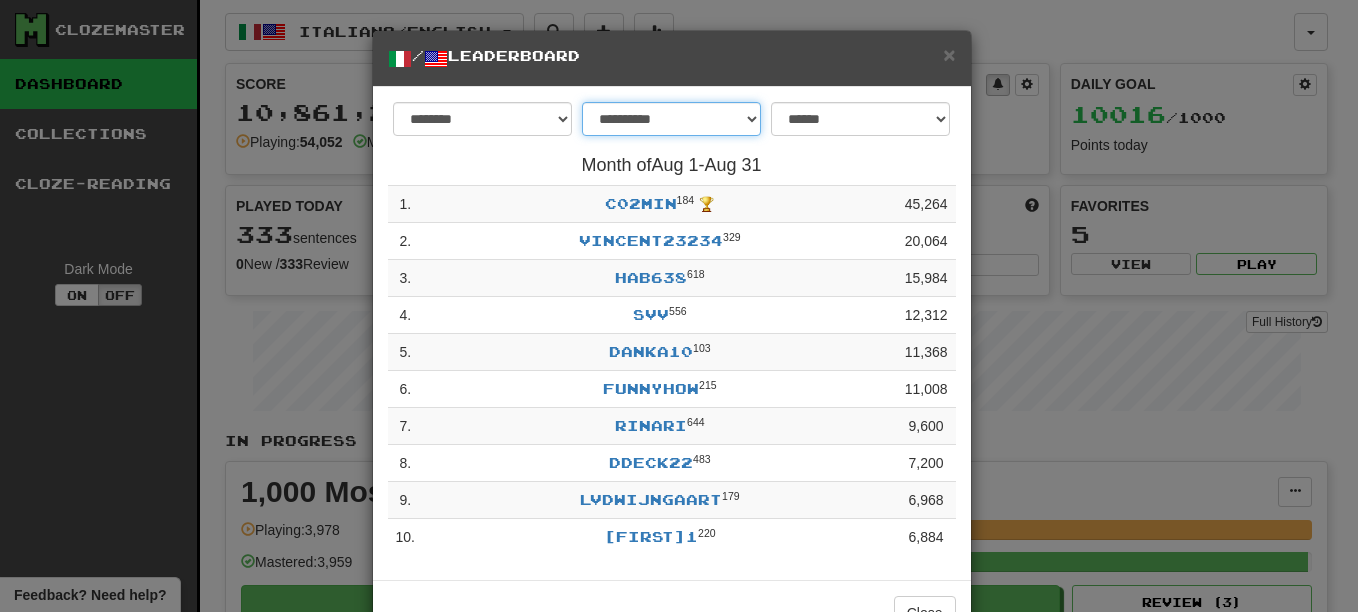 click on "**********" at bounding box center (671, 119) 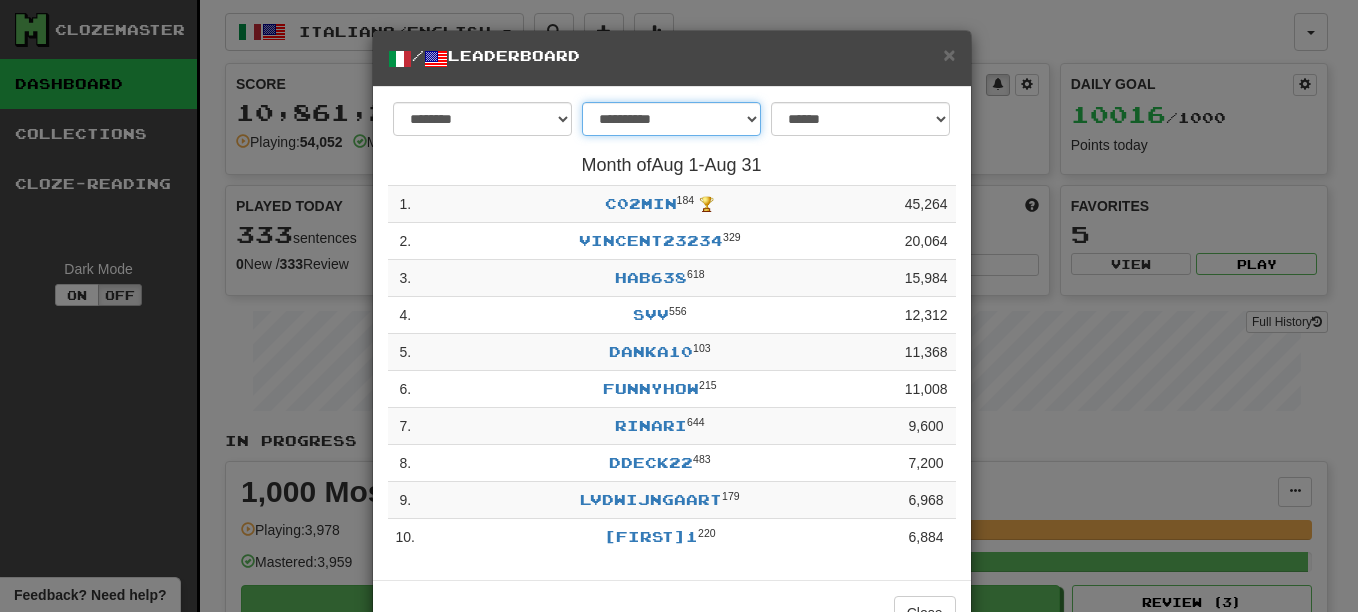 select on "******" 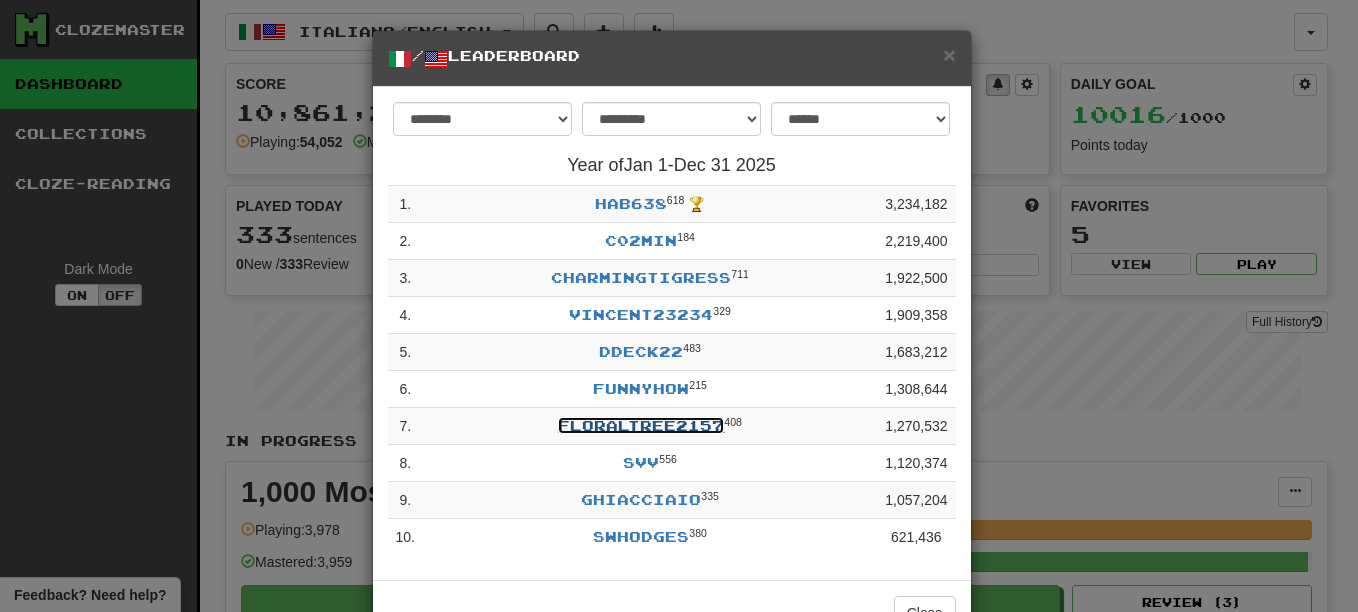 click on "FloralTree2157" at bounding box center (641, 425) 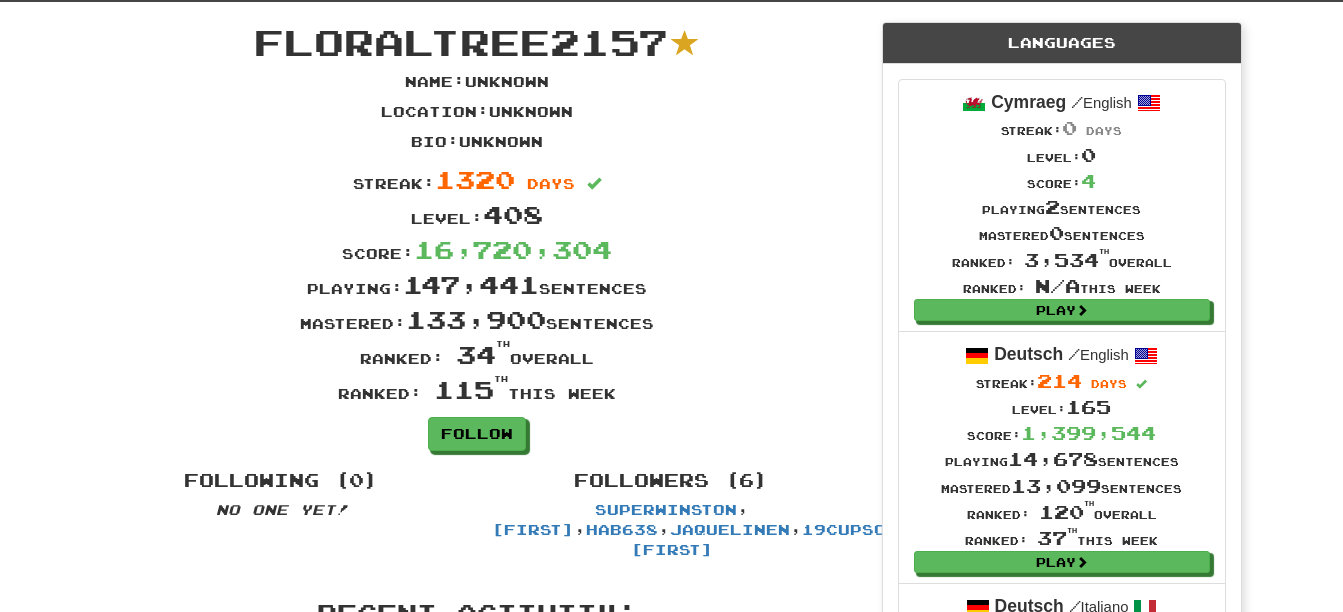scroll, scrollTop: 0, scrollLeft: 0, axis: both 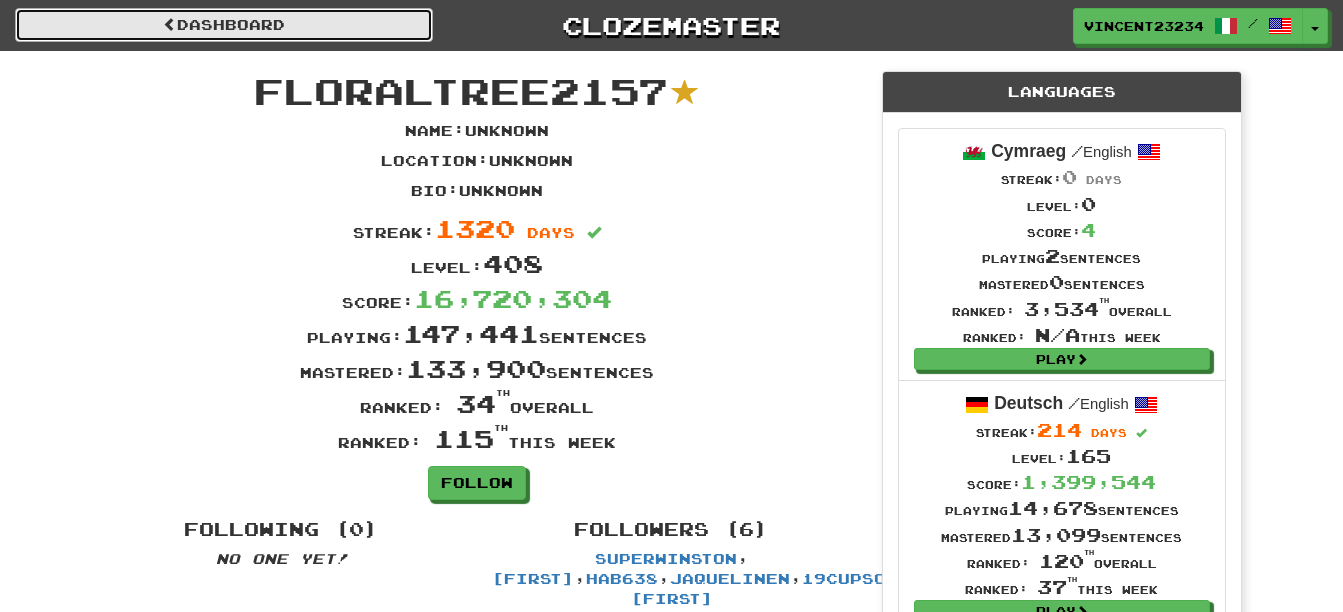 click at bounding box center [170, 24] 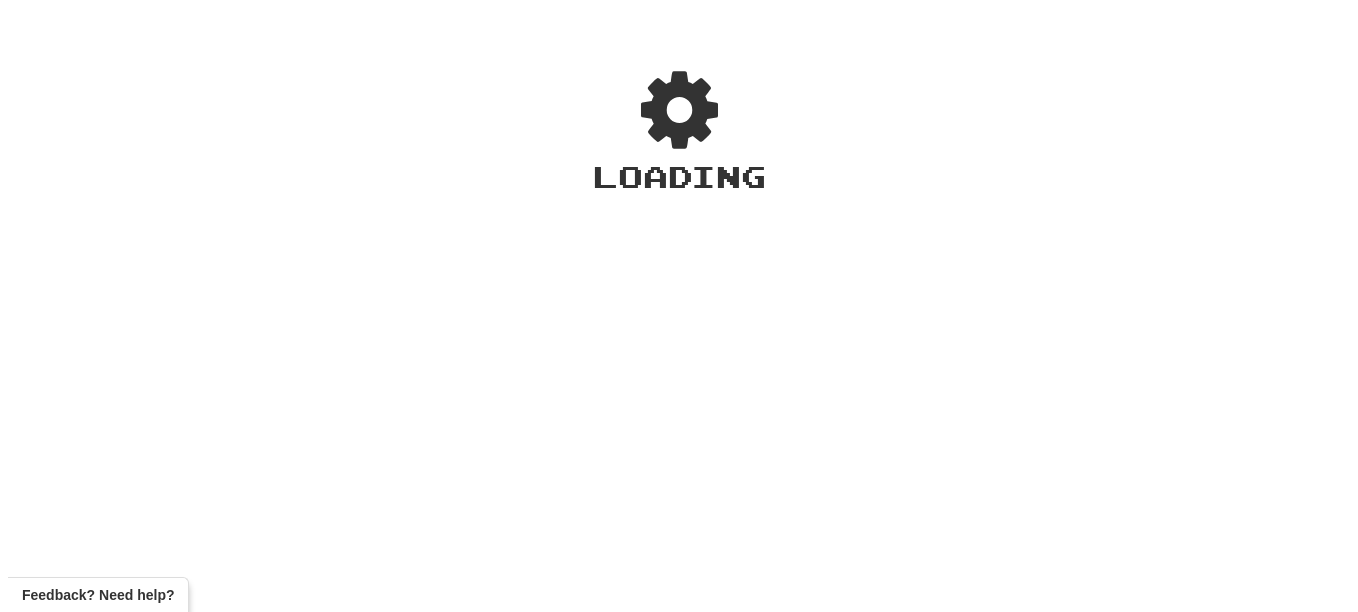 scroll, scrollTop: 0, scrollLeft: 0, axis: both 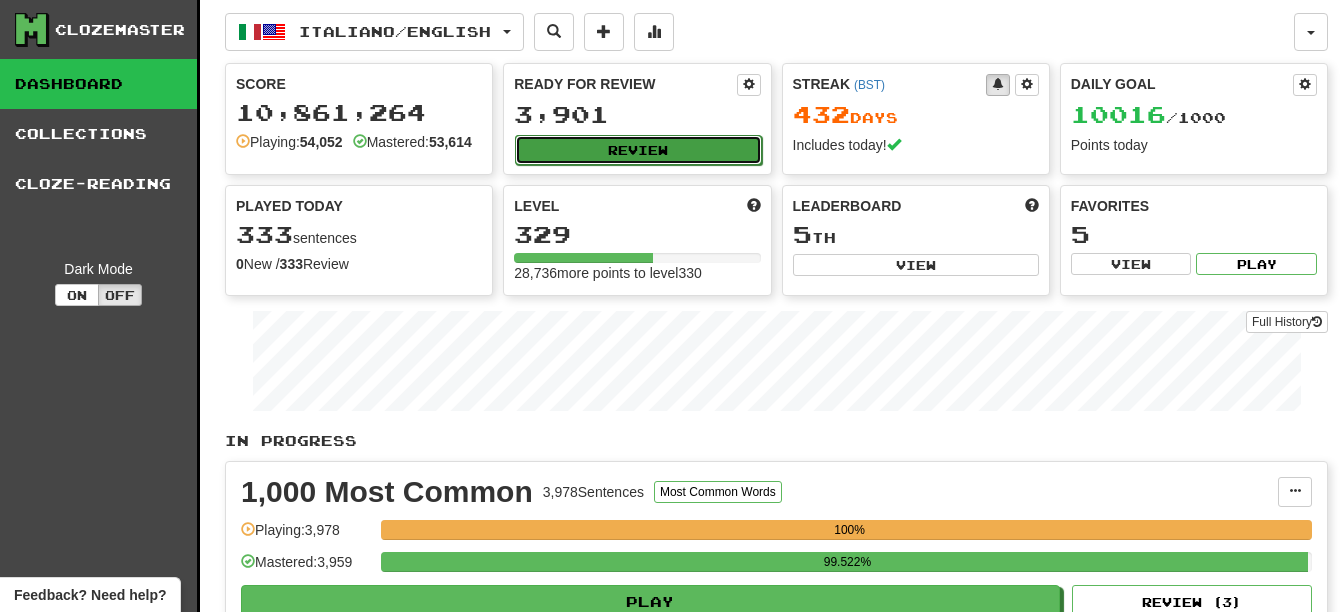 click on "Review" at bounding box center (638, 150) 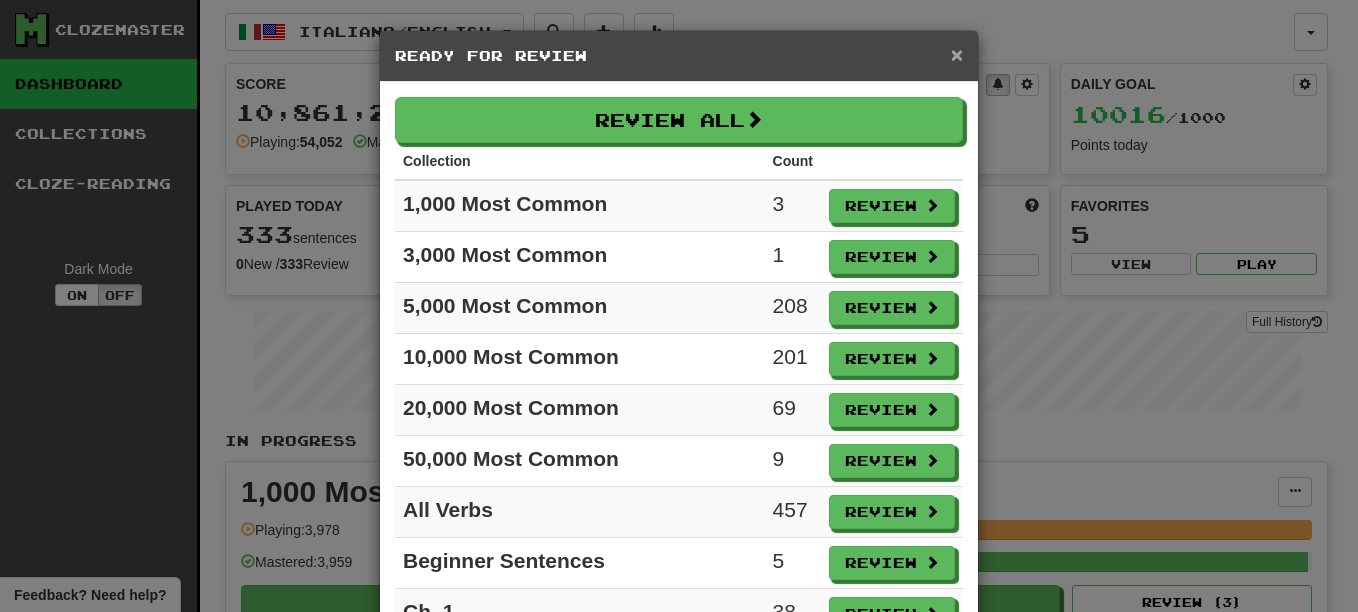 click on "×" at bounding box center (957, 54) 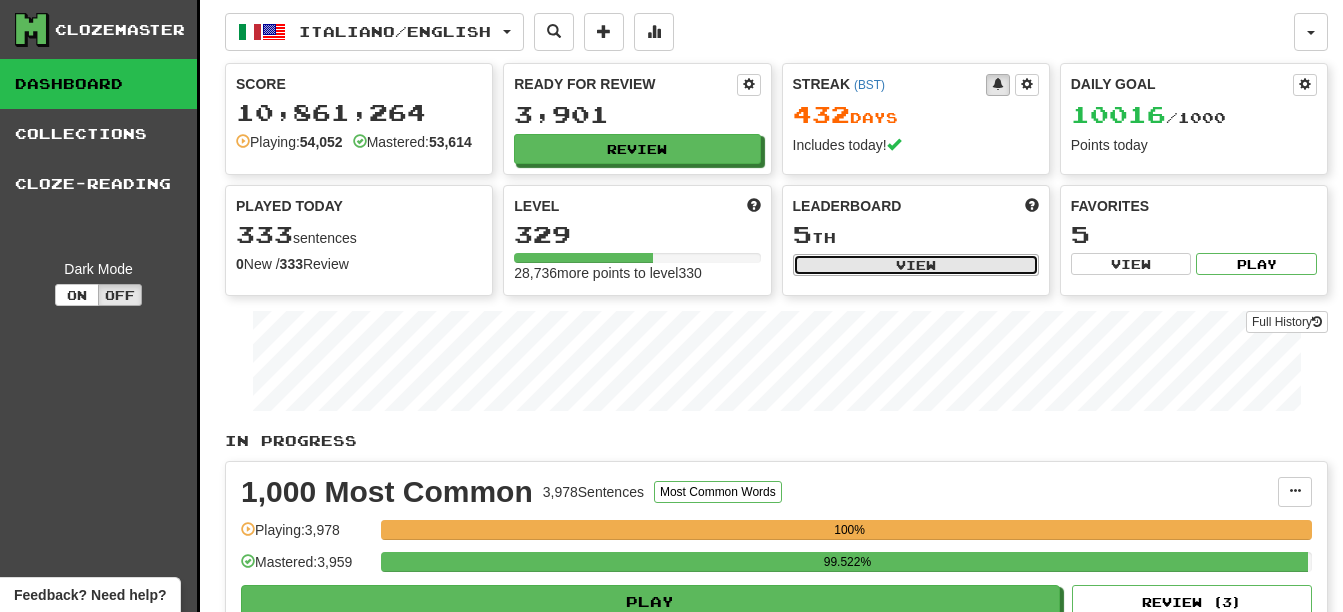 click on "View" at bounding box center [916, 265] 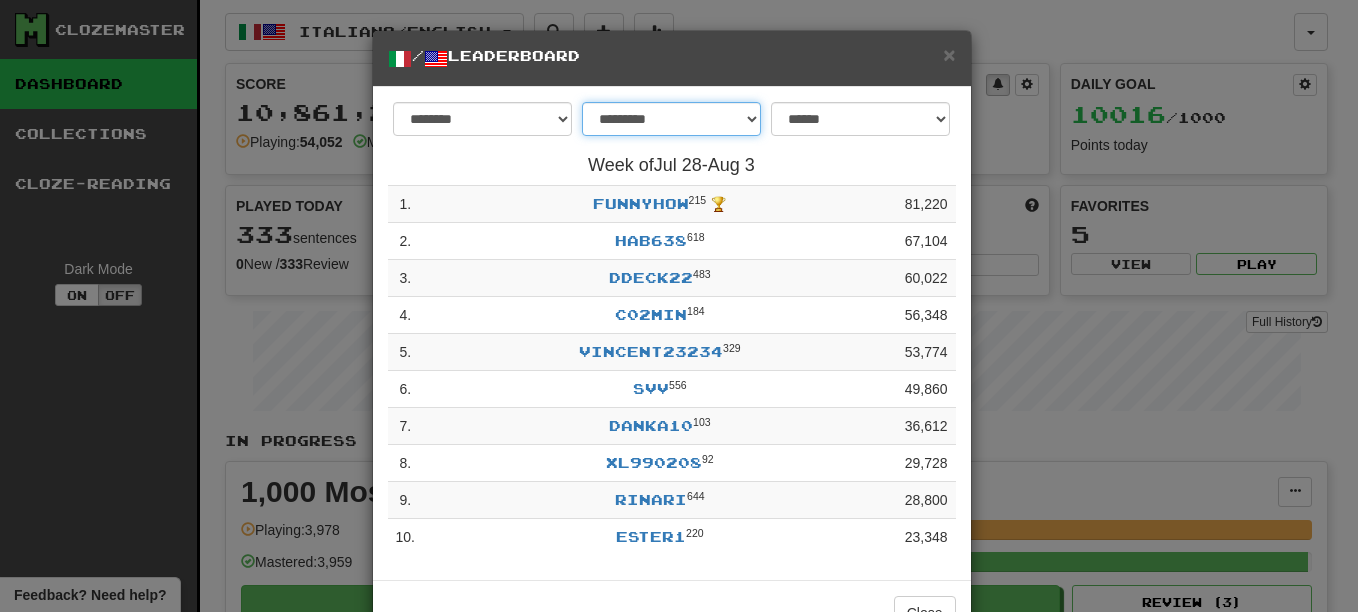 drag, startPoint x: 741, startPoint y: 119, endPoint x: 734, endPoint y: 137, distance: 19.313208 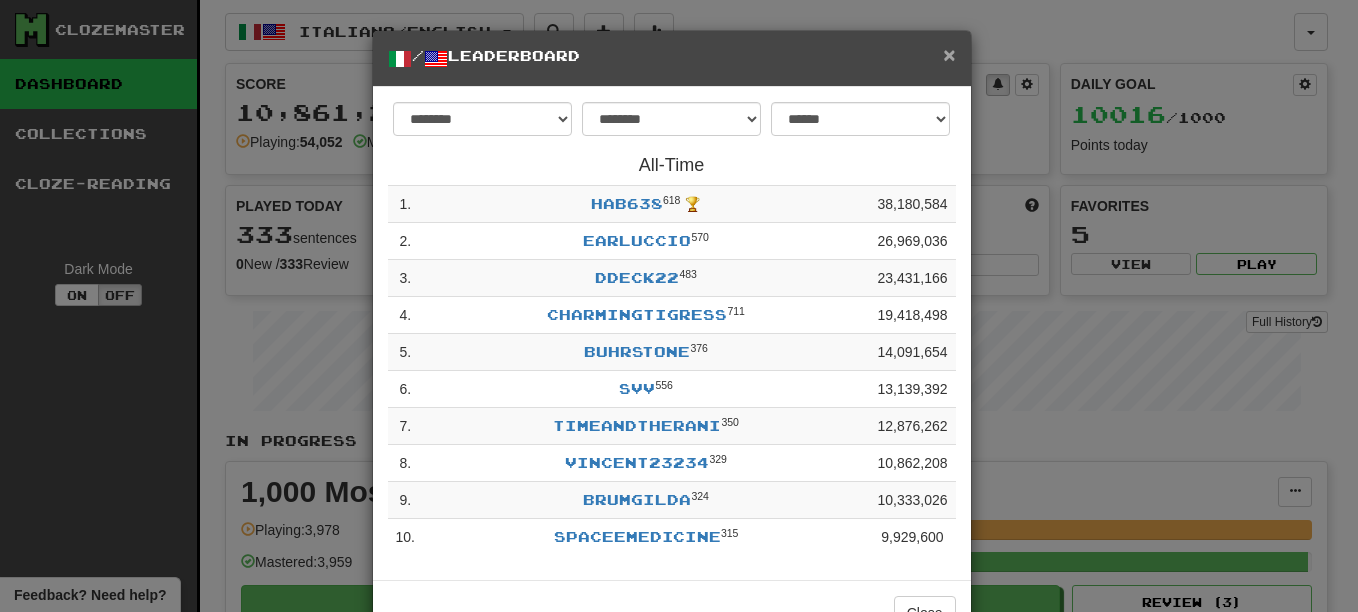 click on "×" at bounding box center [949, 54] 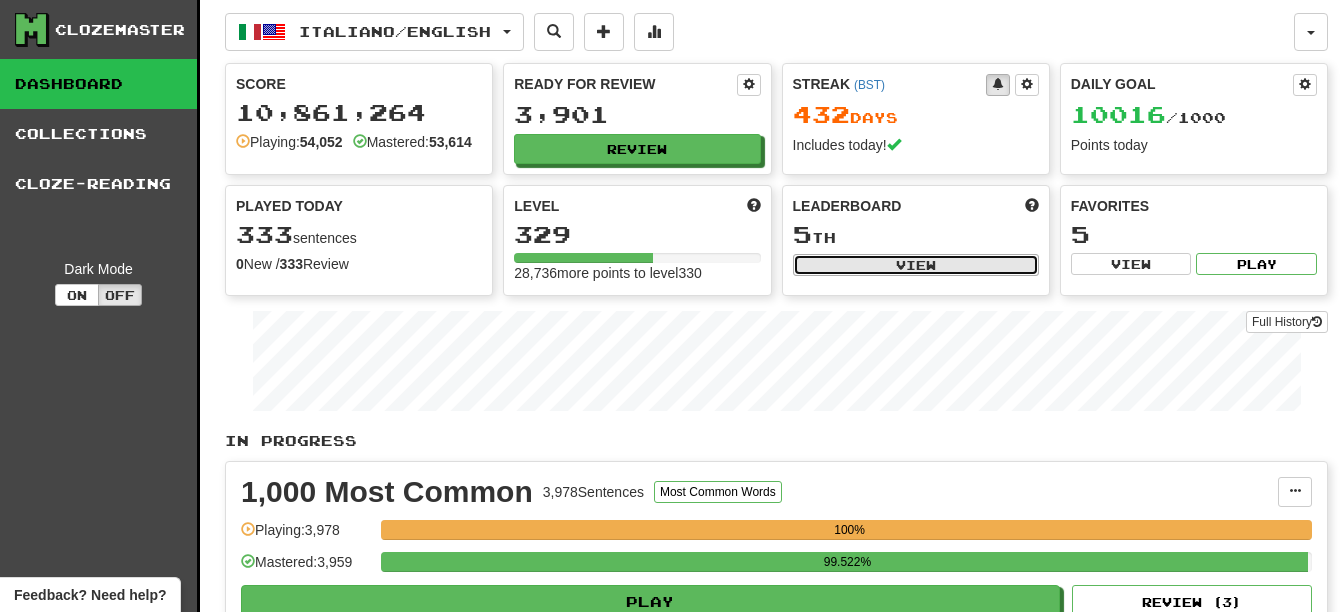 click on "View" at bounding box center [916, 265] 